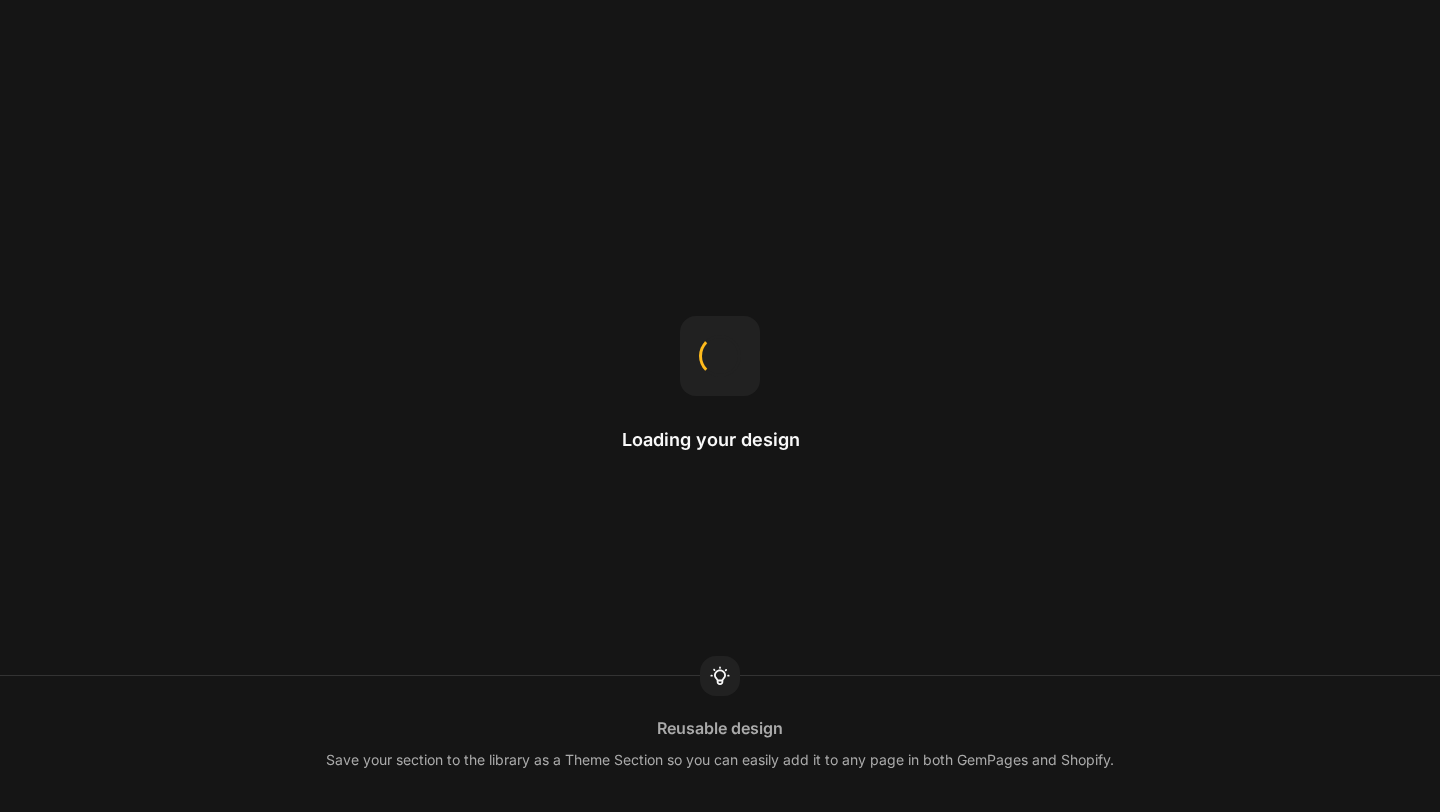 scroll, scrollTop: 0, scrollLeft: 0, axis: both 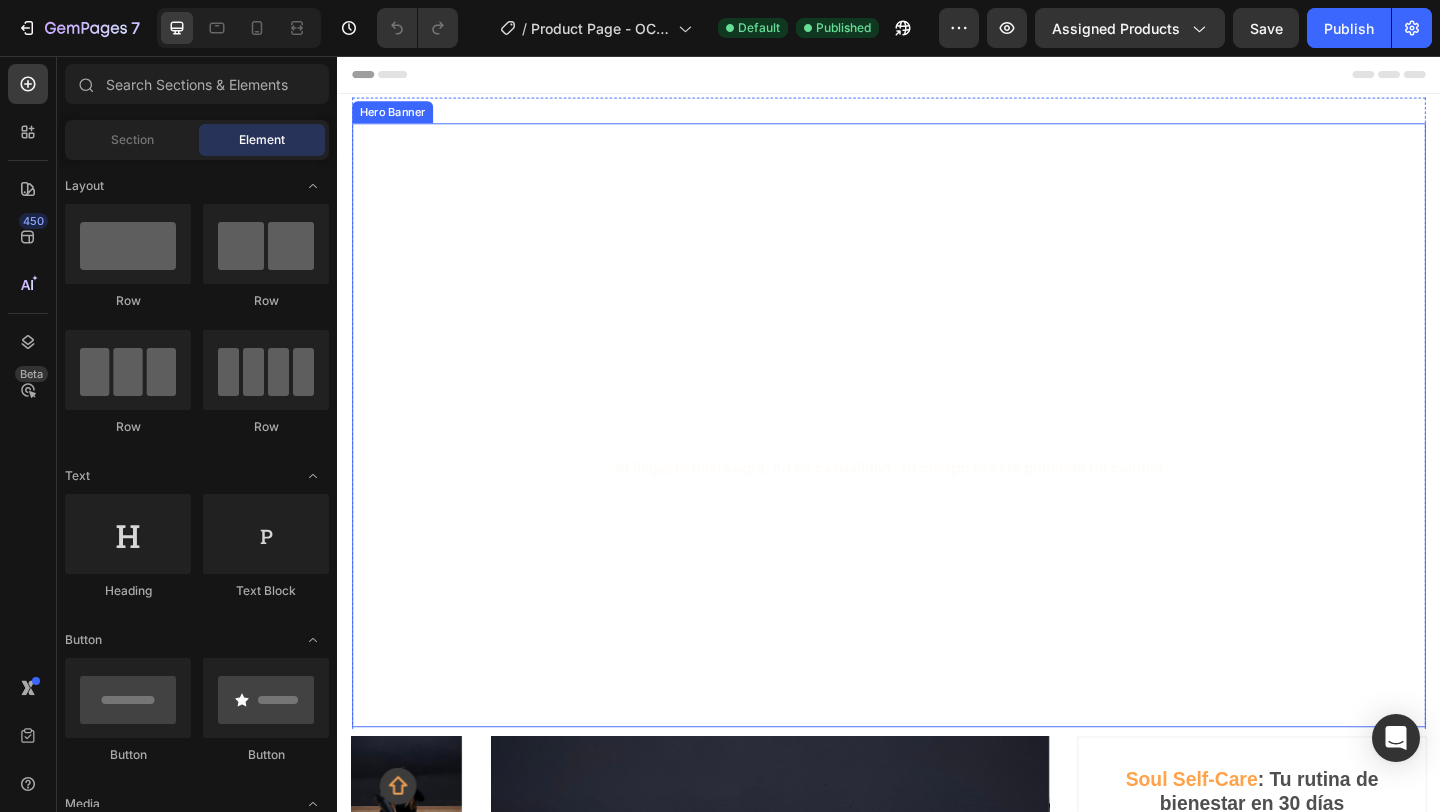 click at bounding box center (937, 457) 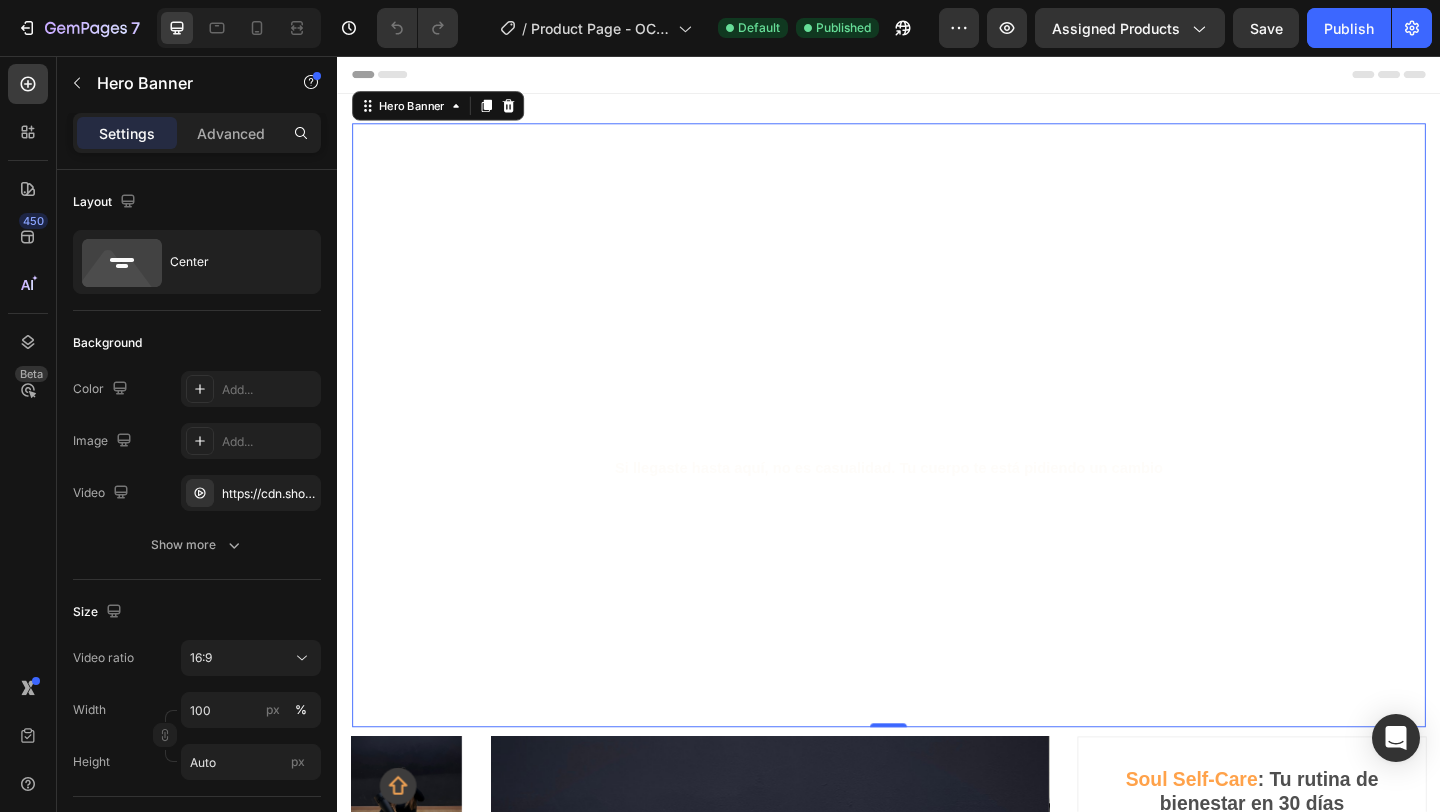 click at bounding box center (937, 457) 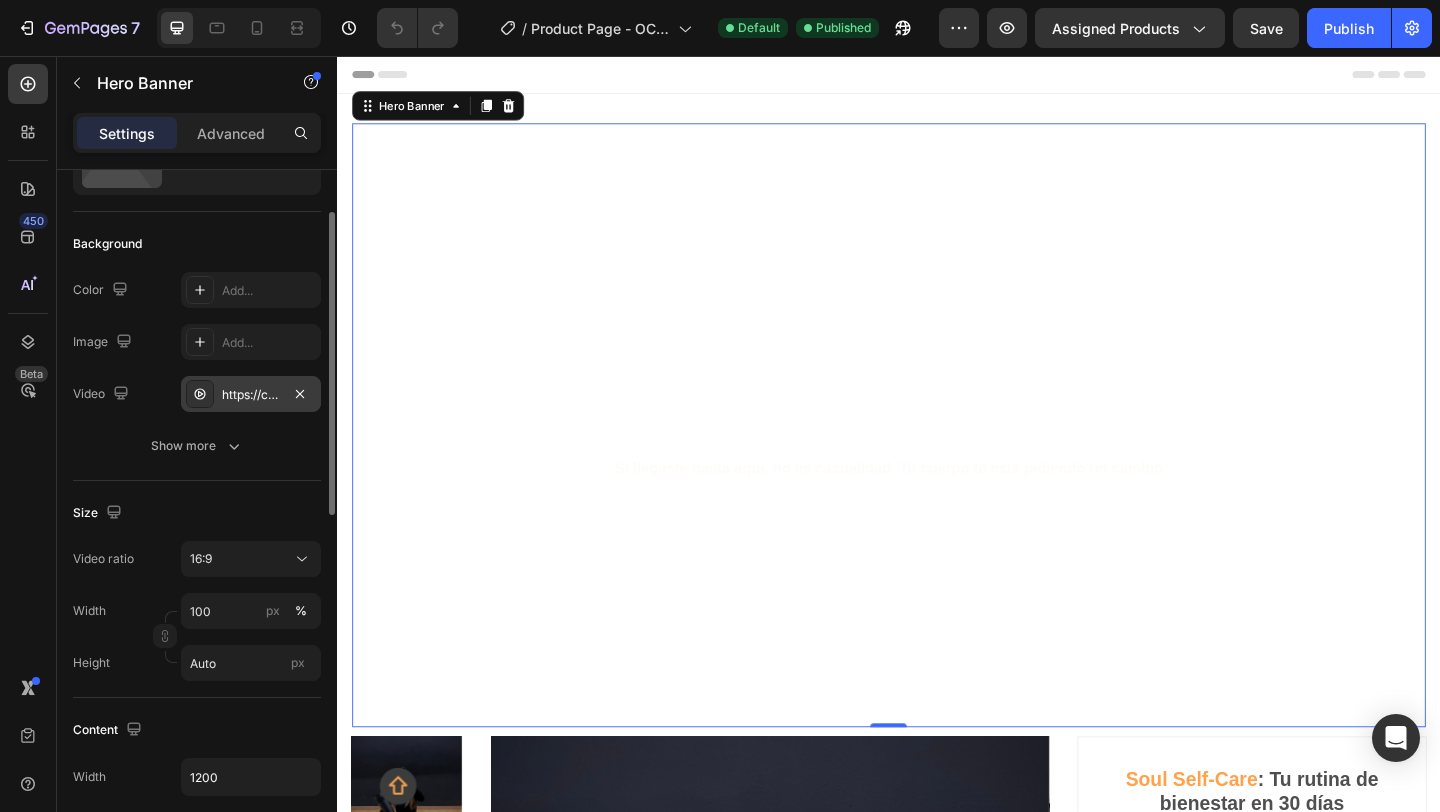 scroll, scrollTop: 100, scrollLeft: 0, axis: vertical 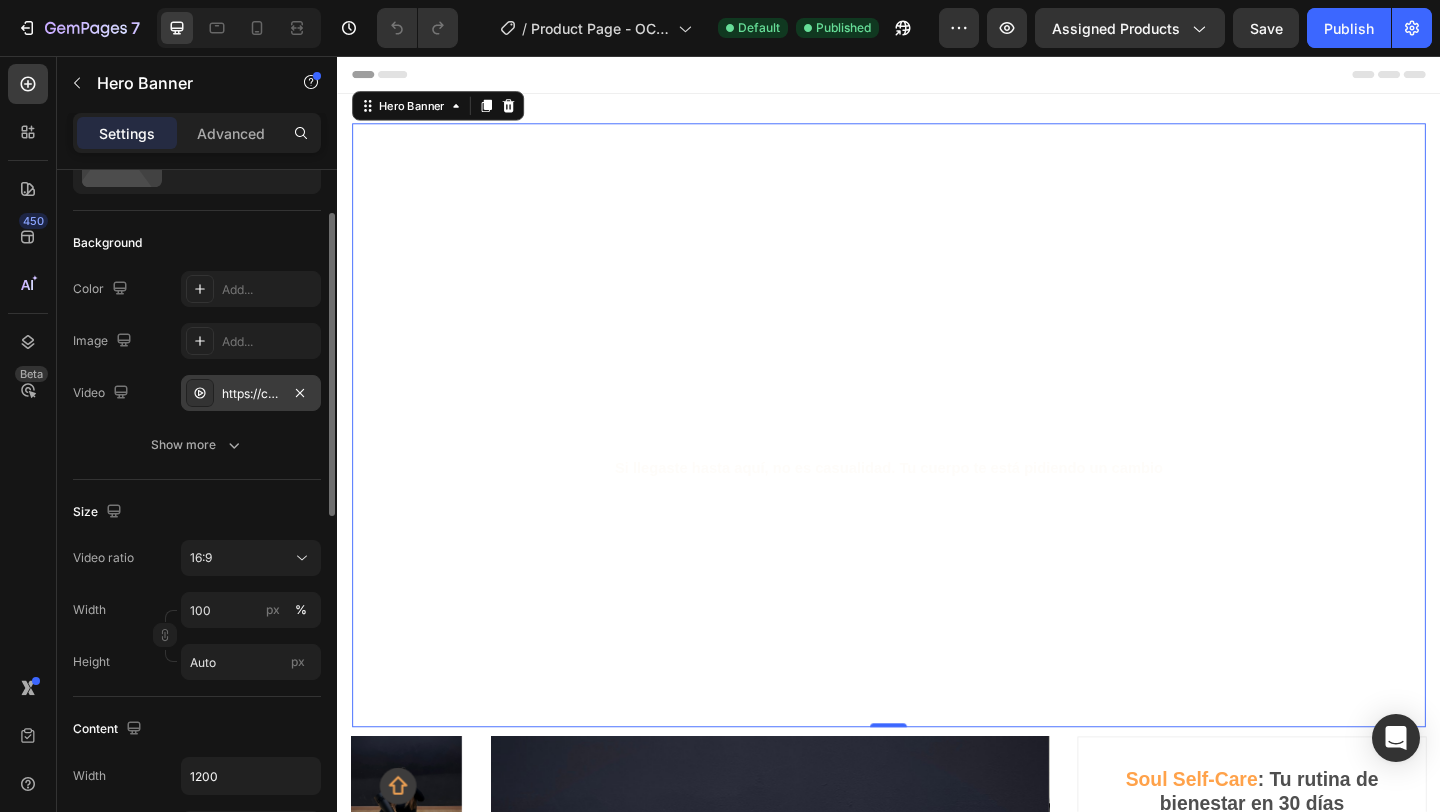 click on "https://cdn.shopify.com/videos/c/o/v/915f1caf34ea4d7e966d86df26310f07.mov" at bounding box center (251, 394) 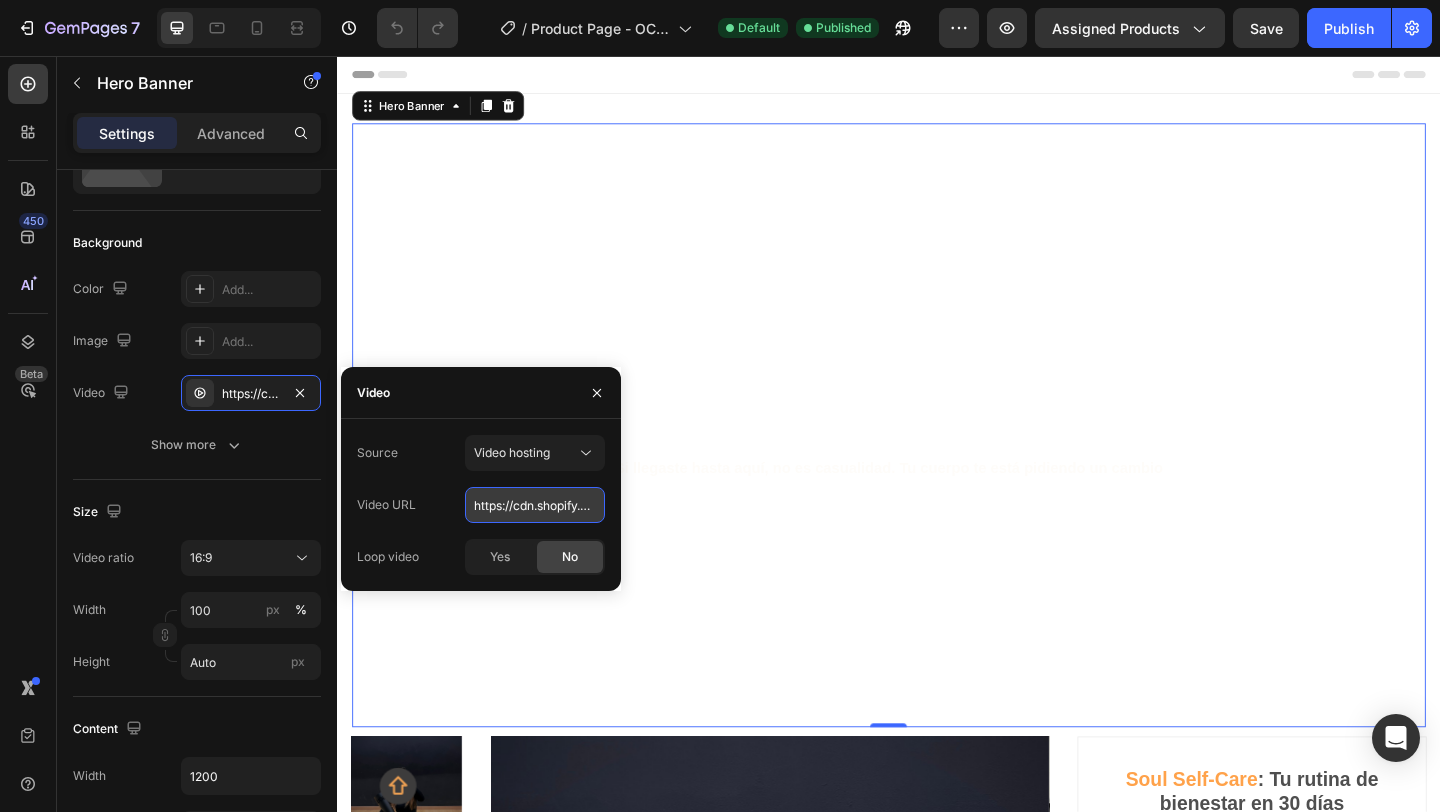 click on "https://cdn.shopify.com/videos/c/o/v/915f1caf34ea4d7e966d86df26310f07.mov" at bounding box center [535, 505] 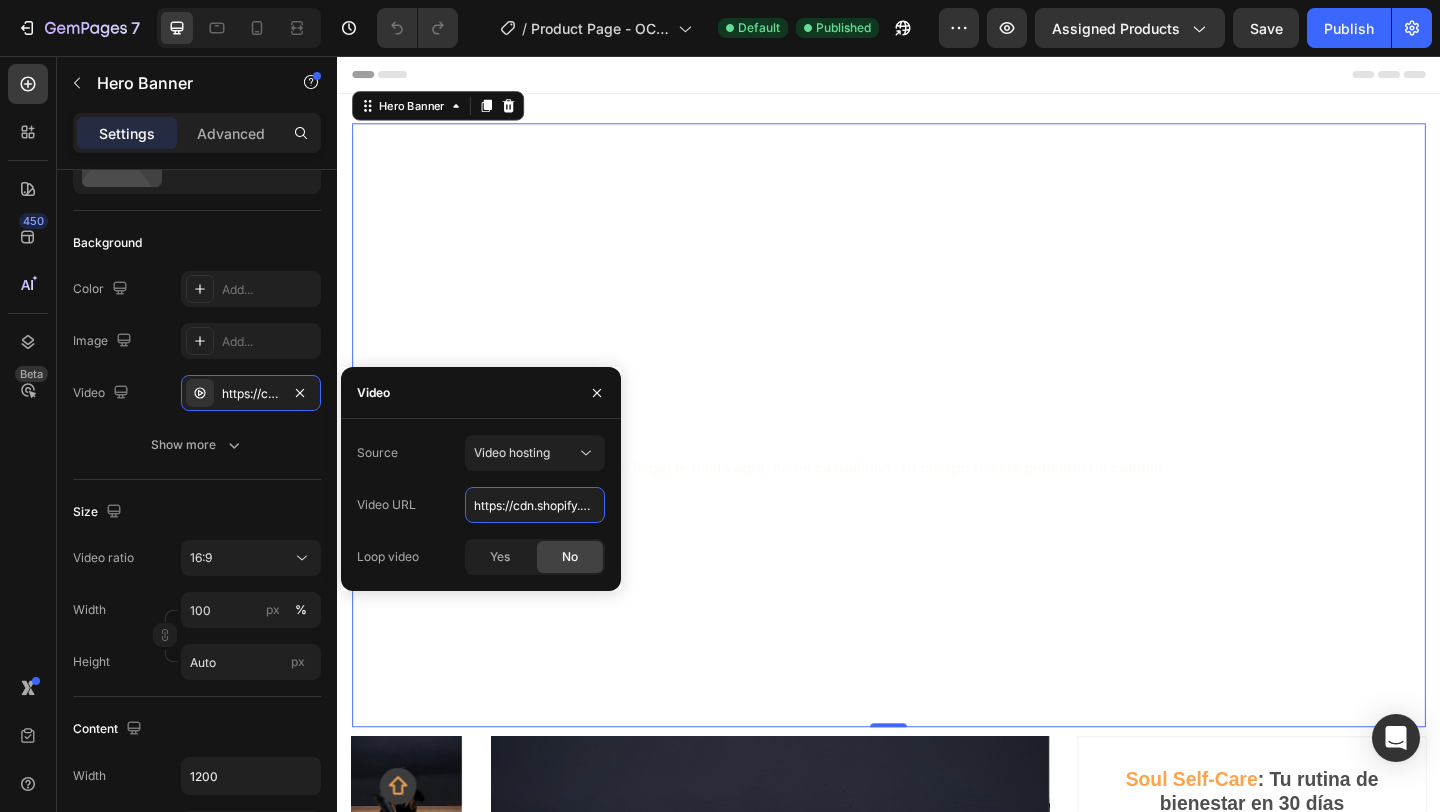 paste on "b36e2d9167b64975bb0651ad84809e46.mp4" 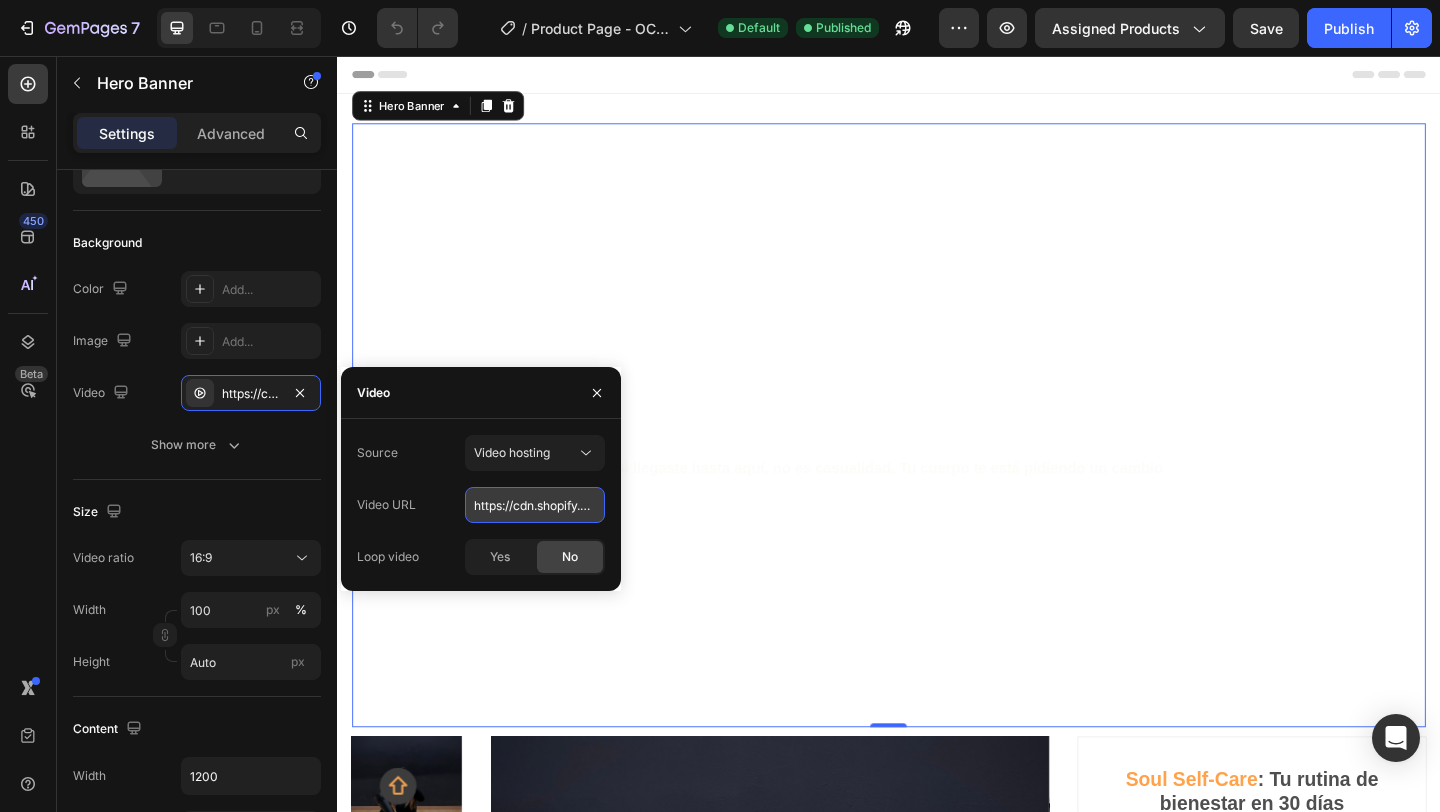 type on "https://cdn.shopify.com/videos/c/o/v/b36e2d9167b64975bb0651ad84809e46.mp4" 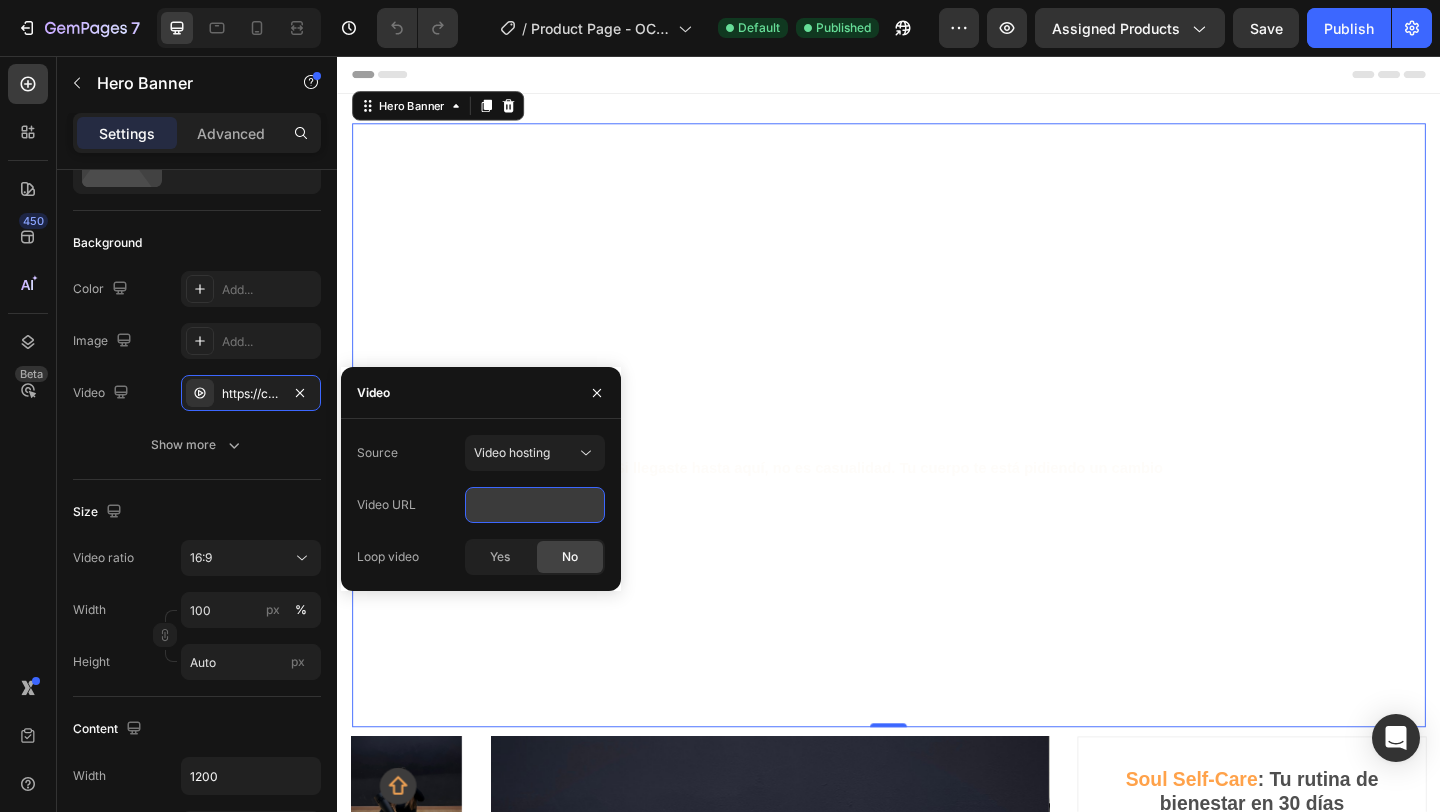 click on "https://cdn.shopify.com/videos/c/o/v/b36e2d9167b64975bb0651ad84809e46.mp4" at bounding box center (535, 505) 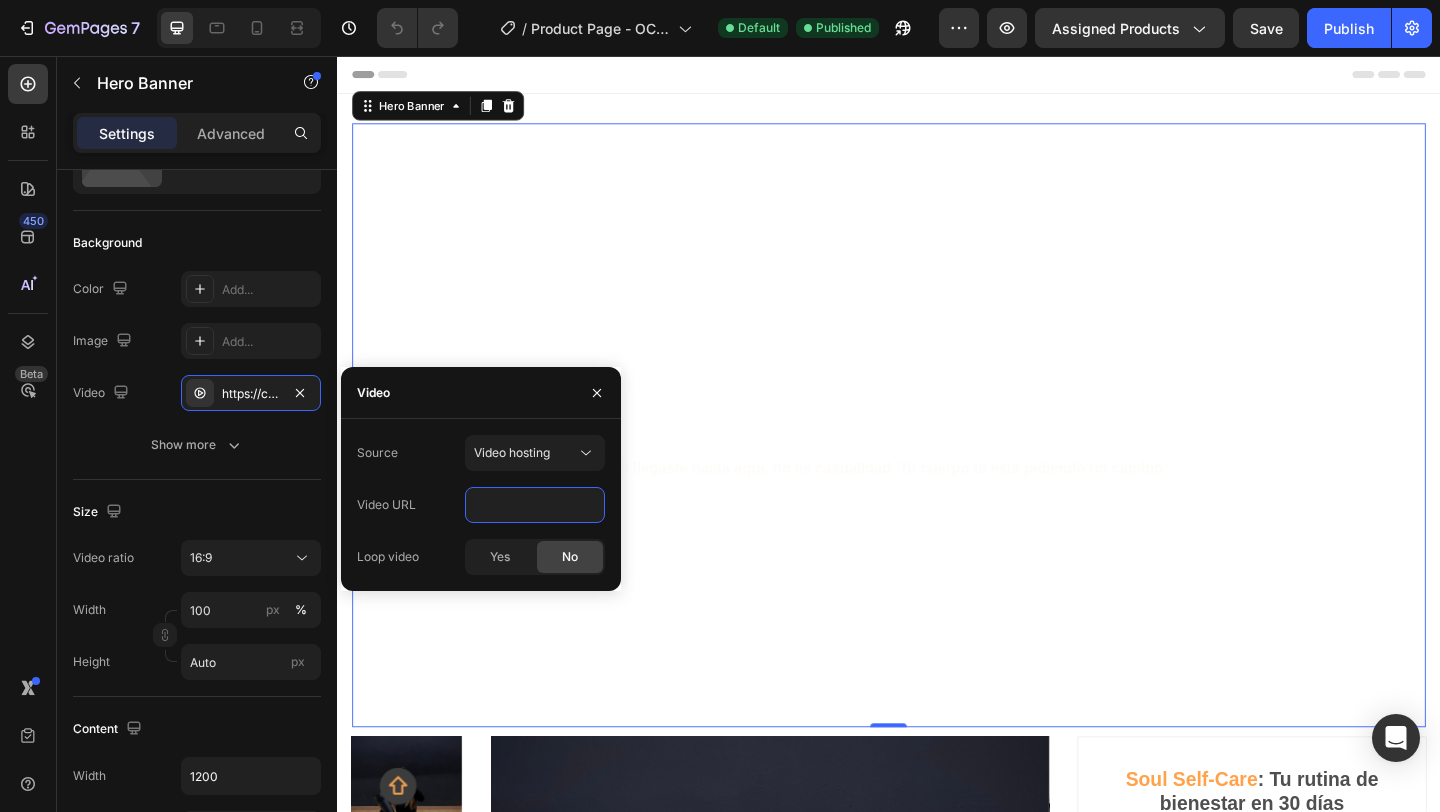 scroll, scrollTop: 0, scrollLeft: 0, axis: both 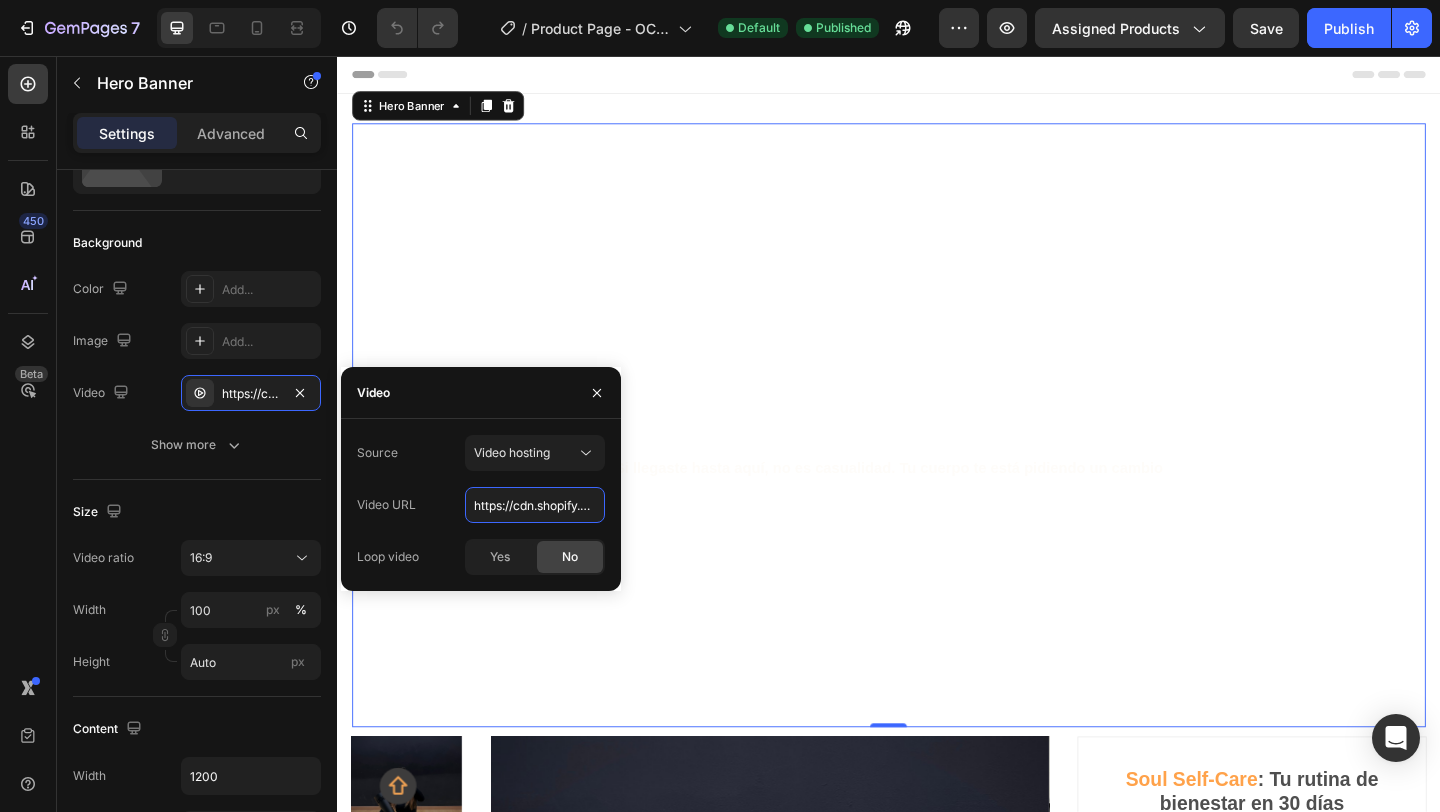 drag, startPoint x: 601, startPoint y: 509, endPoint x: 443, endPoint y: 496, distance: 158.5339 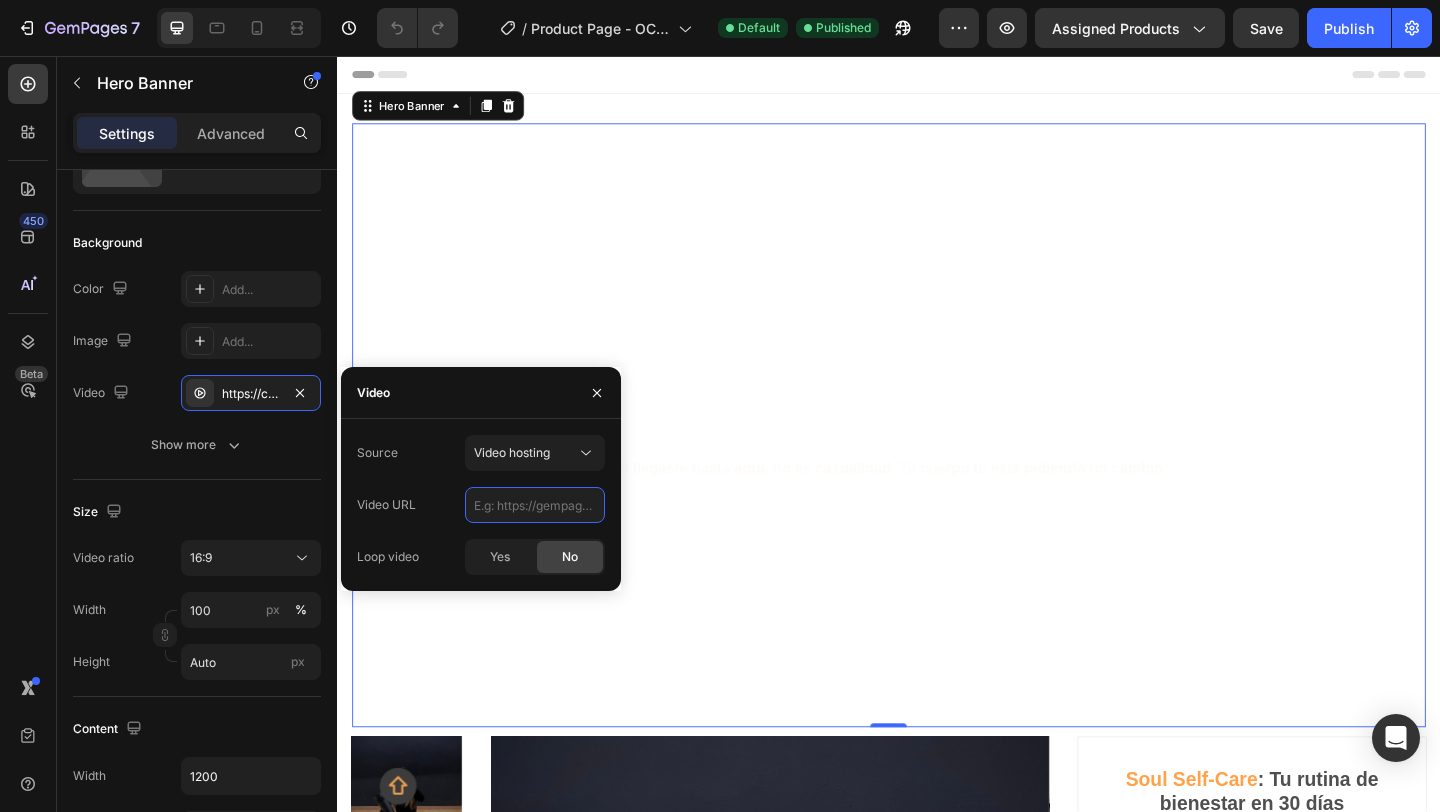 paste on "https://cdn.shopify.com/videos/c/o/v/b36e2d9167b64975bb0651ad84809e46.mp4" 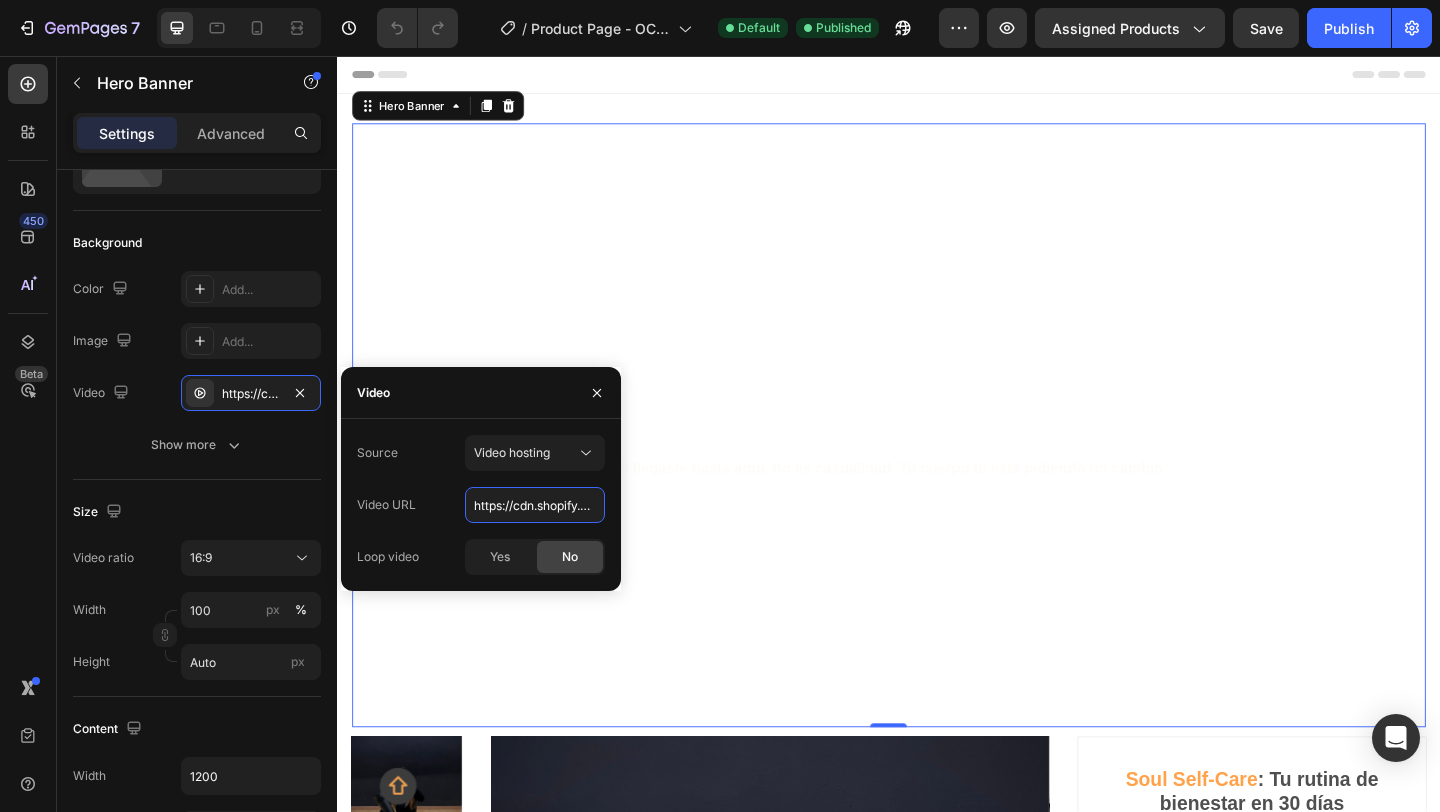 scroll, scrollTop: 0, scrollLeft: 350, axis: horizontal 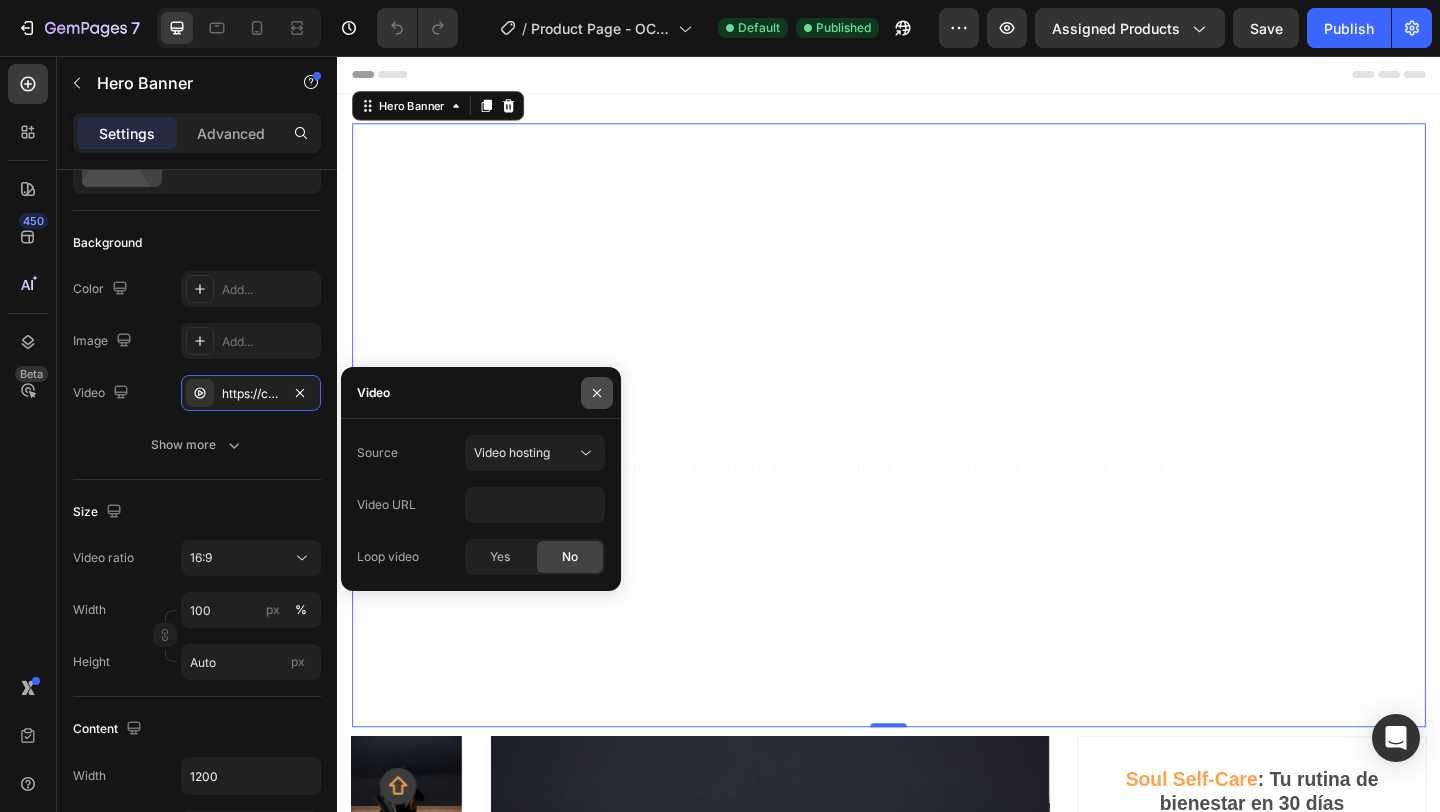 click at bounding box center [597, 393] 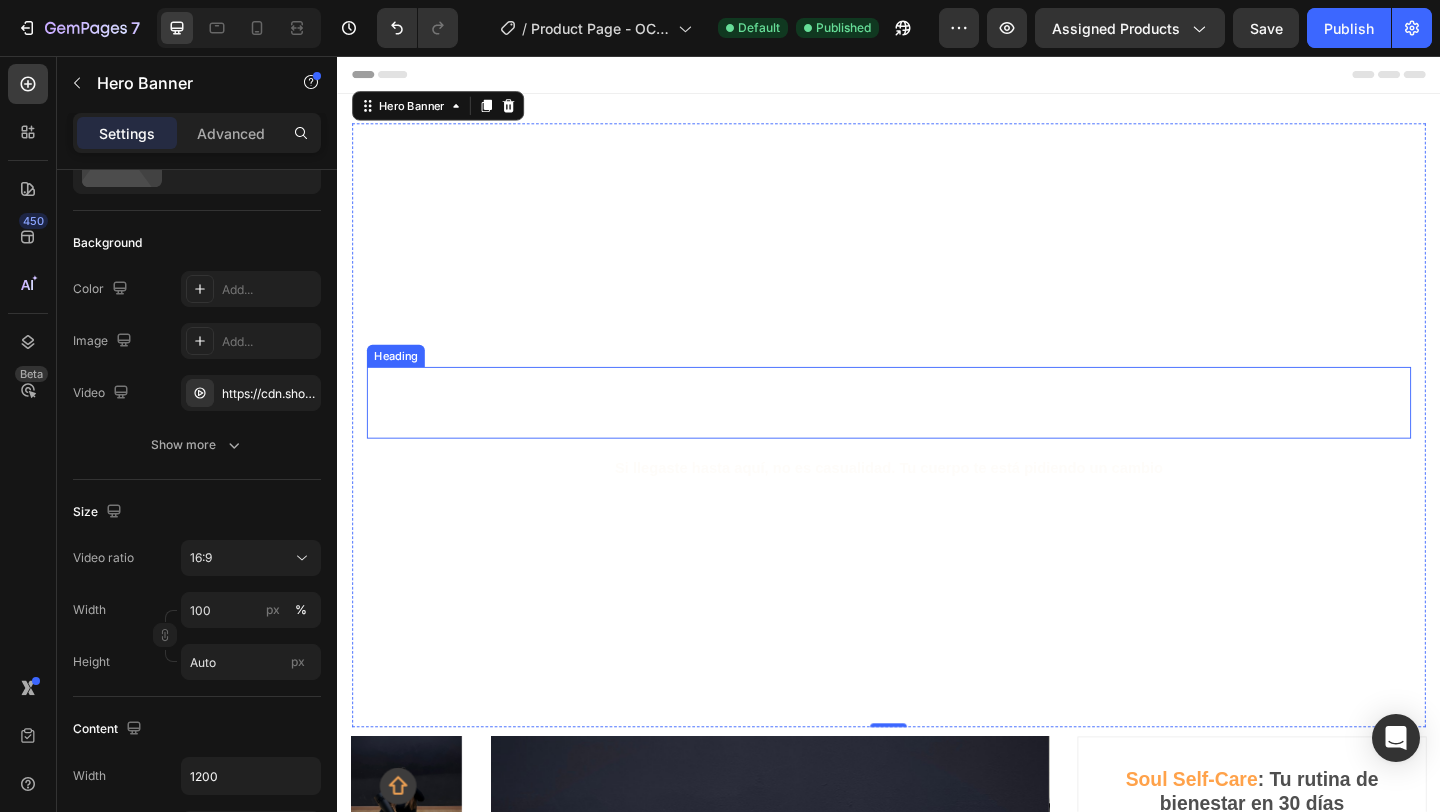 scroll, scrollTop: 0, scrollLeft: 0, axis: both 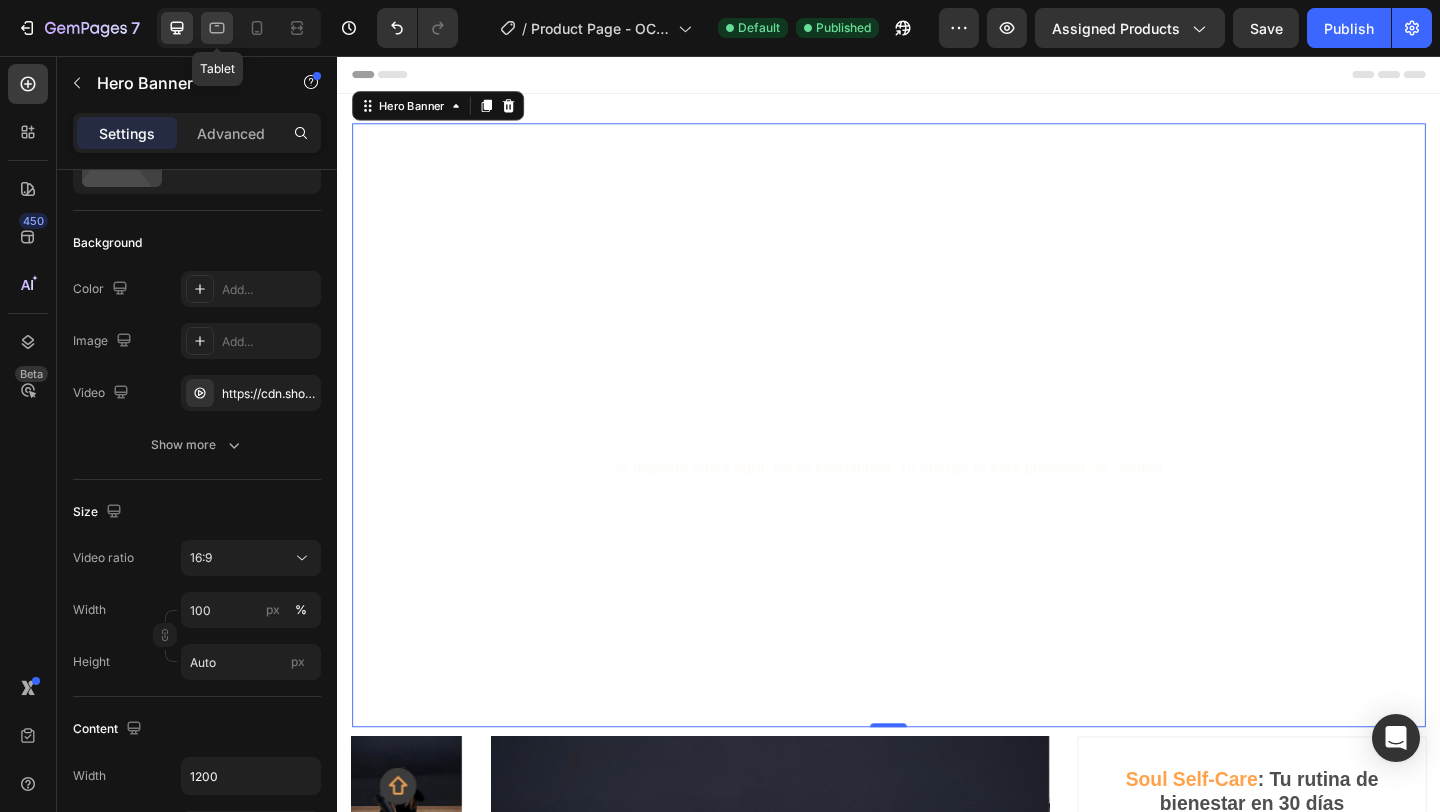 click 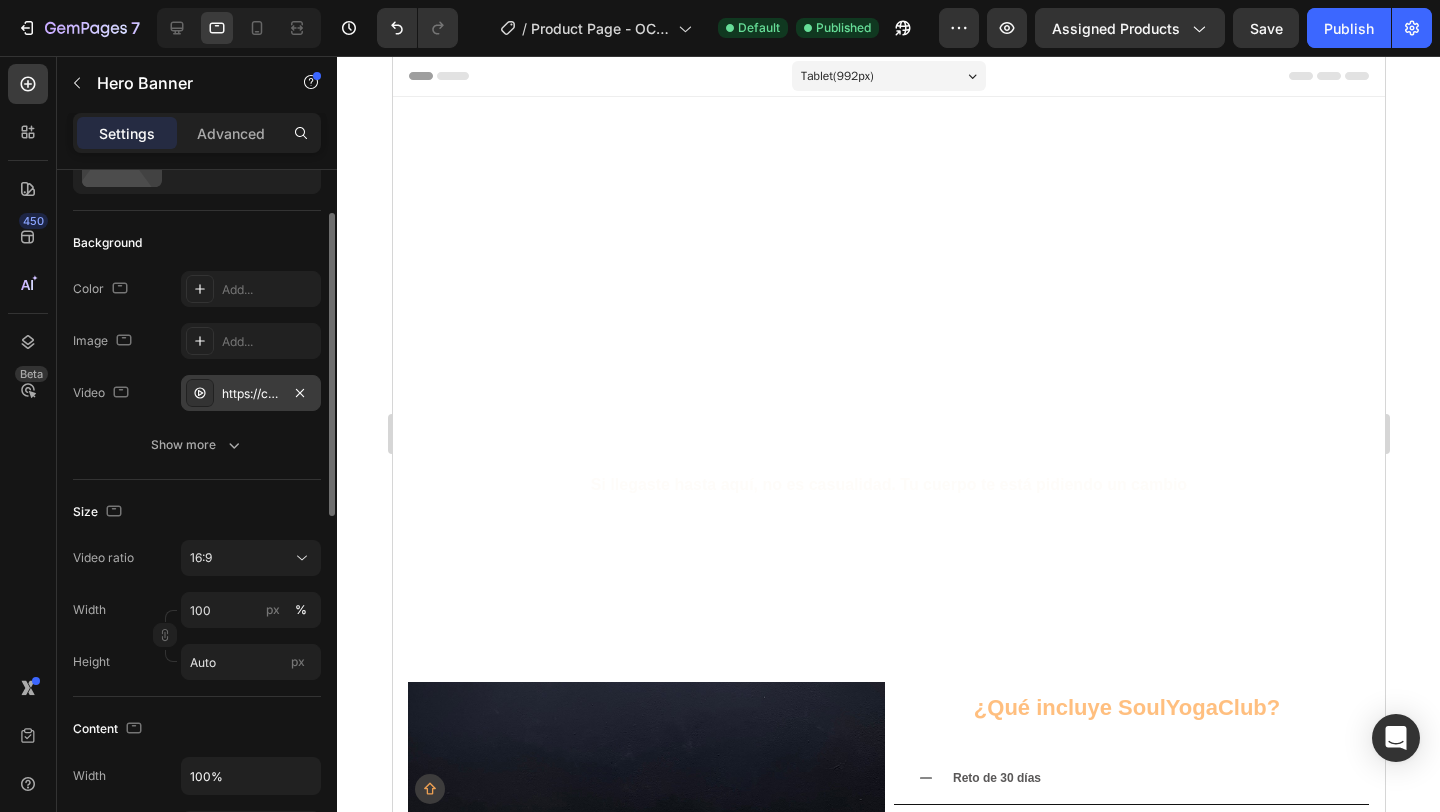 click on "https://cdn.shopify.com/videos/c/o/v/b36e2d9167b64975bb0651ad84809e46.mp4" at bounding box center (251, 393) 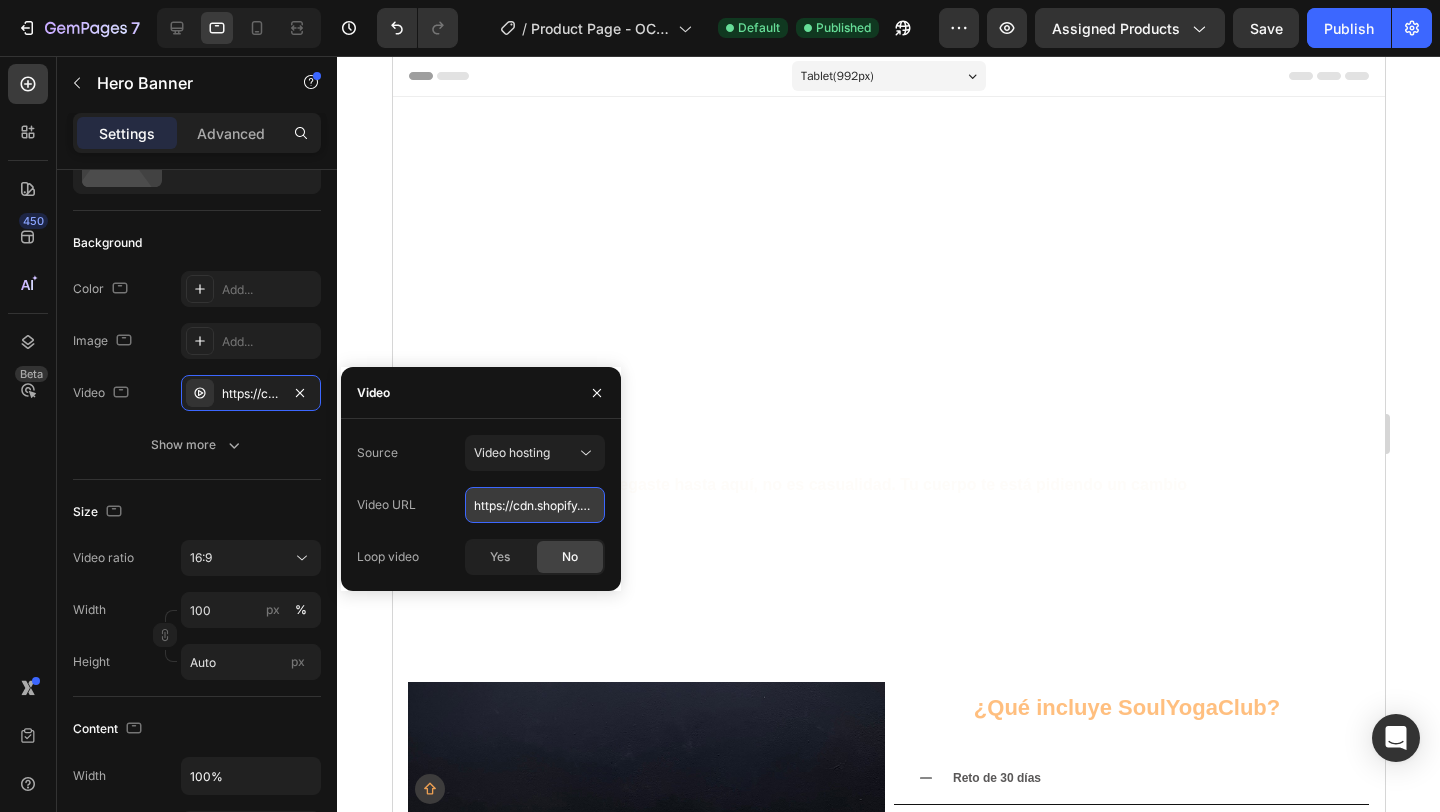 click on "https://cdn.shopify.com/videos/c/o/v/b36e2d9167b64975bb0651ad84809e46.mp4" at bounding box center (535, 505) 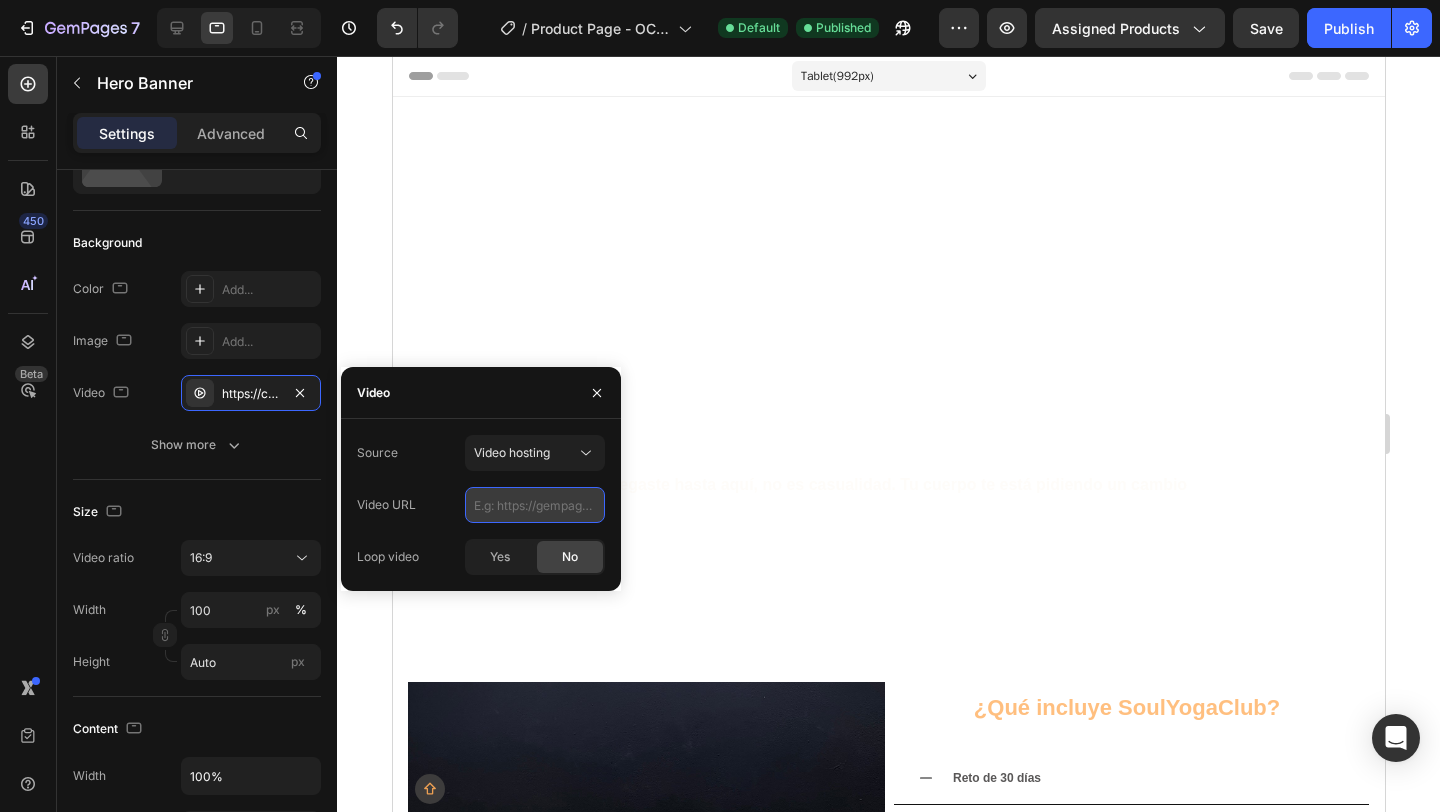 paste on "https://cdn.shopify.com/videos/c/o/v/b36e2d9167b64975bb0651ad84809e46.mp4" 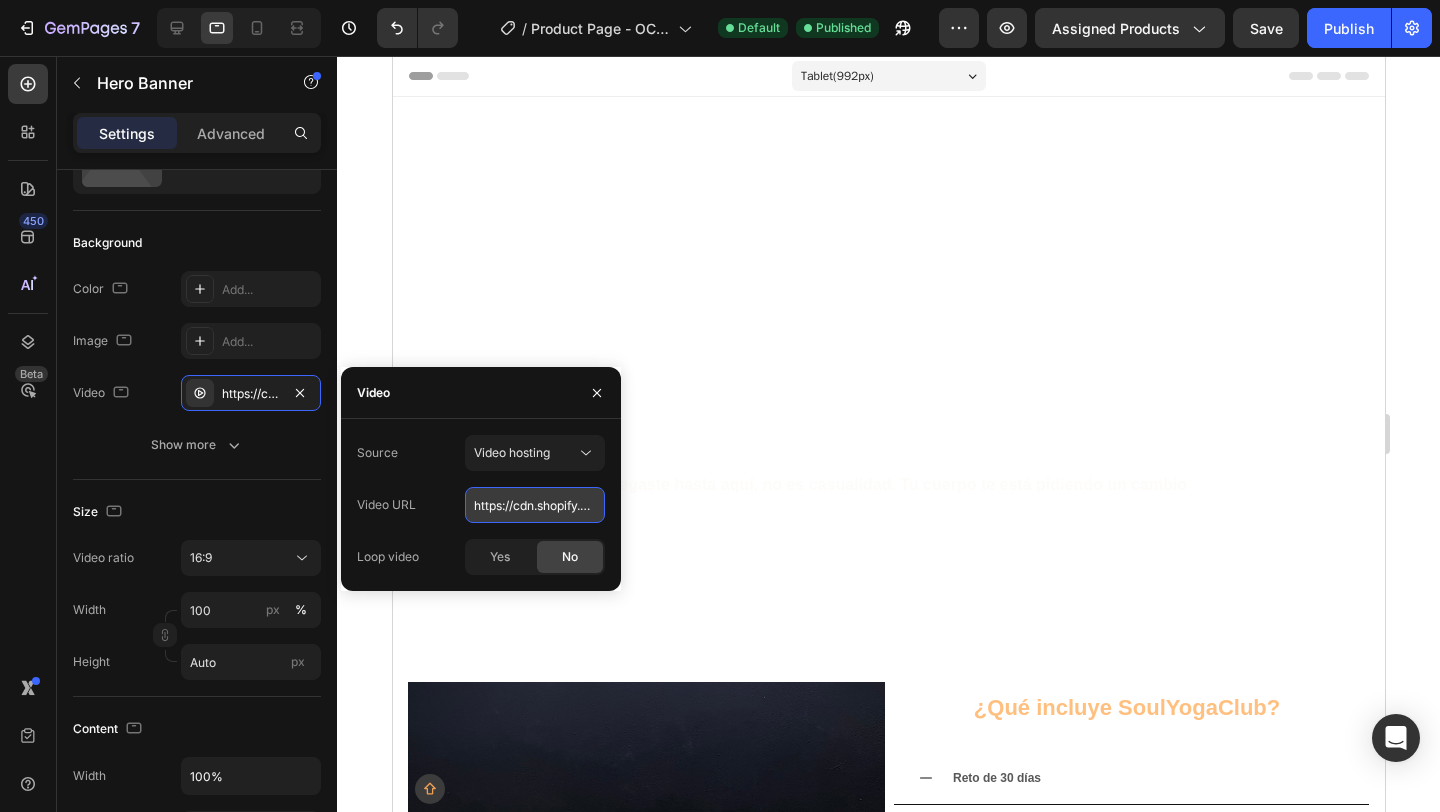 scroll, scrollTop: 0, scrollLeft: 350, axis: horizontal 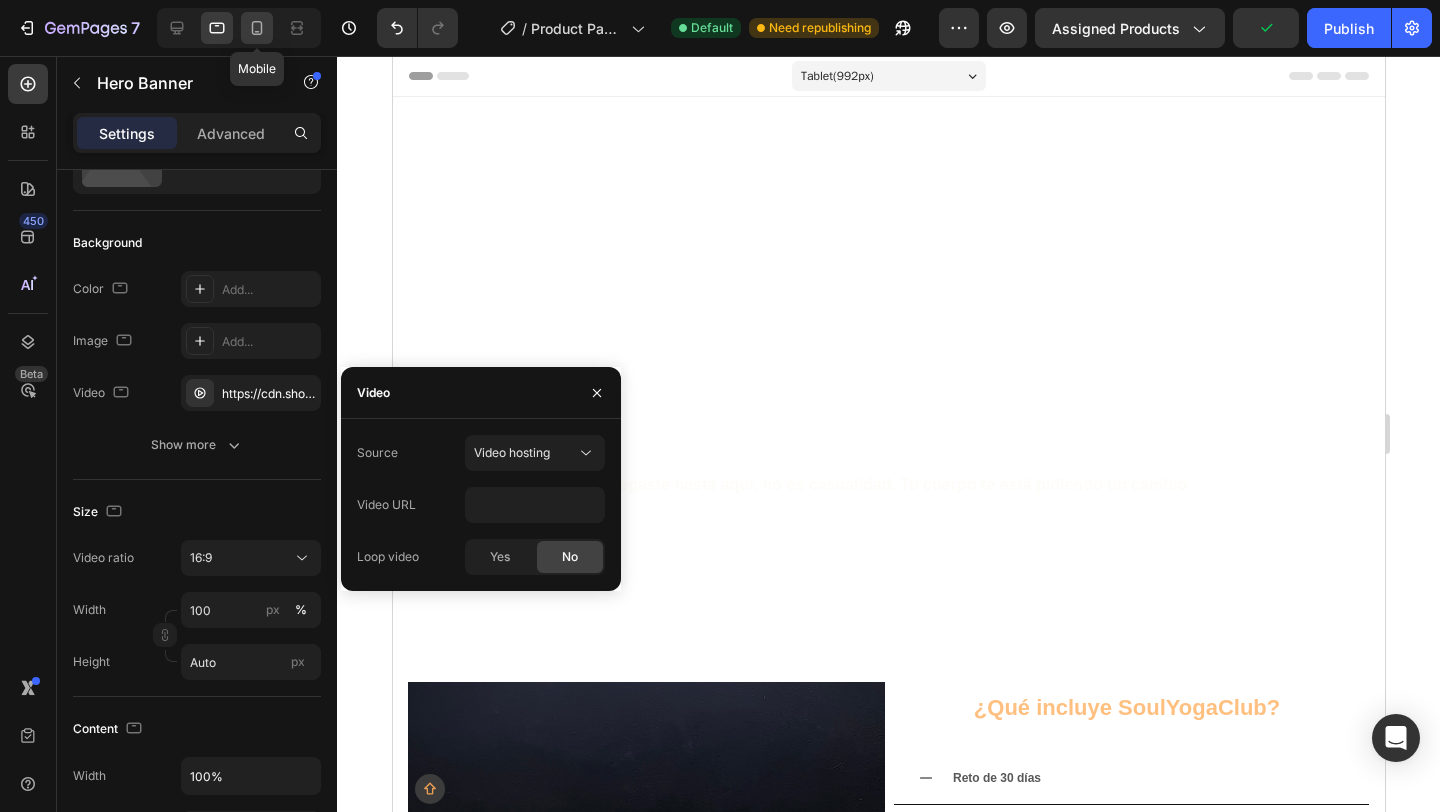 click 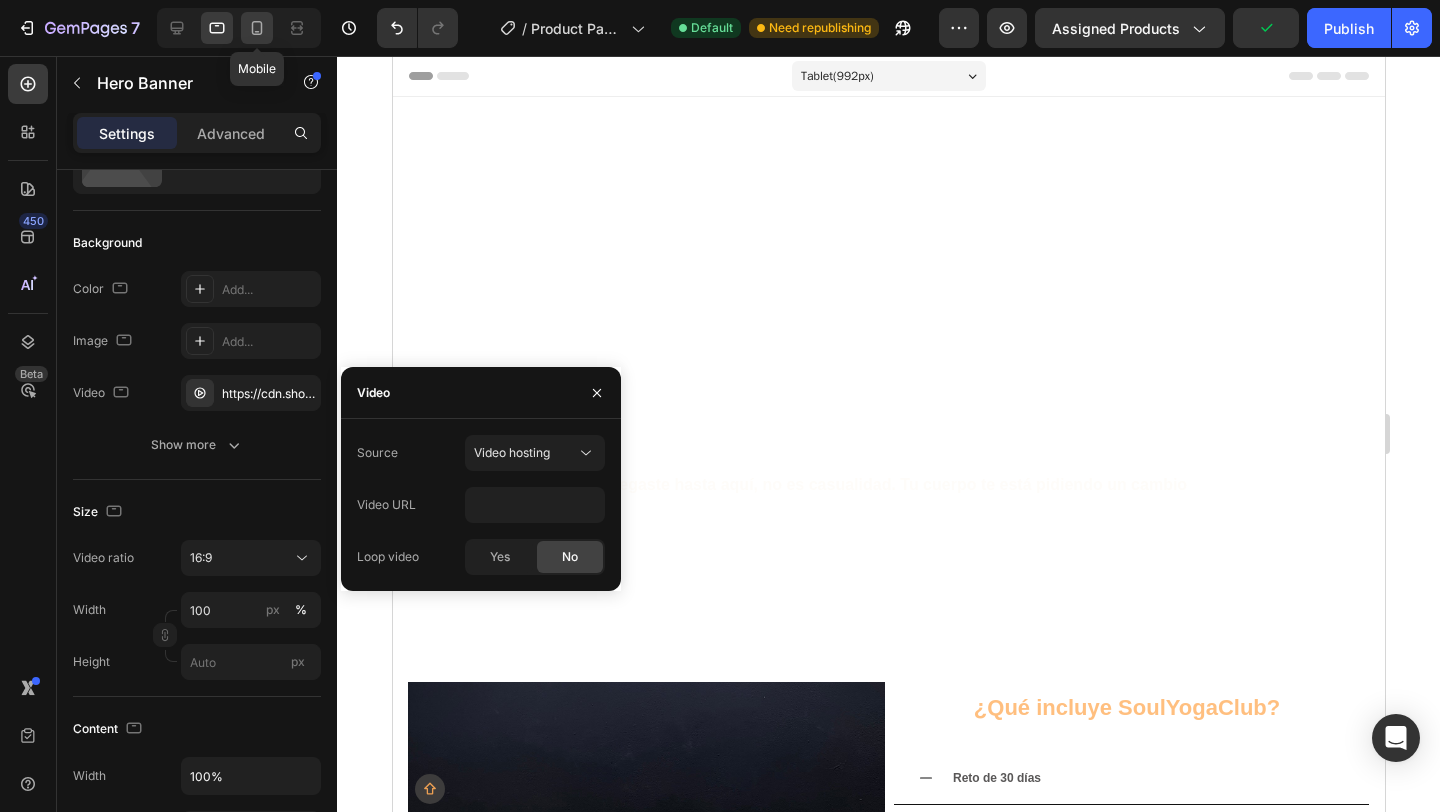 scroll, scrollTop: 0, scrollLeft: 0, axis: both 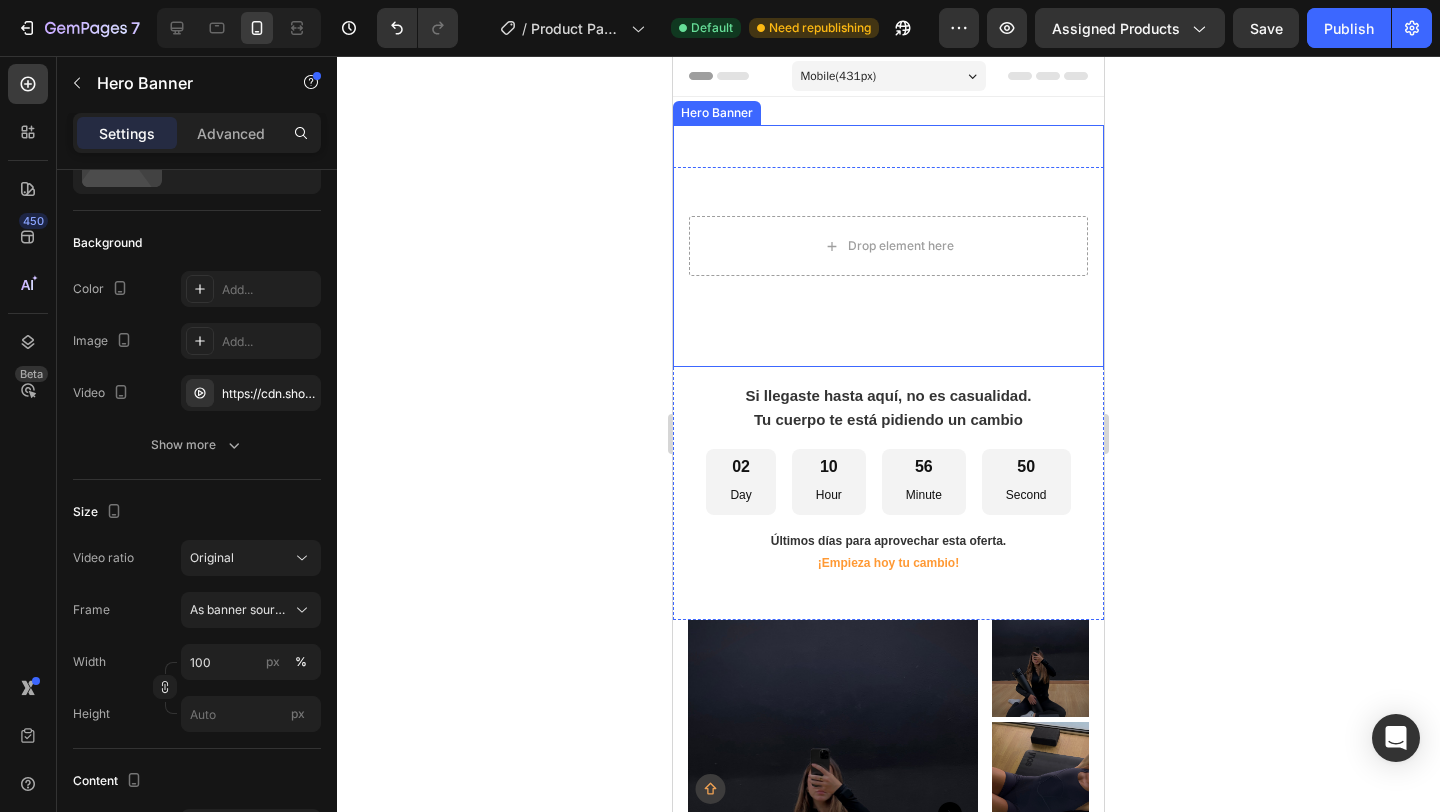 click at bounding box center [888, 246] 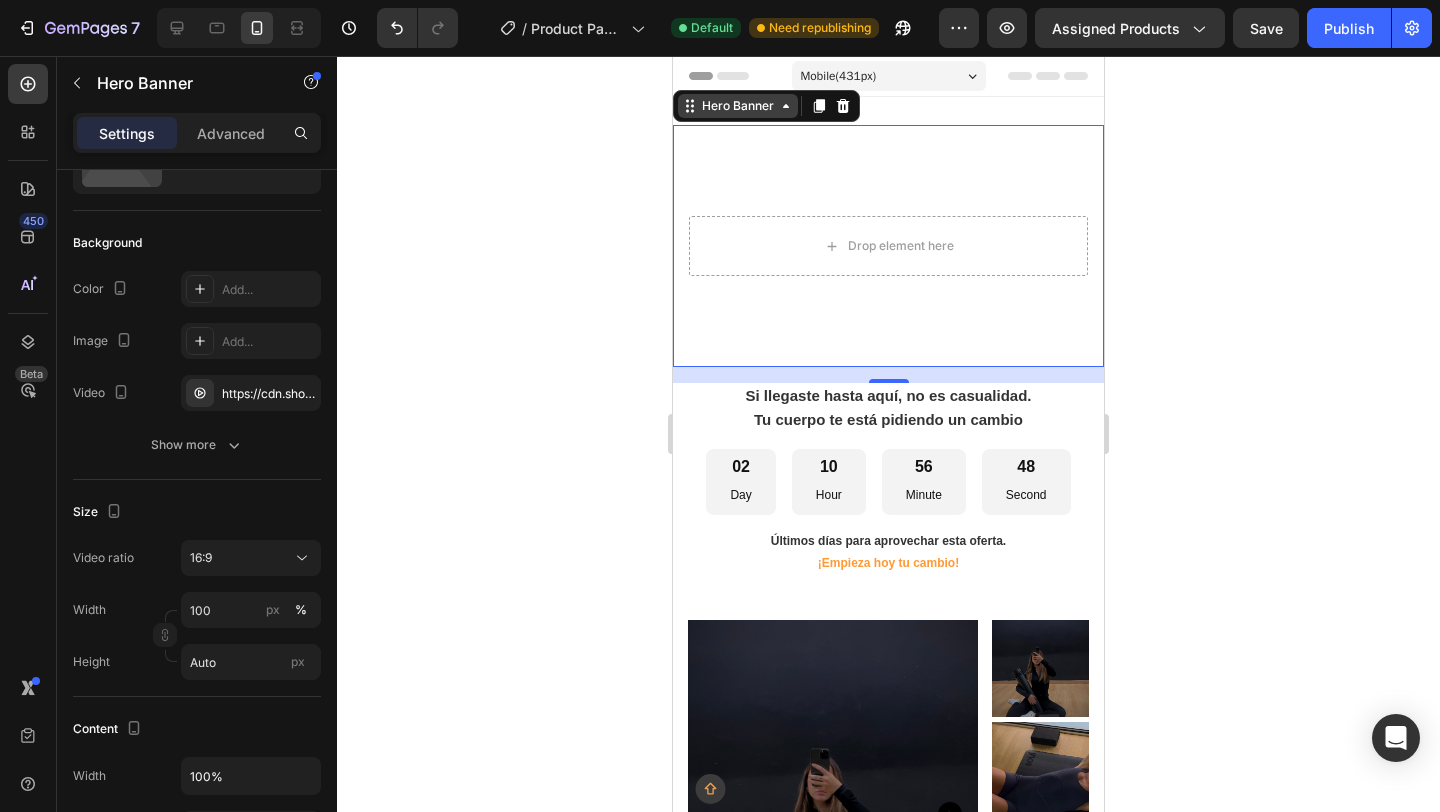 click on "Hero Banner" at bounding box center [738, 106] 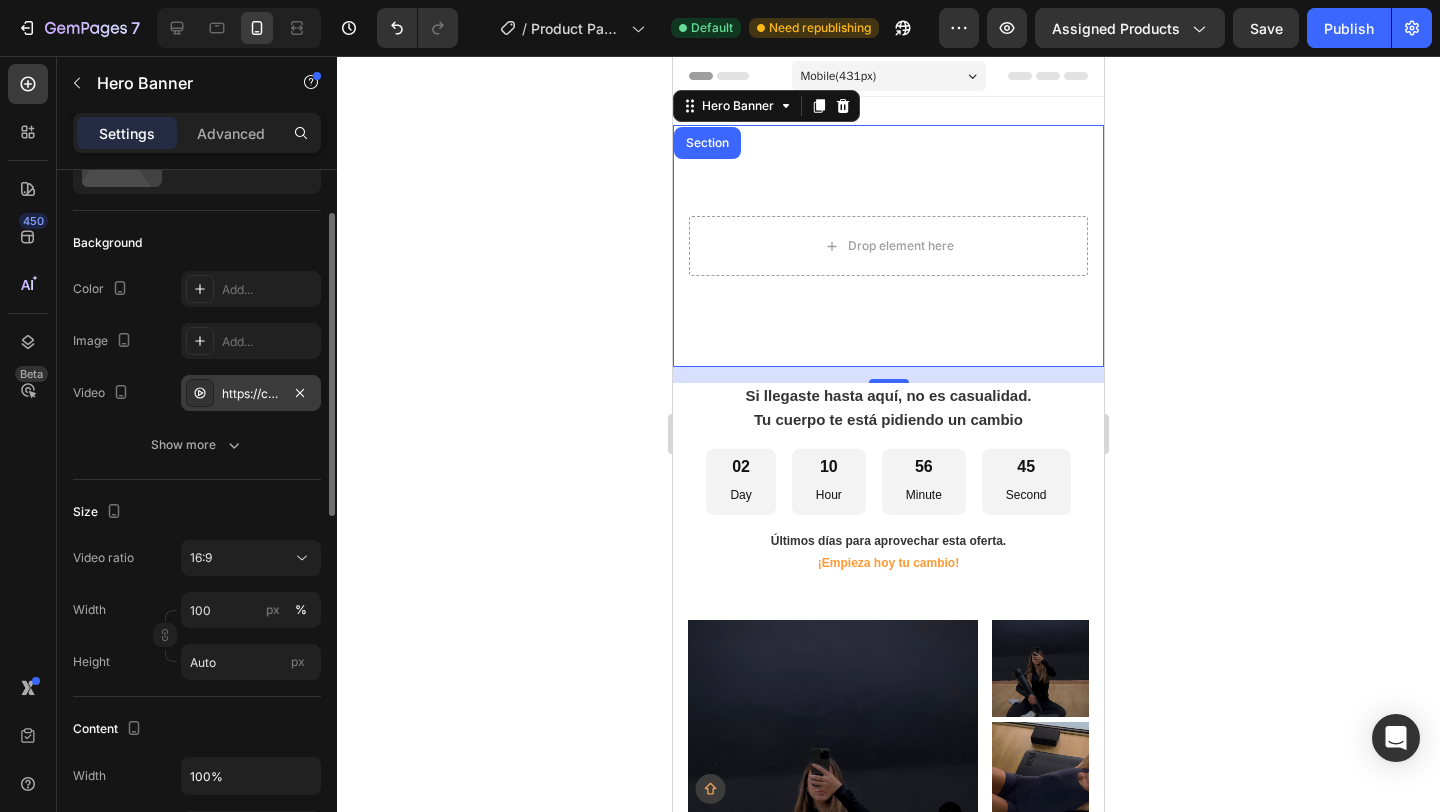 click on "https://cdn.shopify.com/videos/c/o/v/63686e232c5c4fa4827dbd0098e2f4fb.mov" at bounding box center (251, 394) 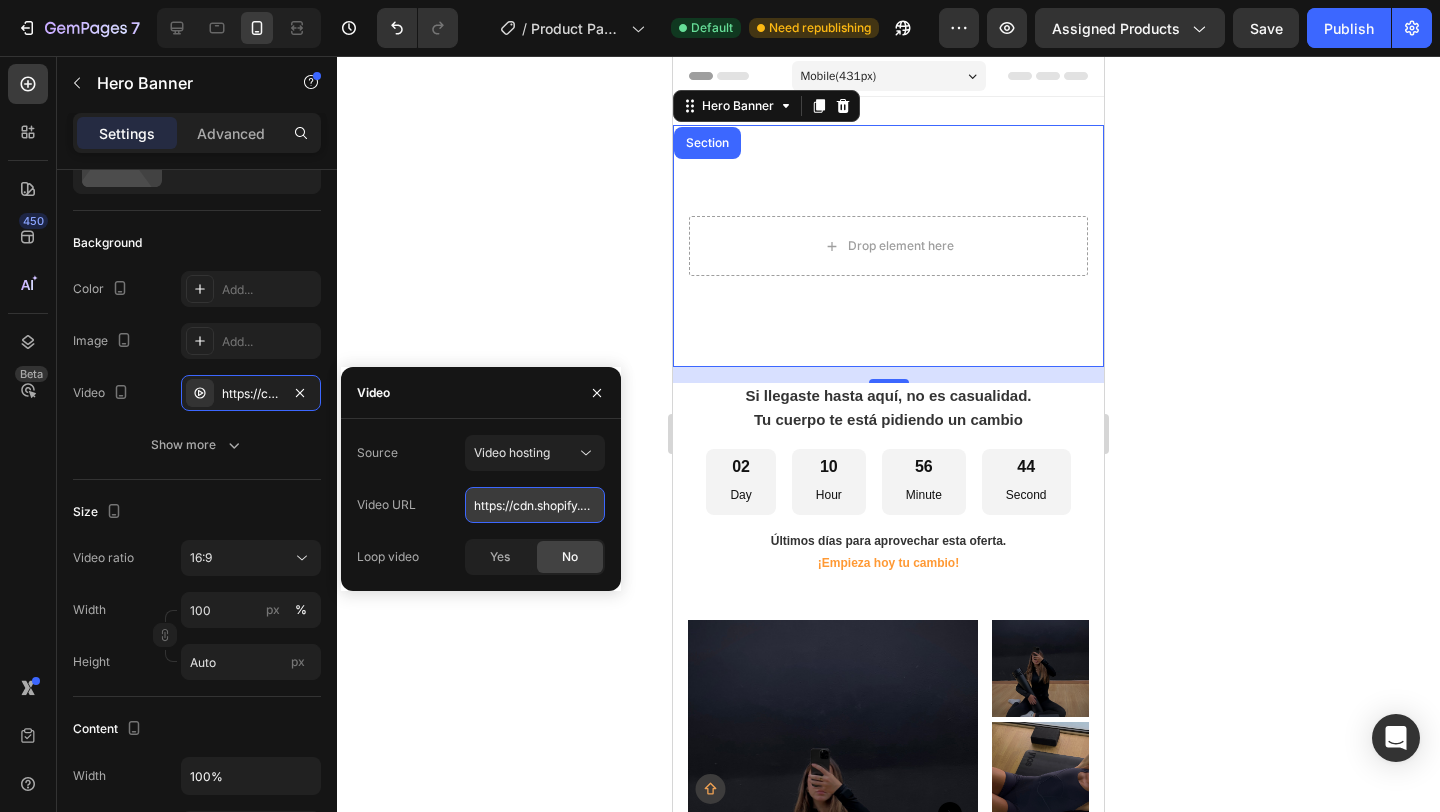 click on "https://cdn.shopify.com/videos/c/o/v/63686e232c5c4fa4827dbd0098e2f4fb.mov" at bounding box center [535, 505] 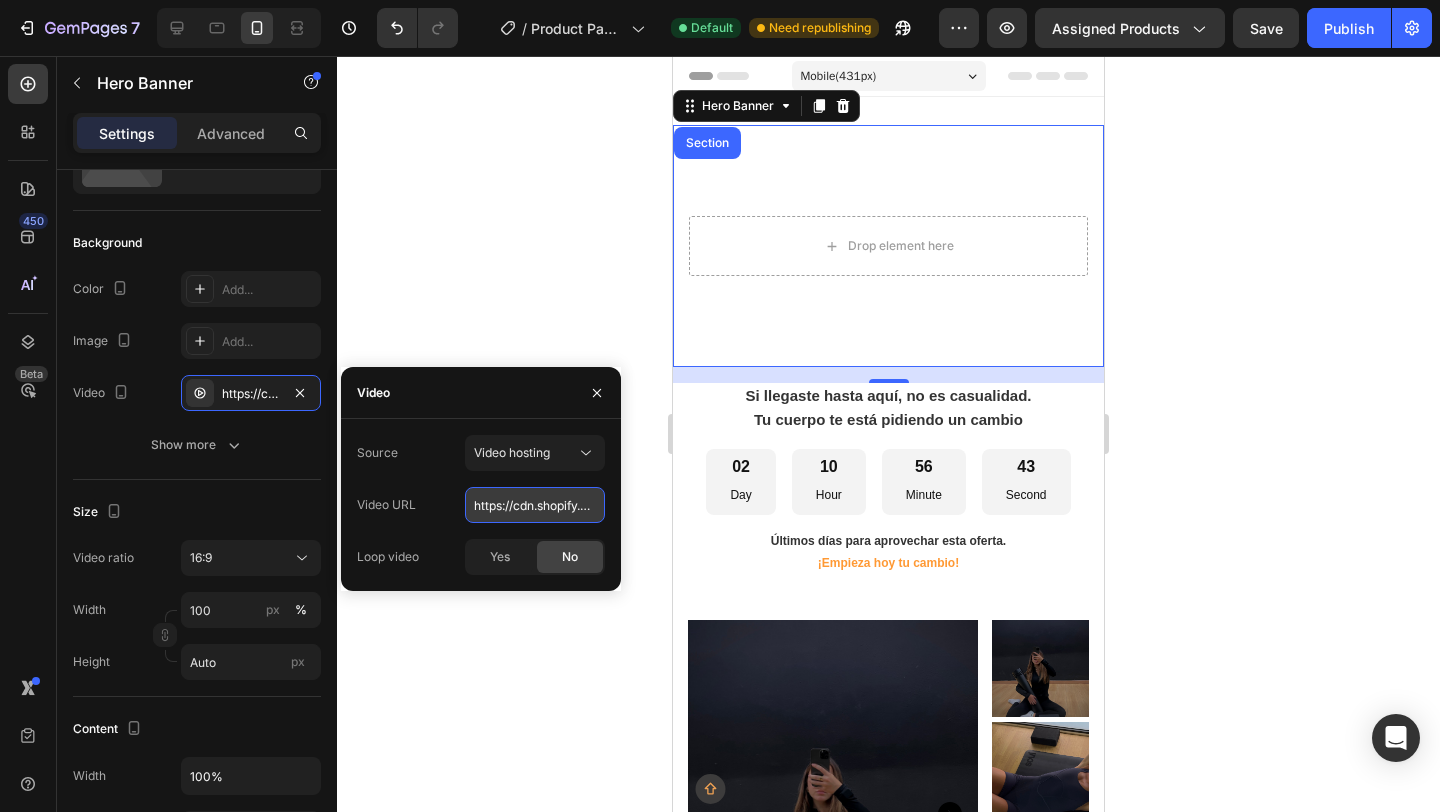 type on "dn.shopify.com/videos/c/o/v/63686e232c5c4fa4827dbd0098e2f4fb.mov" 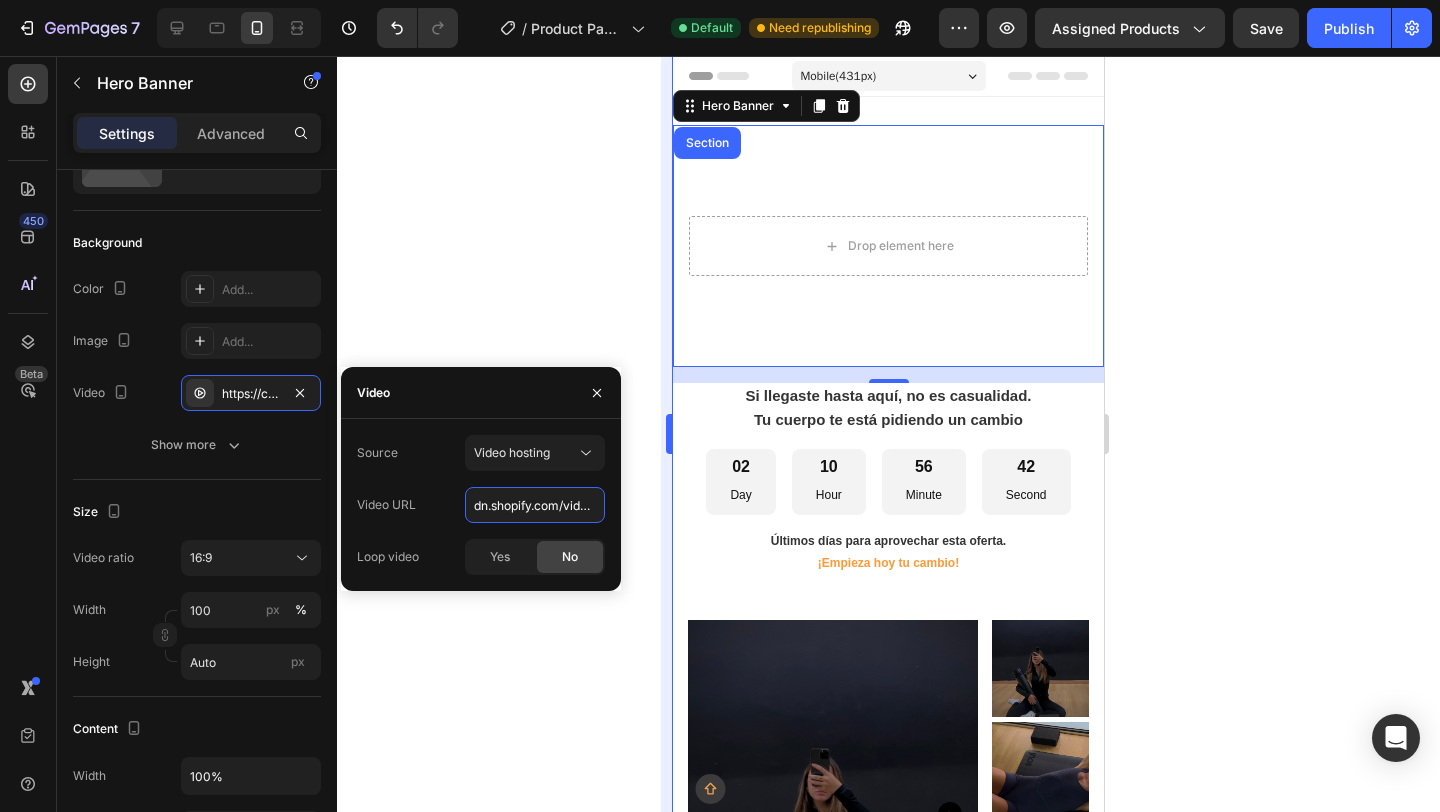 scroll, scrollTop: 0, scrollLeft: 296, axis: horizontal 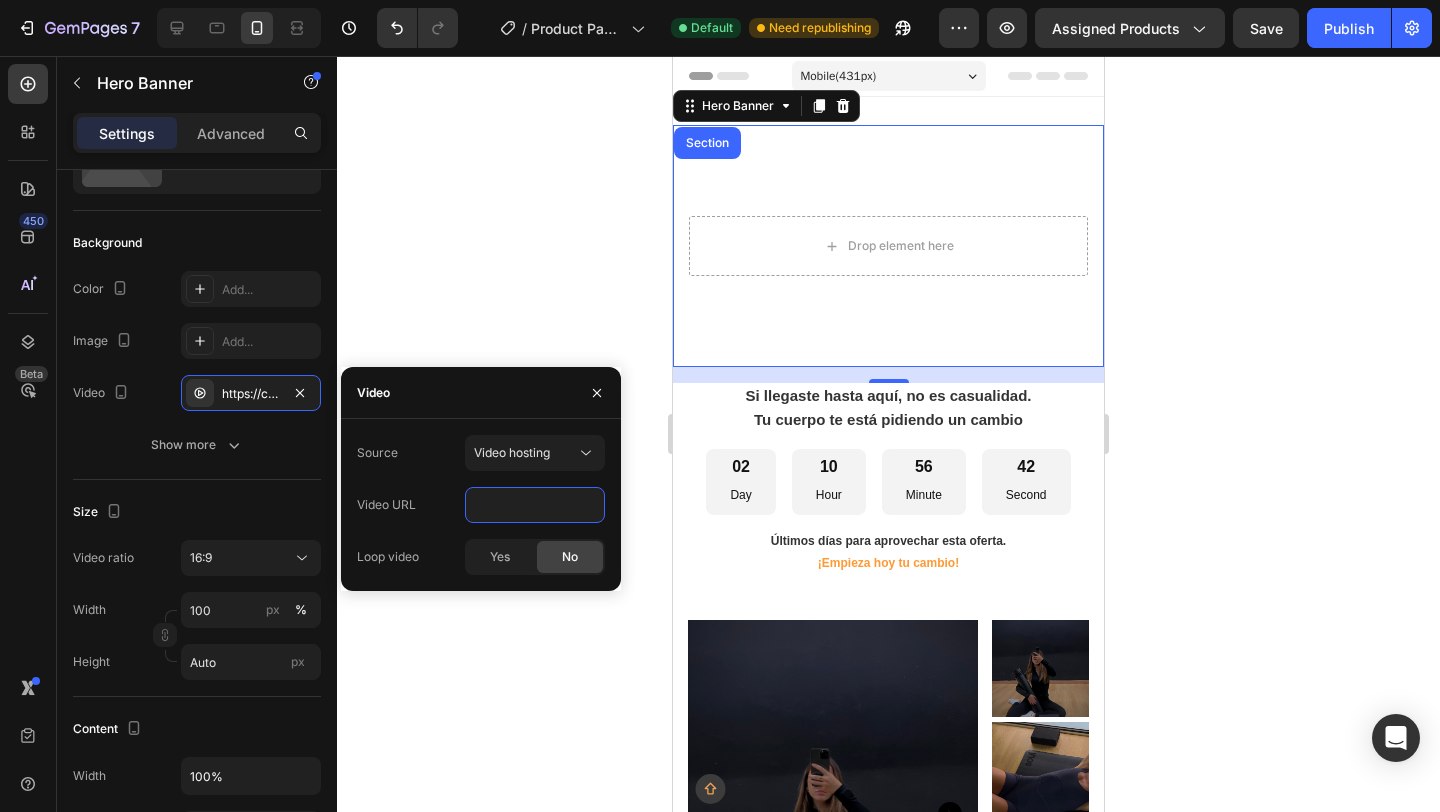drag, startPoint x: 1148, startPoint y: 564, endPoint x: 708, endPoint y: 519, distance: 442.29514 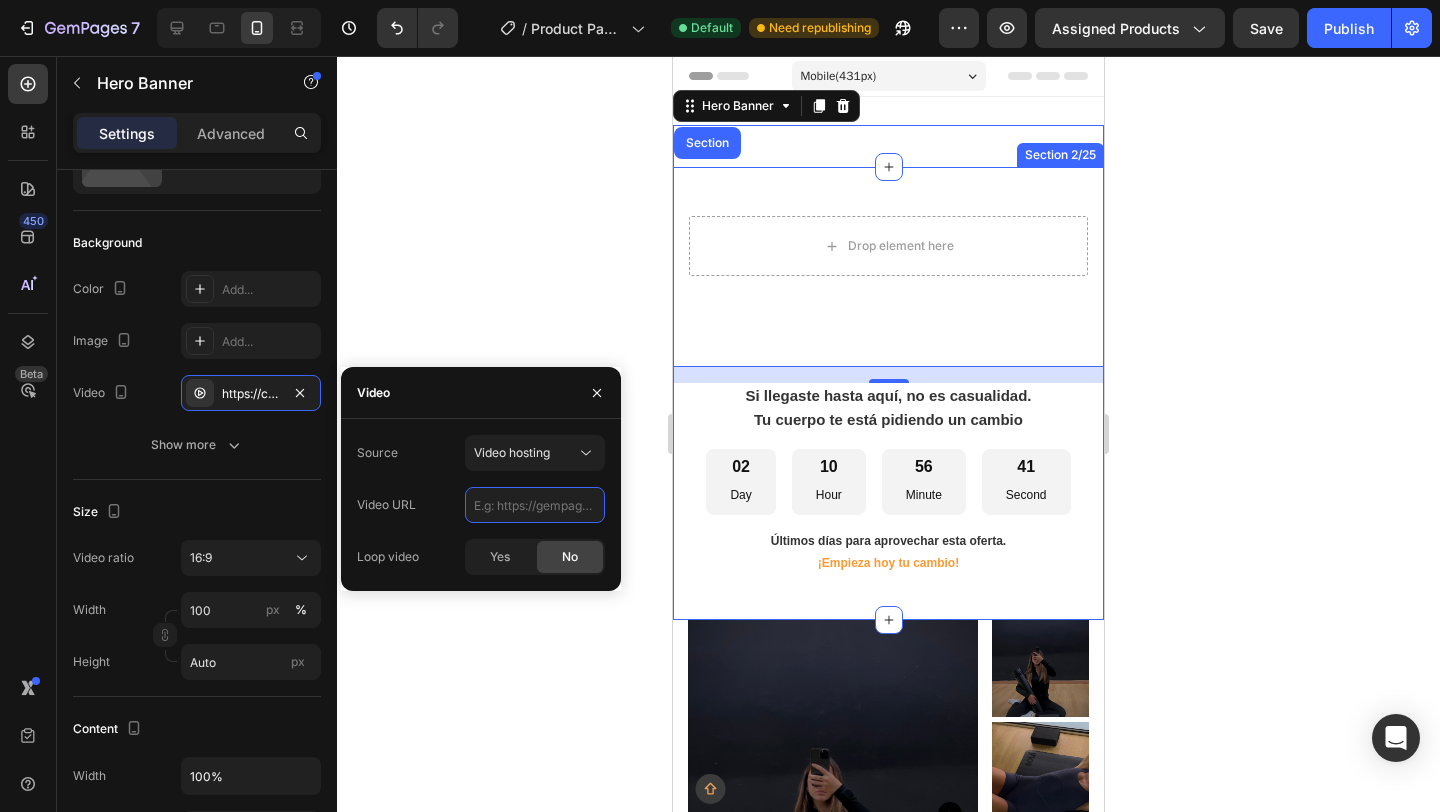 scroll, scrollTop: 0, scrollLeft: 0, axis: both 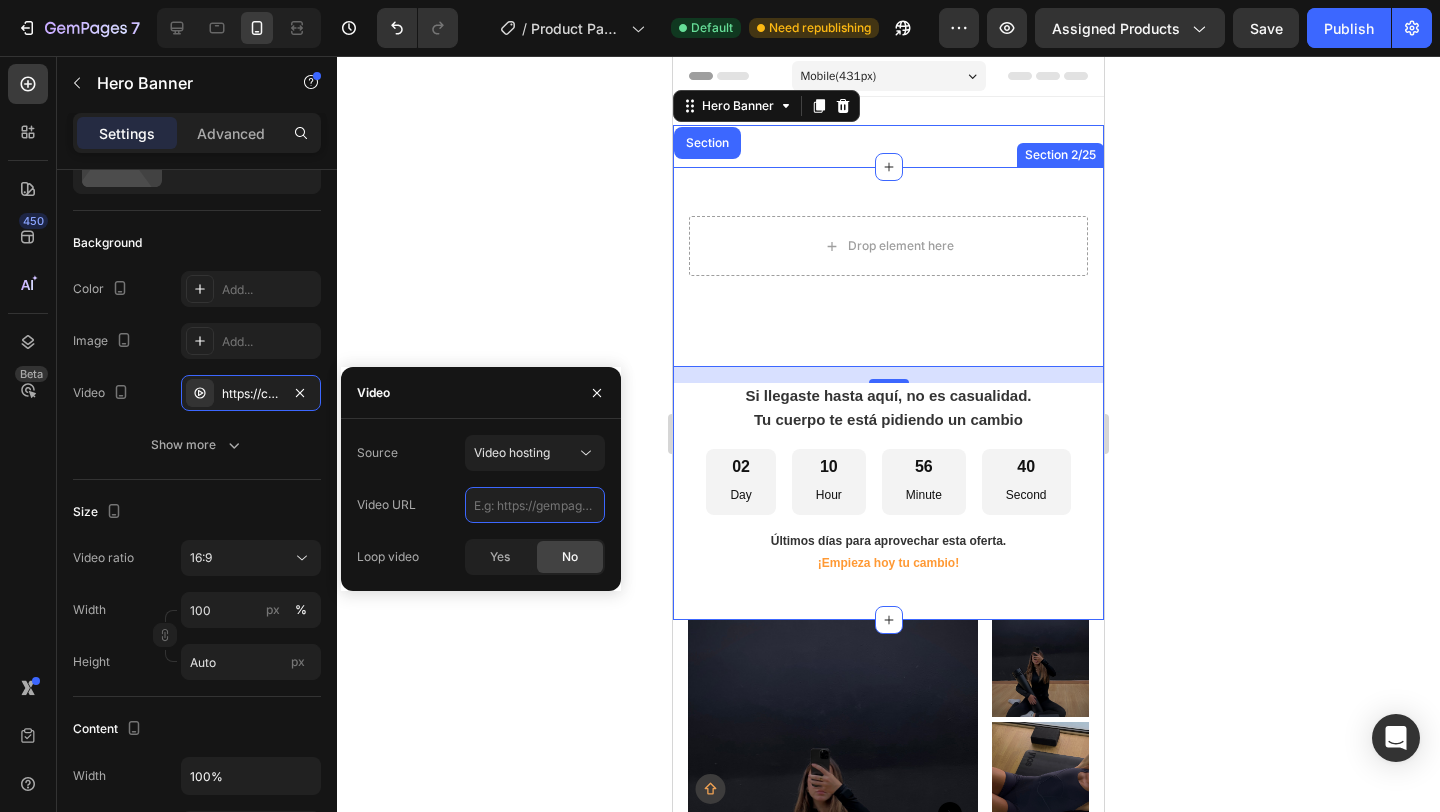 paste on "https://cdn.shopify.com/videos/c/o/v/b36e2d9167b64975bb0651ad84809e46.mp4" 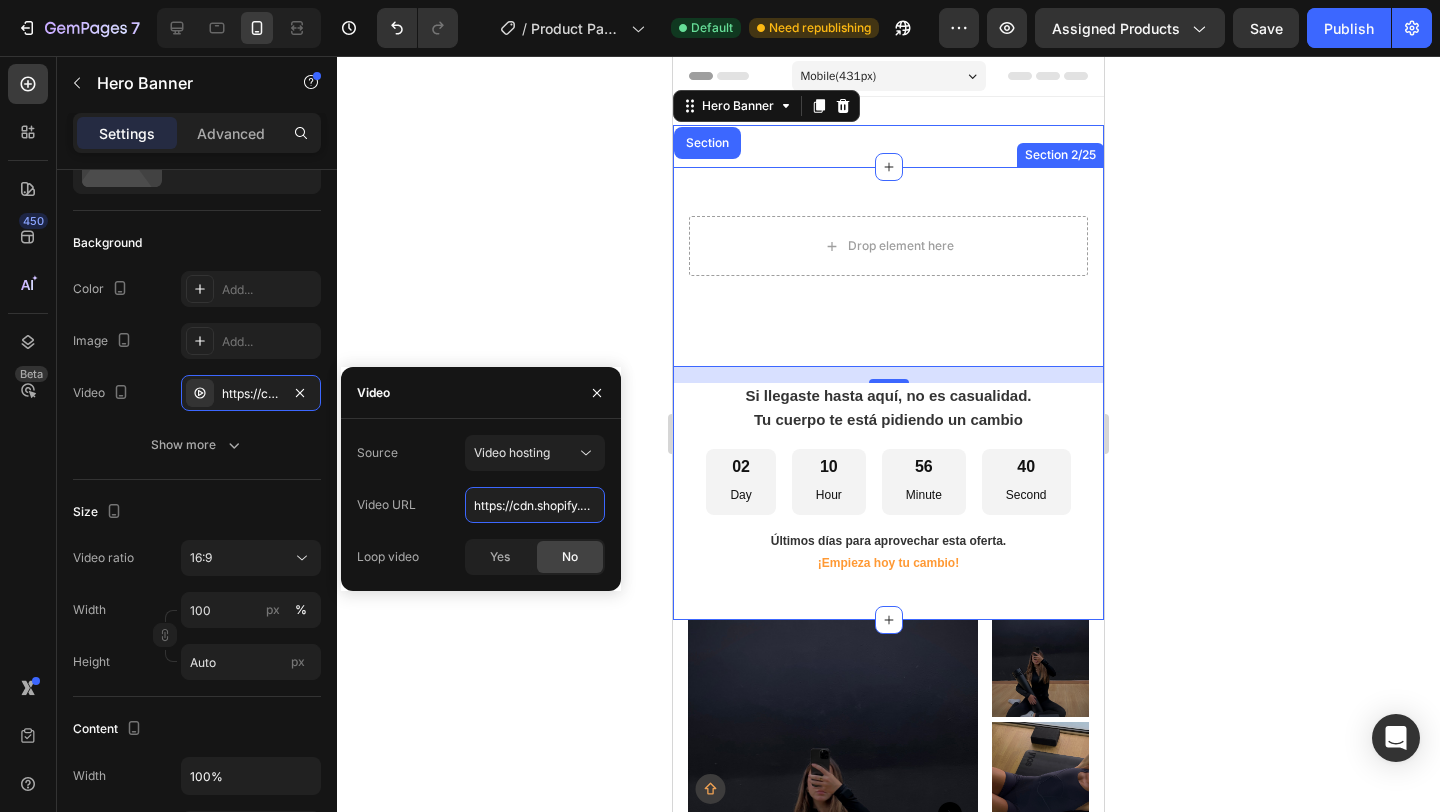scroll, scrollTop: 0, scrollLeft: 350, axis: horizontal 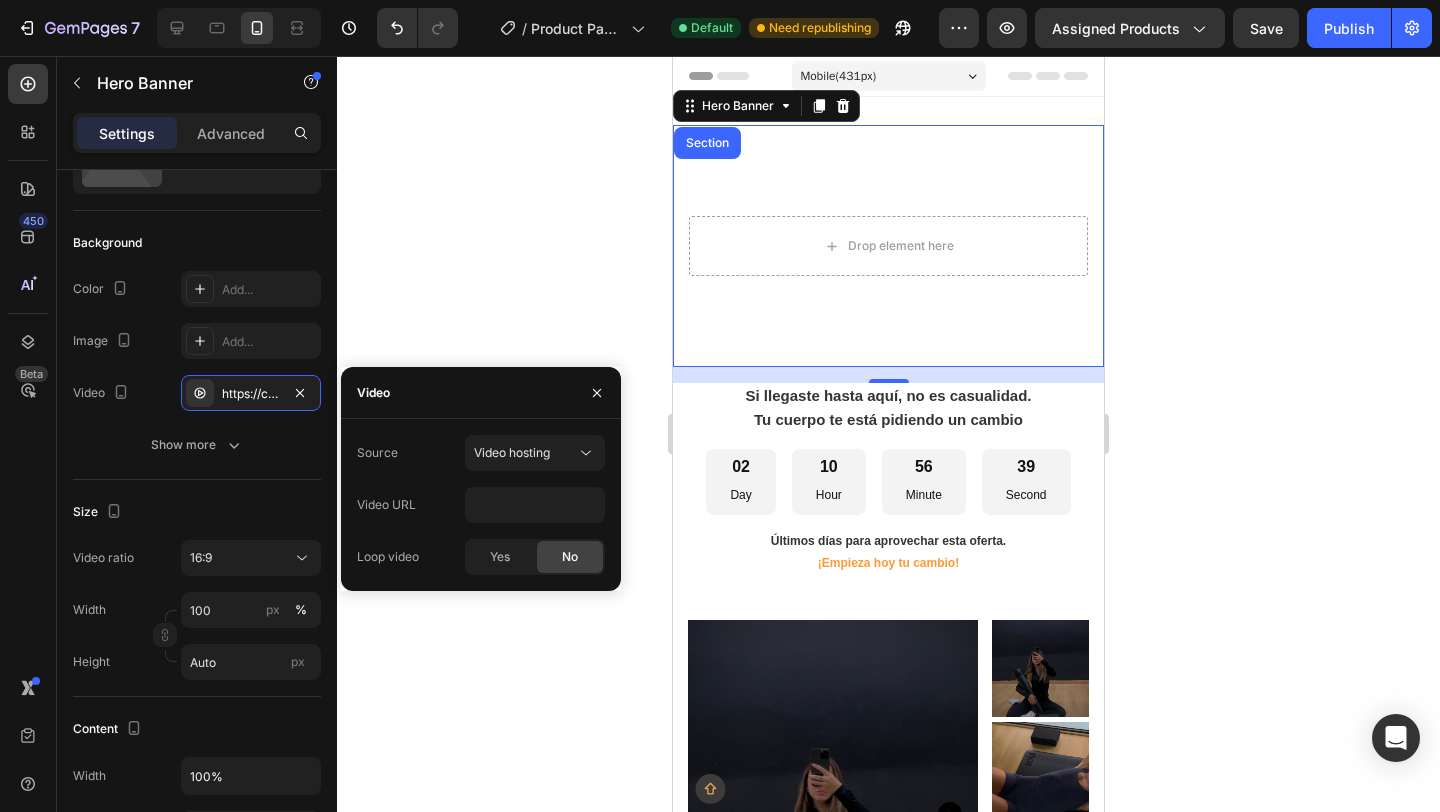 click 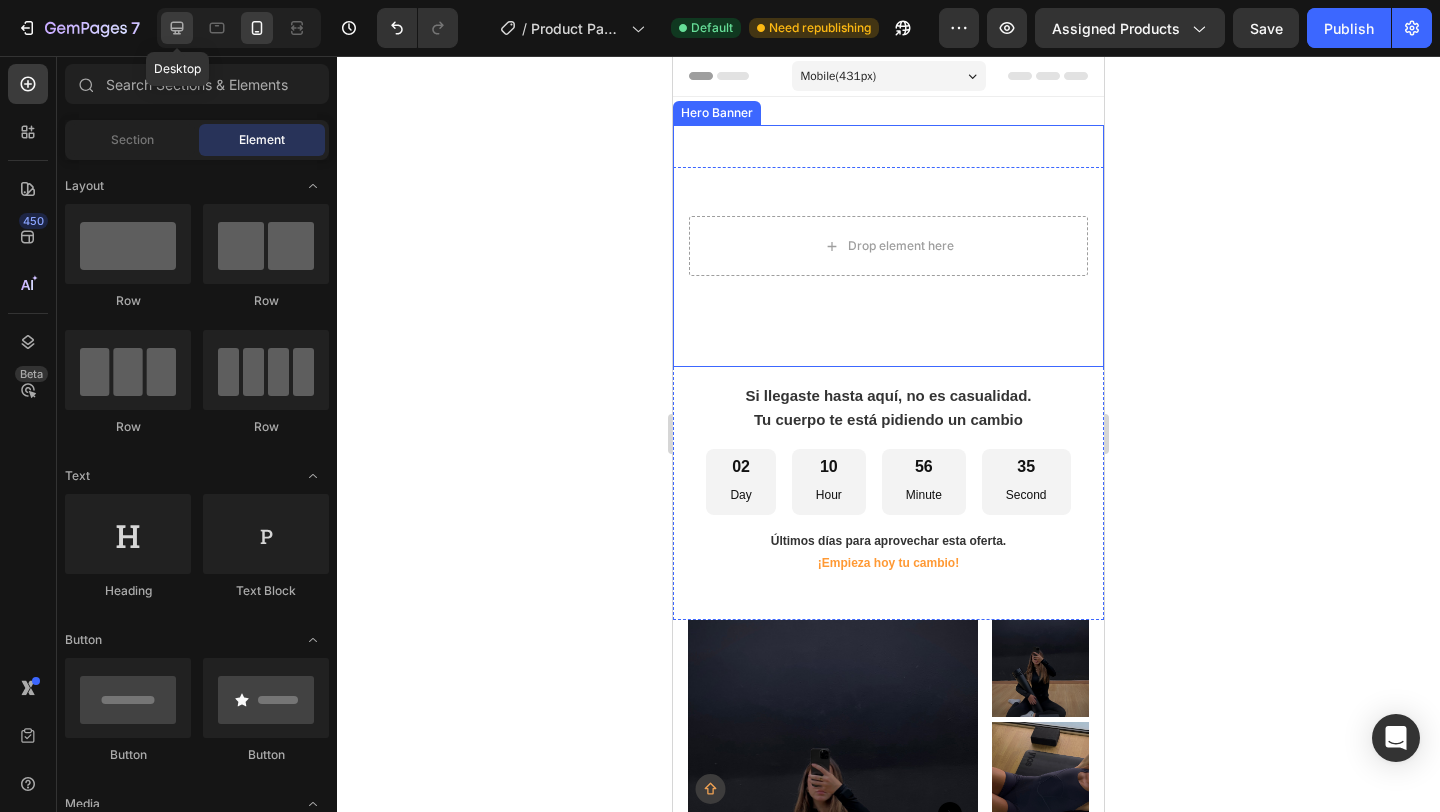 click 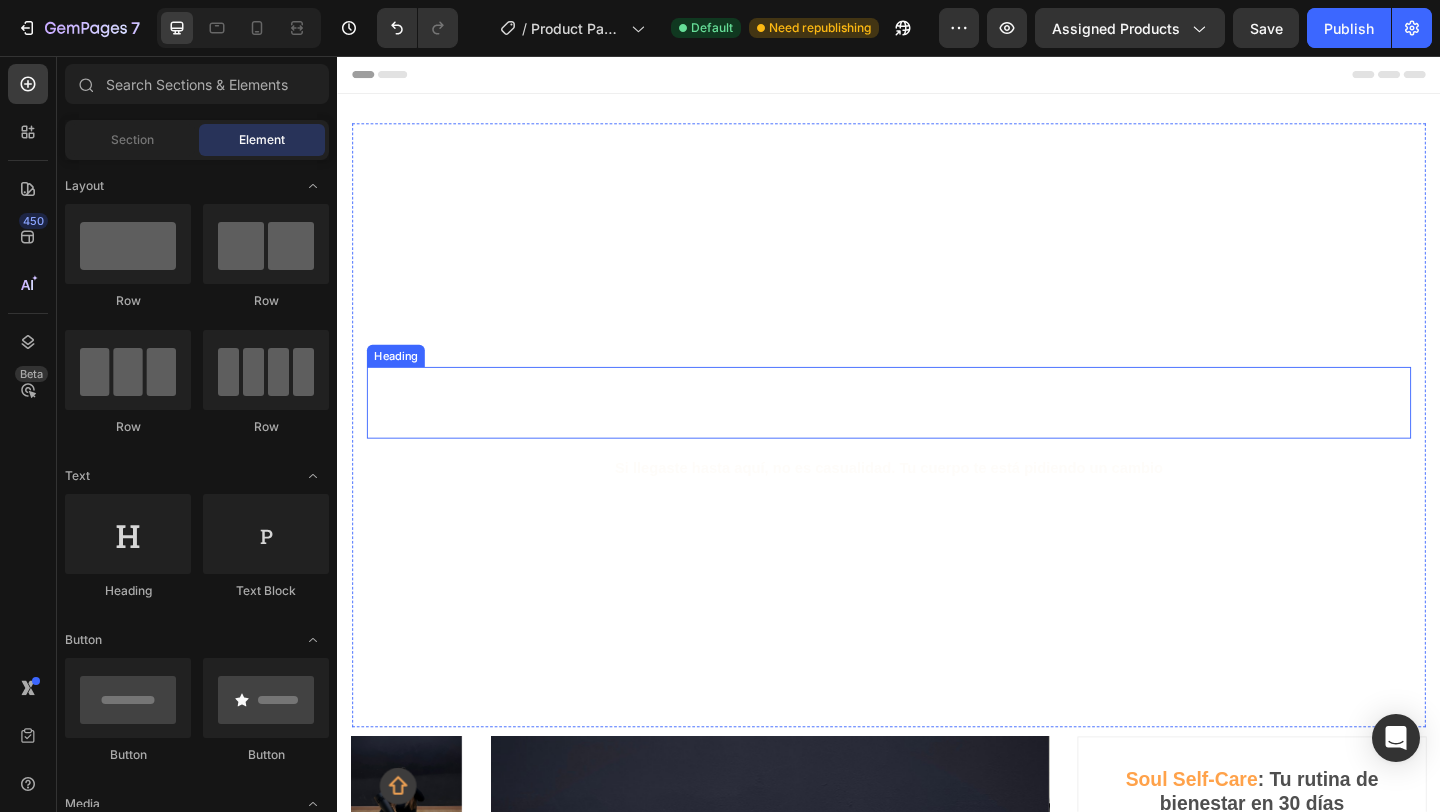 click on "Soul Yoga Club" at bounding box center [937, 433] 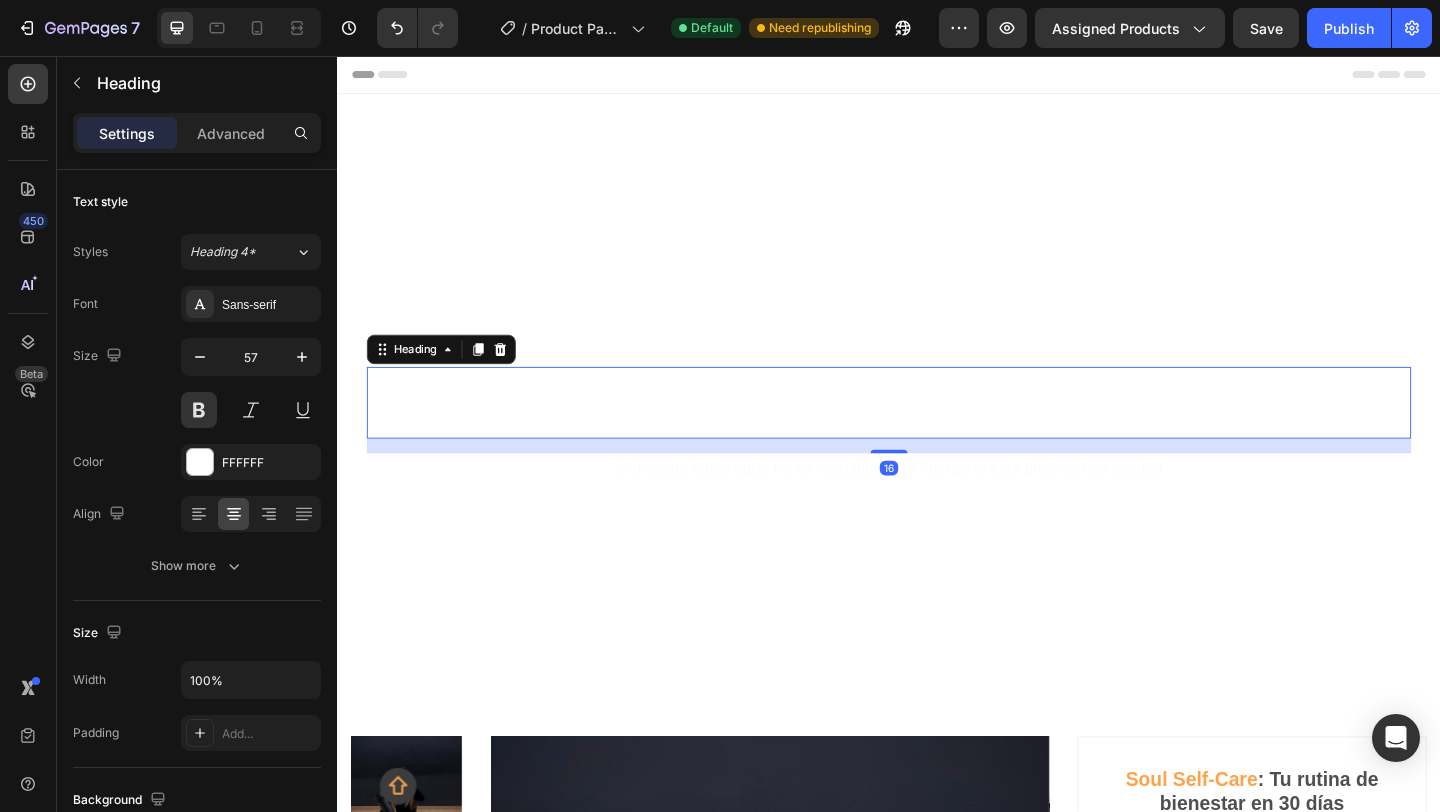 click on "Soul Yoga Club" at bounding box center (937, 433) 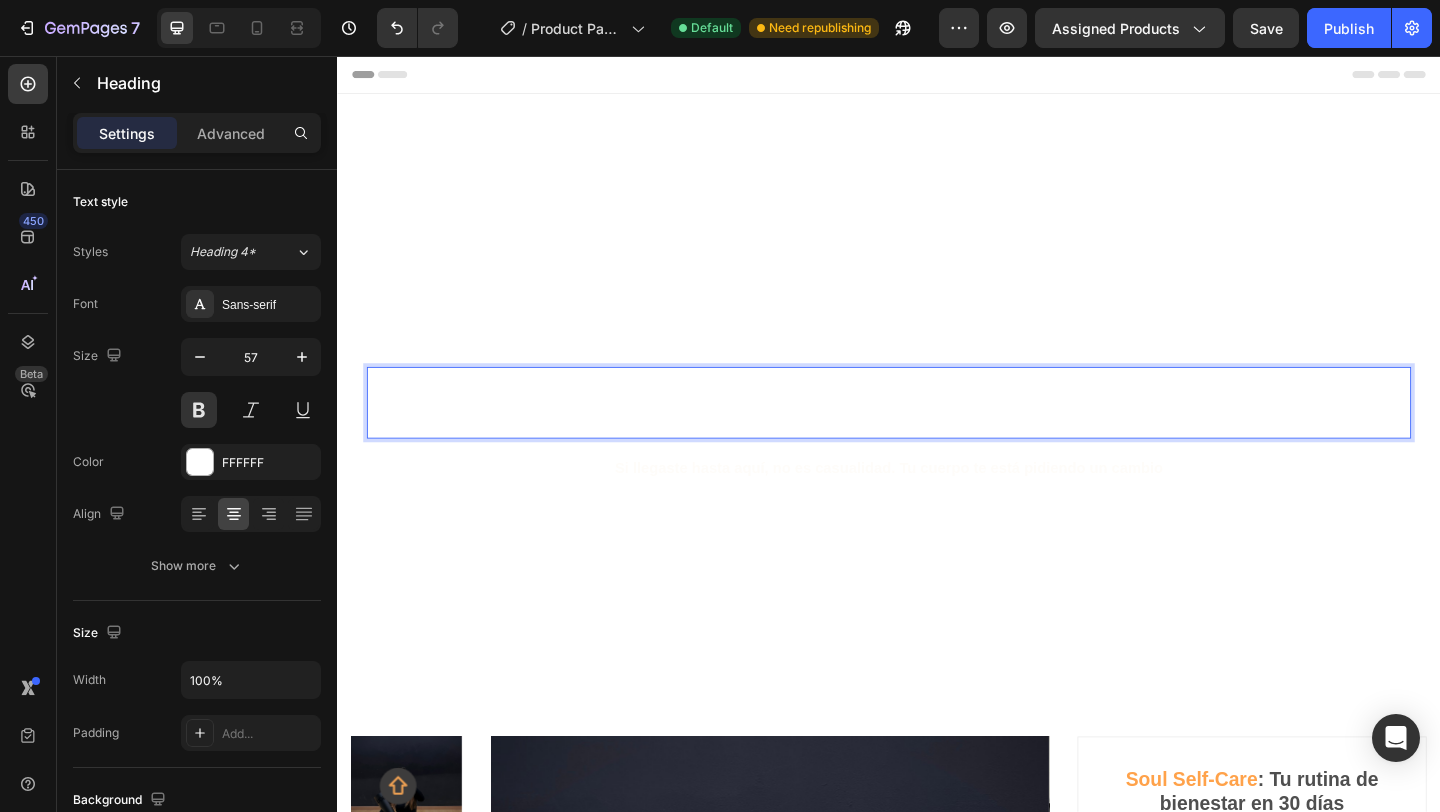 drag, startPoint x: 1165, startPoint y: 434, endPoint x: 683, endPoint y: 432, distance: 482.00415 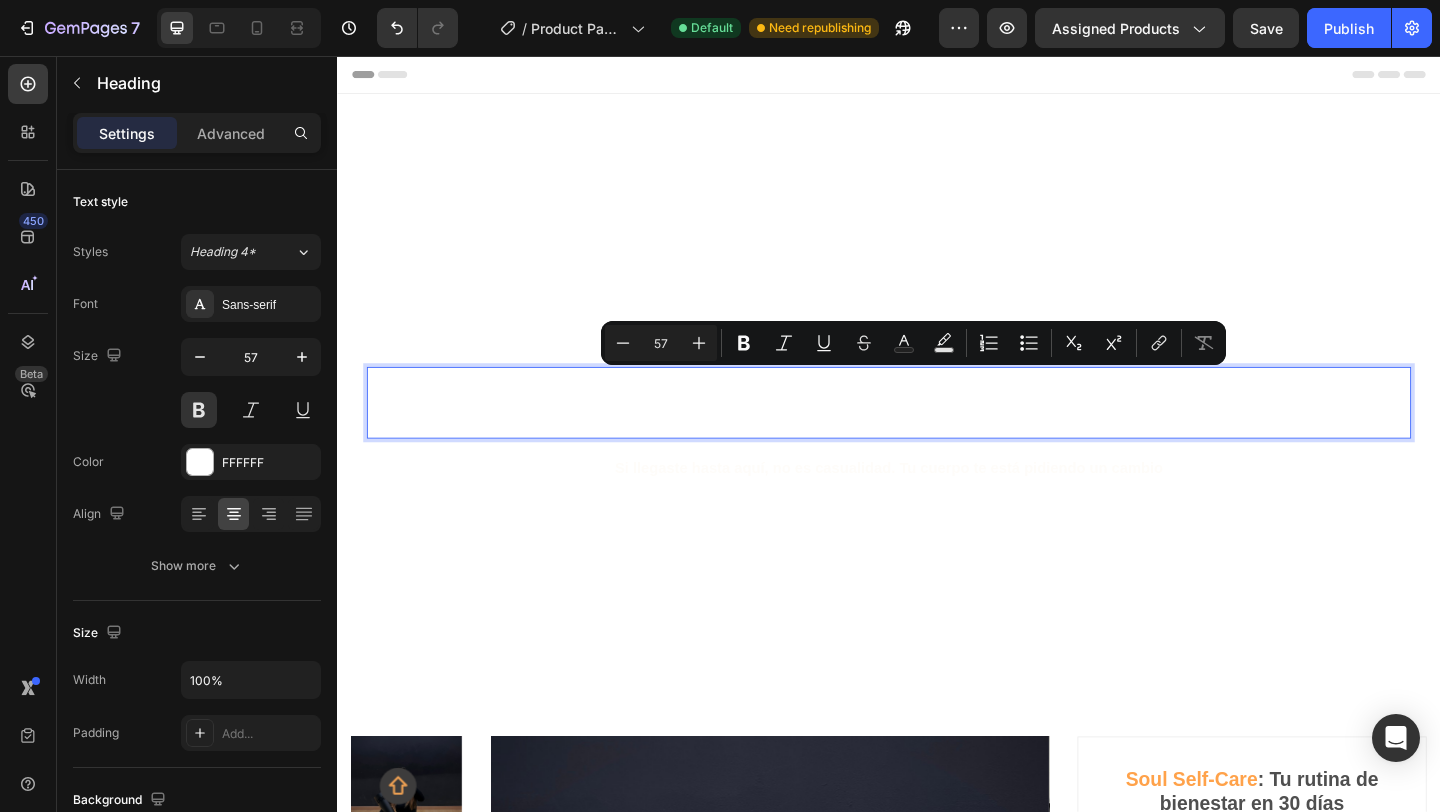 copy on "Soul Yoga Club" 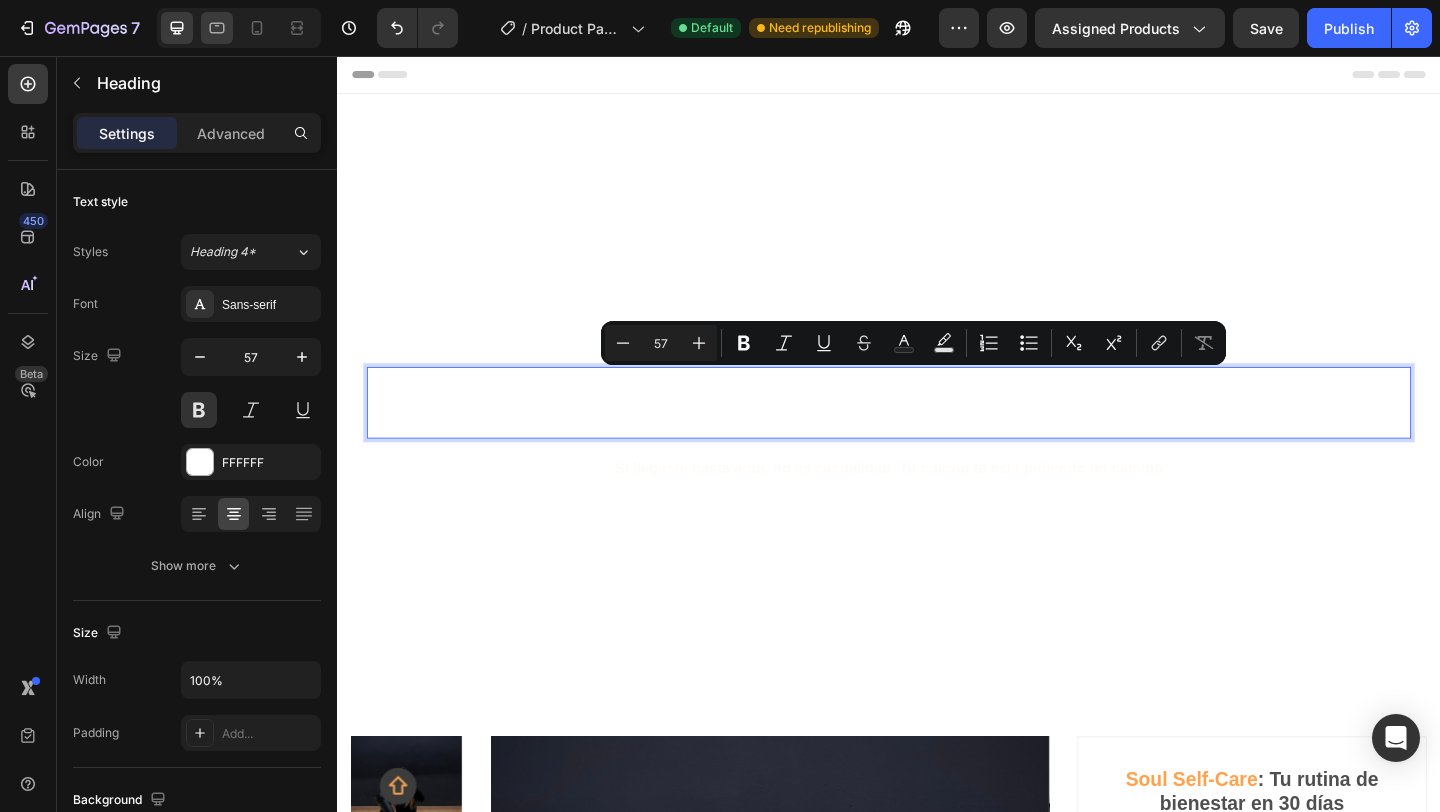 click 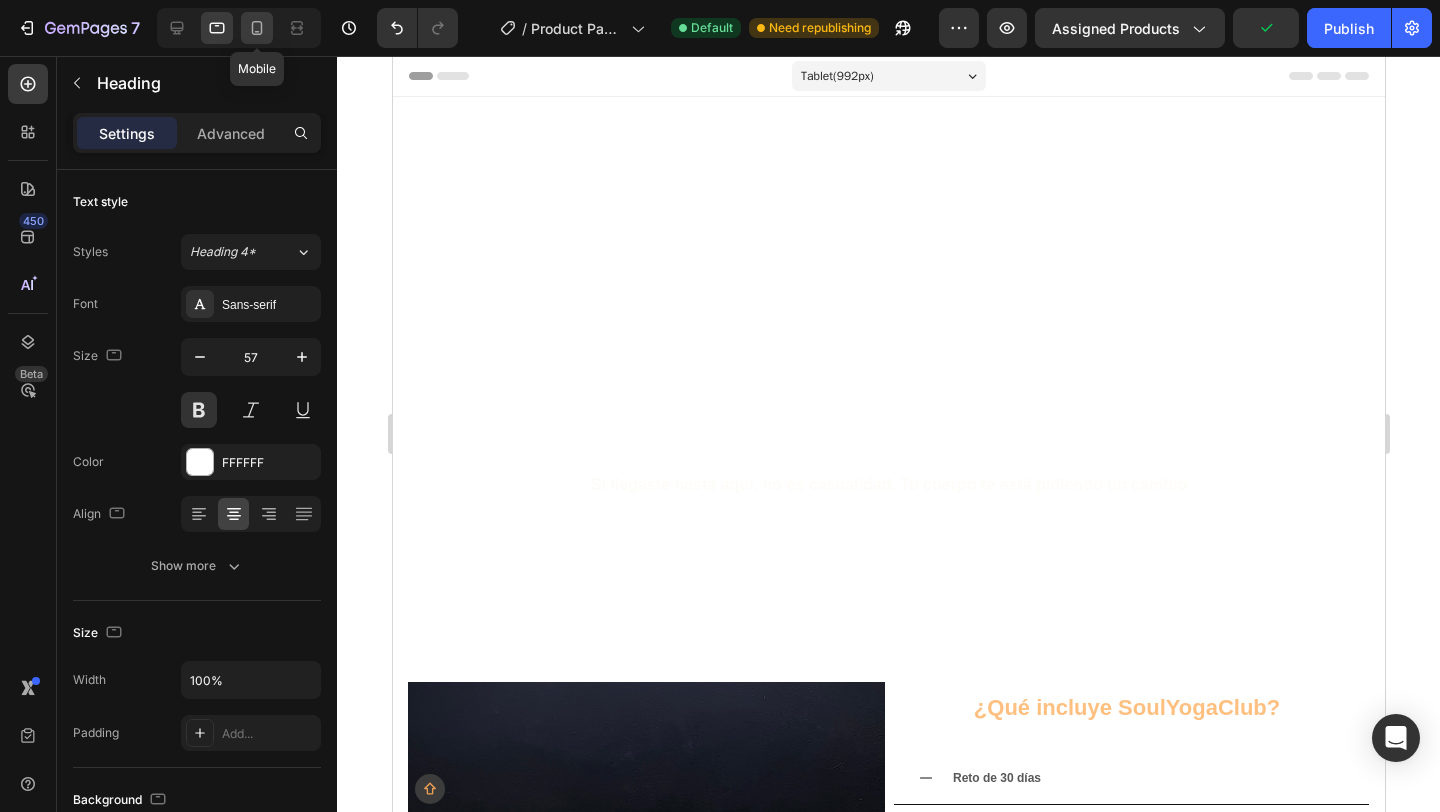 click 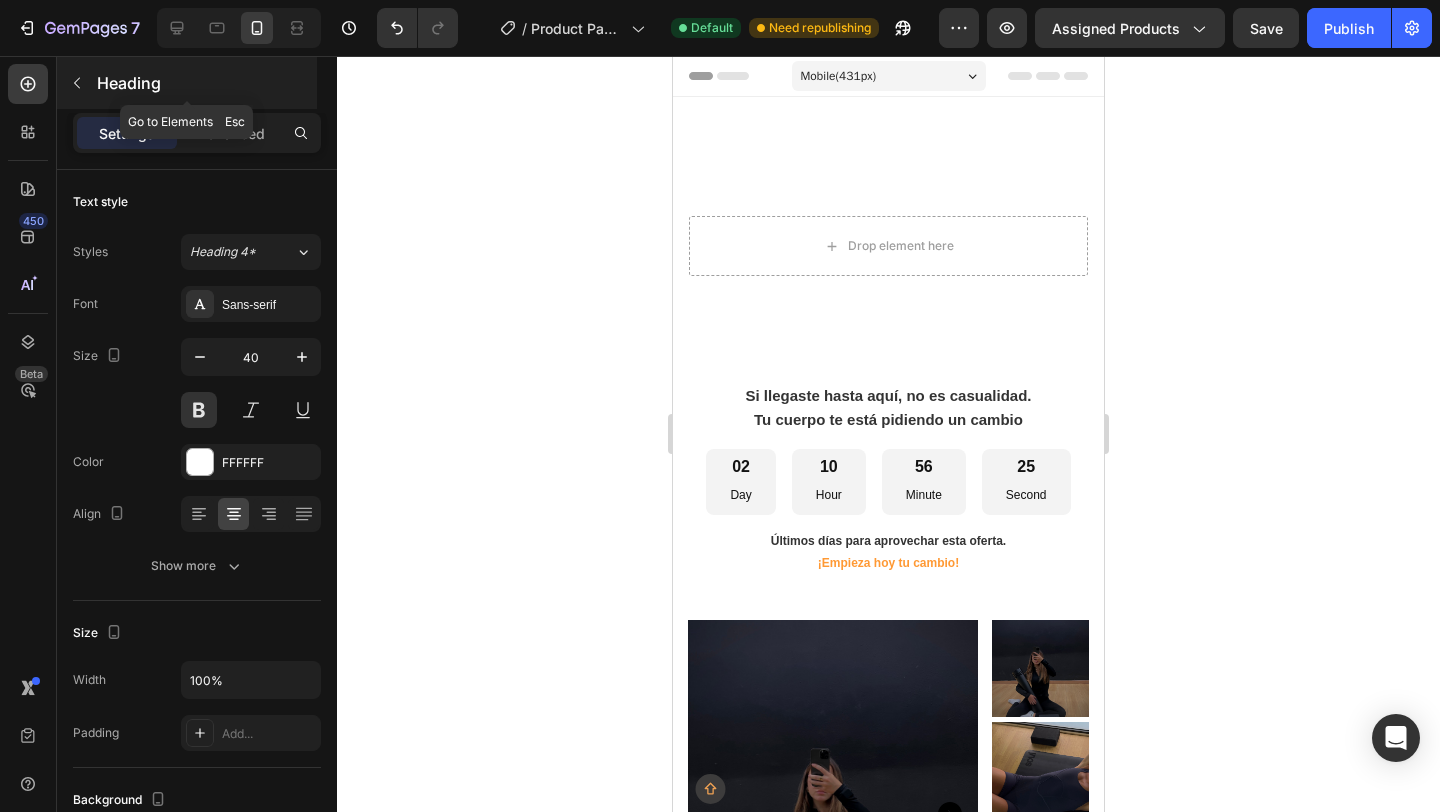 click 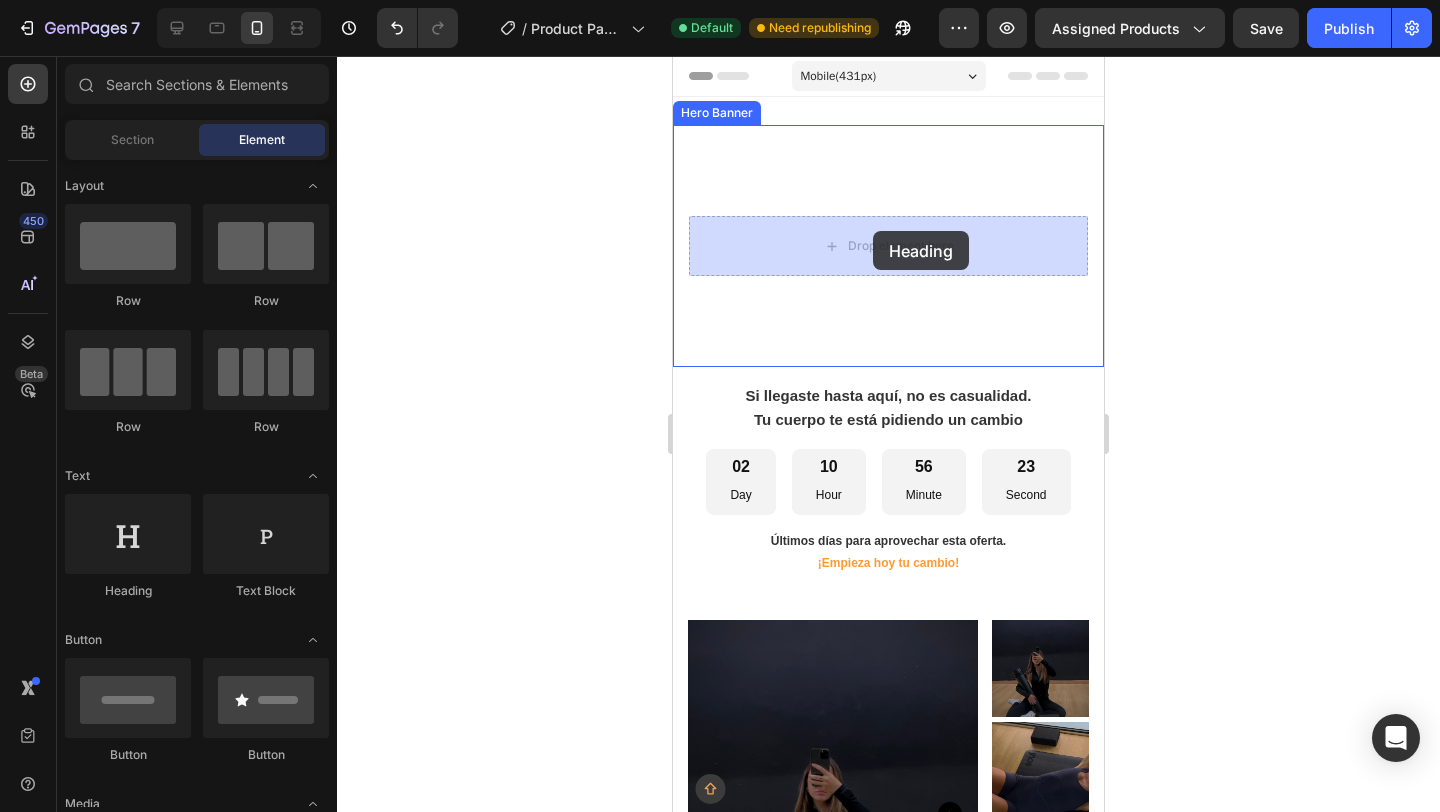 drag, startPoint x: 762, startPoint y: 310, endPoint x: 873, endPoint y: 231, distance: 136.24243 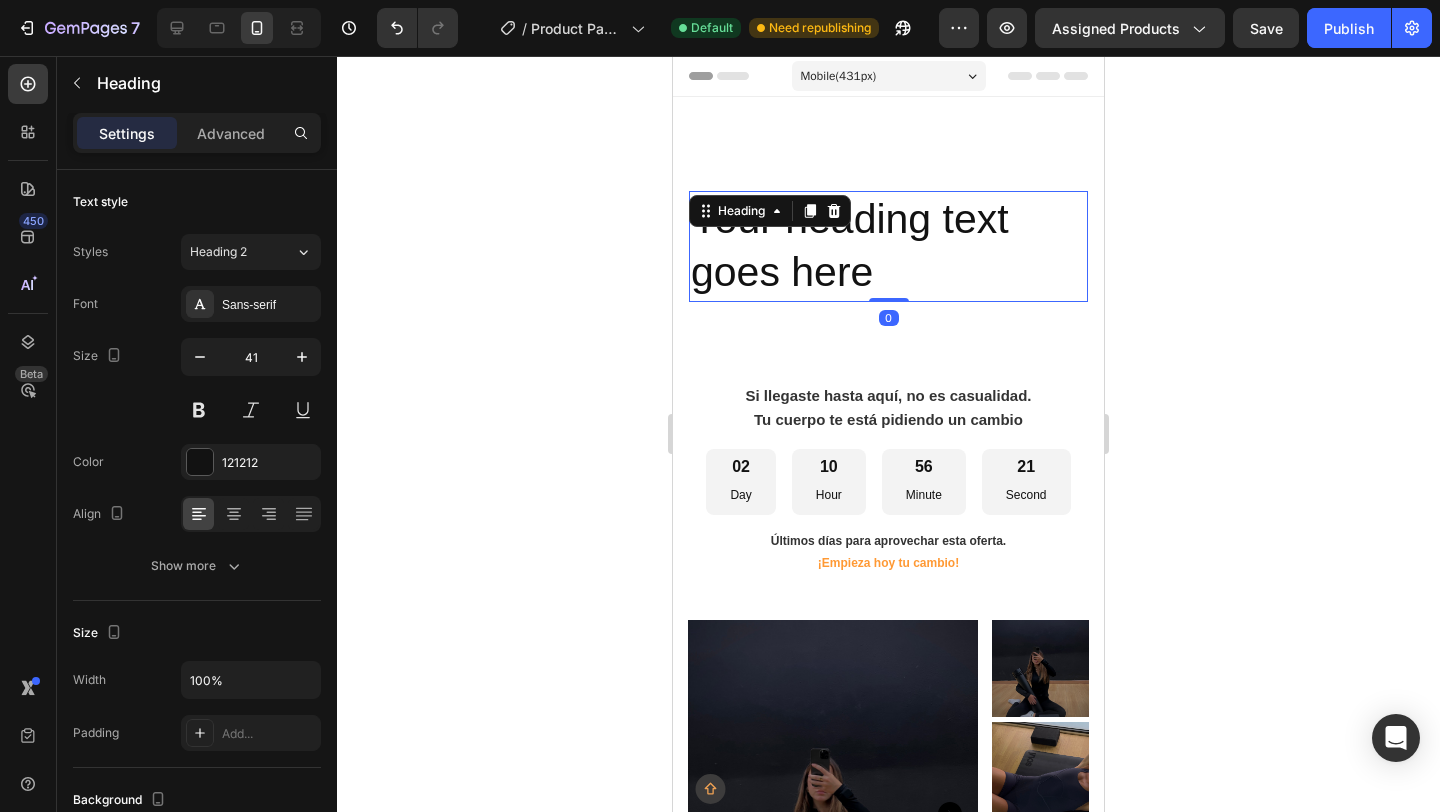 click on "Your heading text goes here" at bounding box center [888, 246] 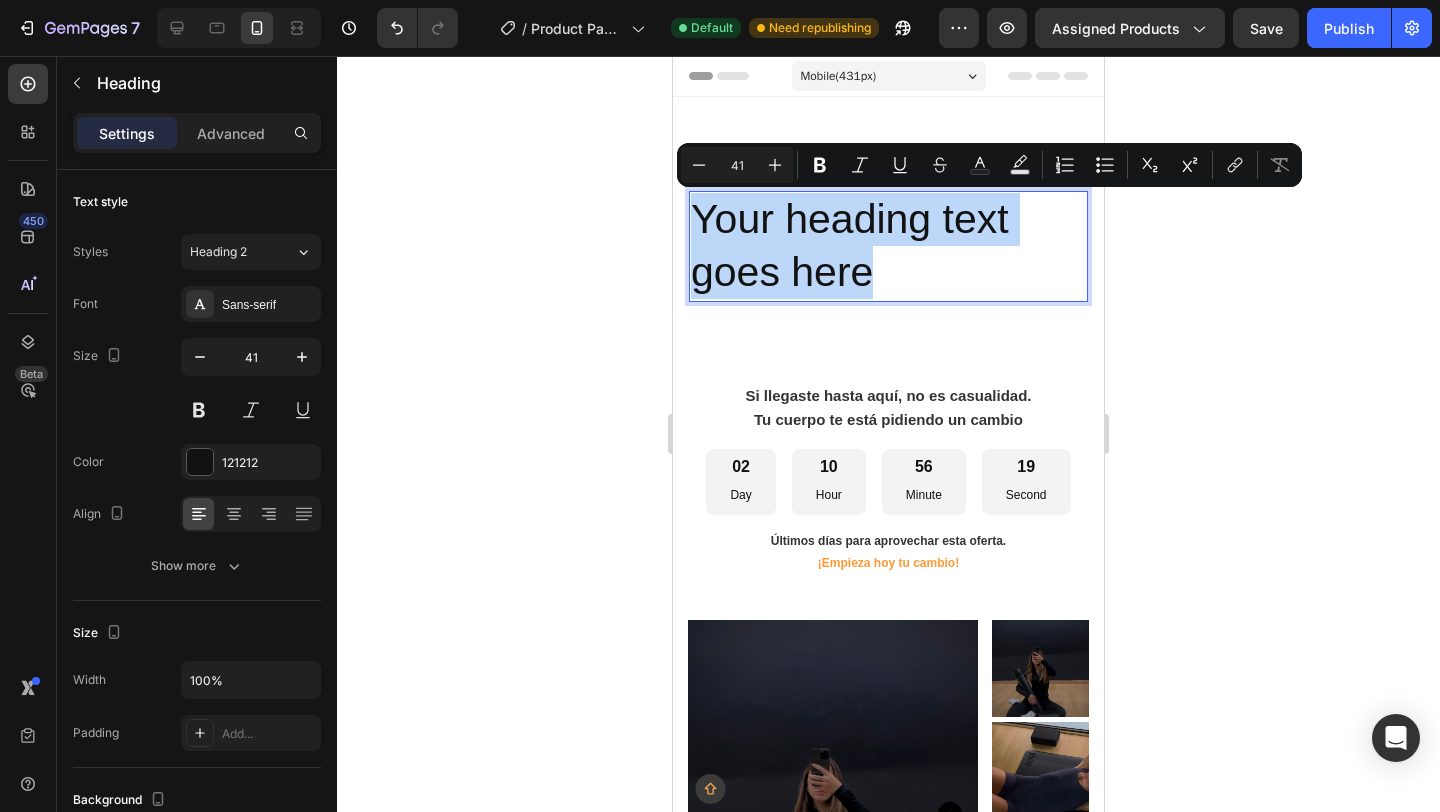 drag, startPoint x: 891, startPoint y: 271, endPoint x: 698, endPoint y: 213, distance: 201.52667 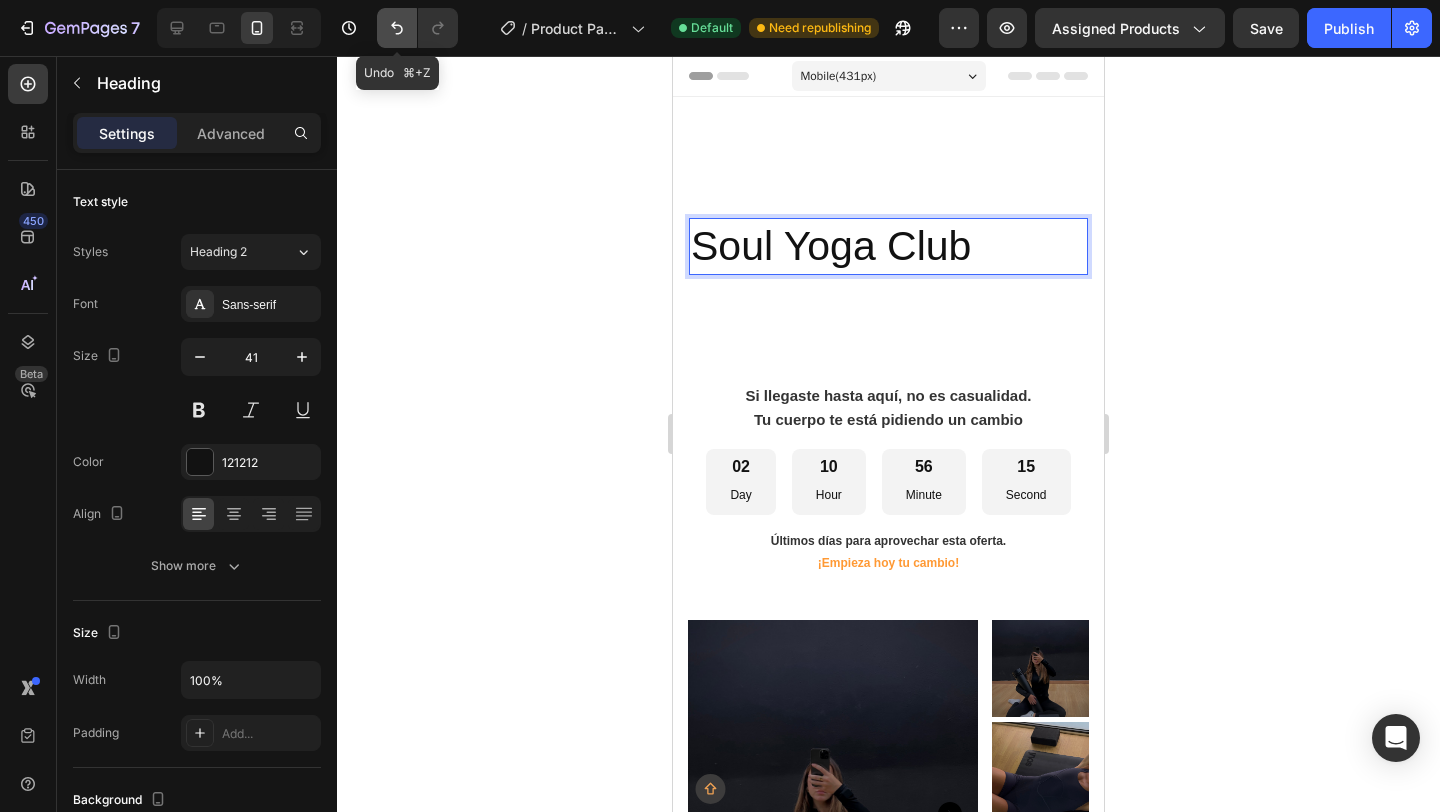 click 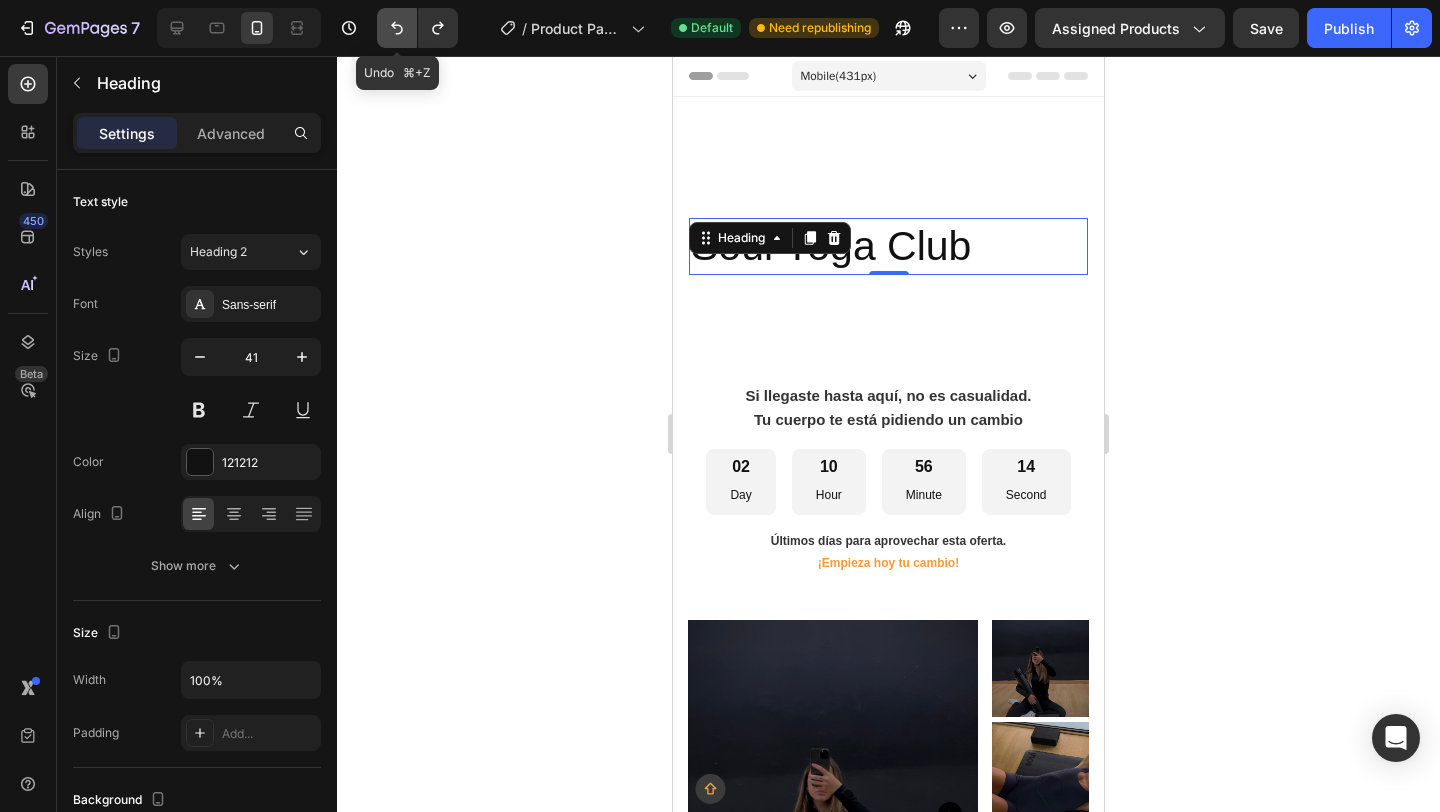 click 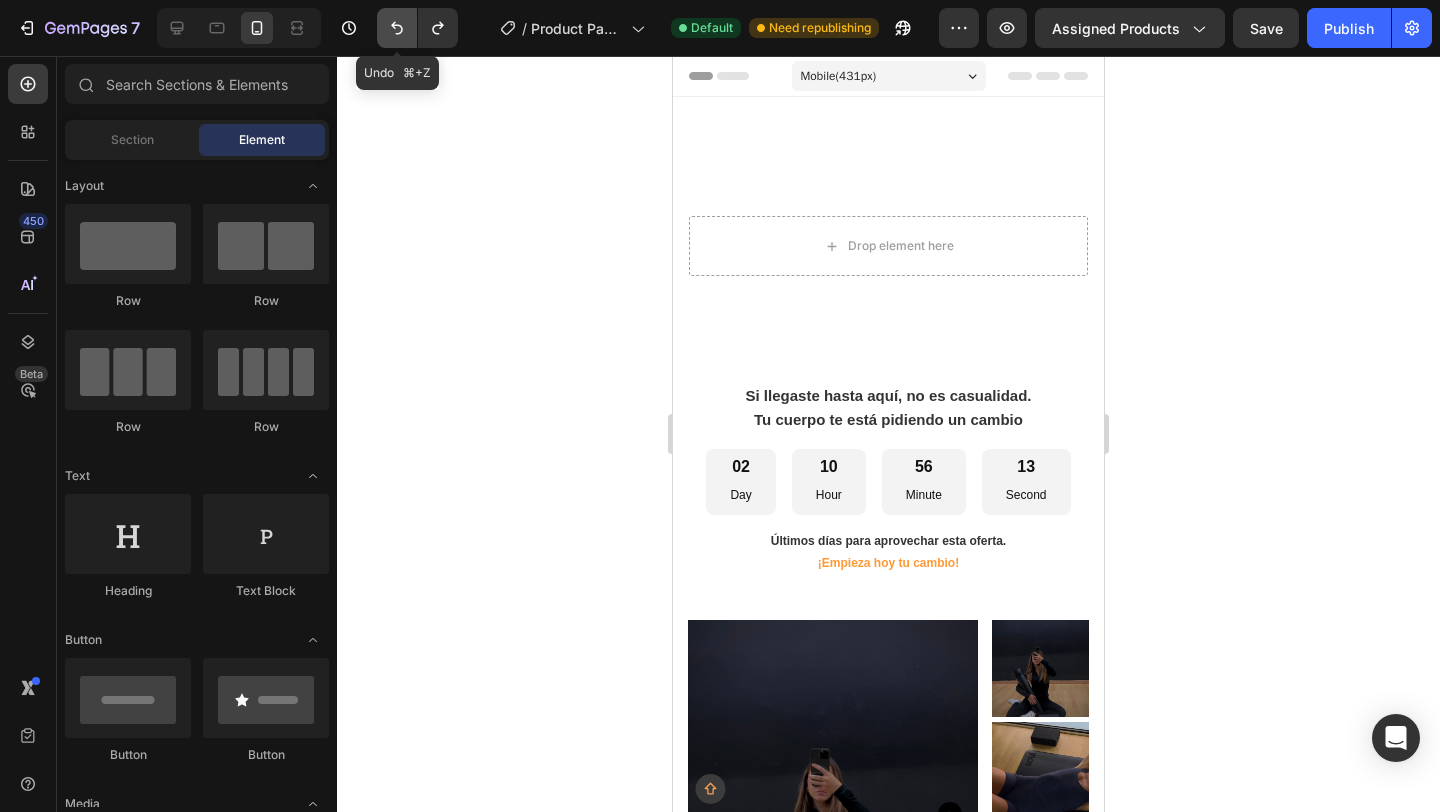 click 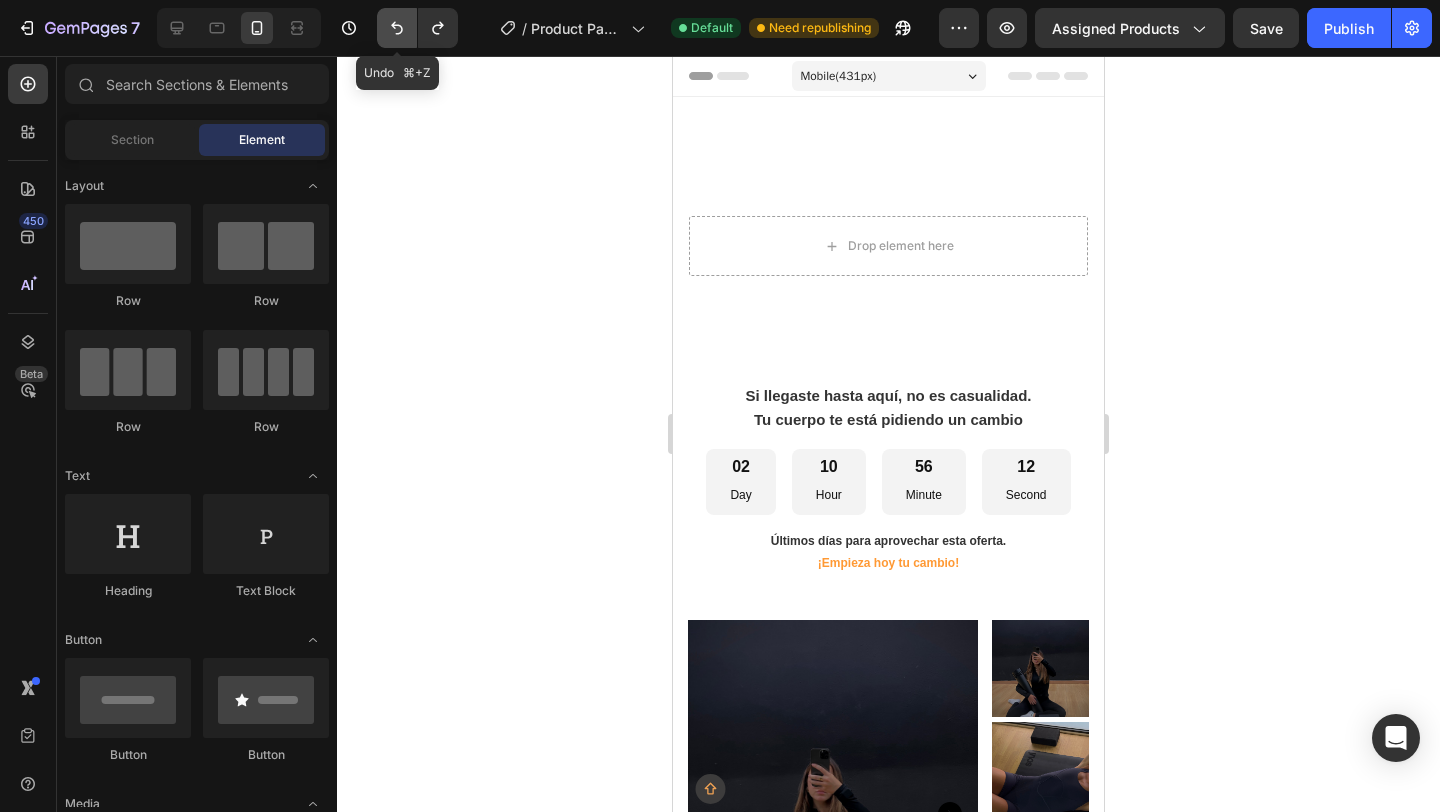 click 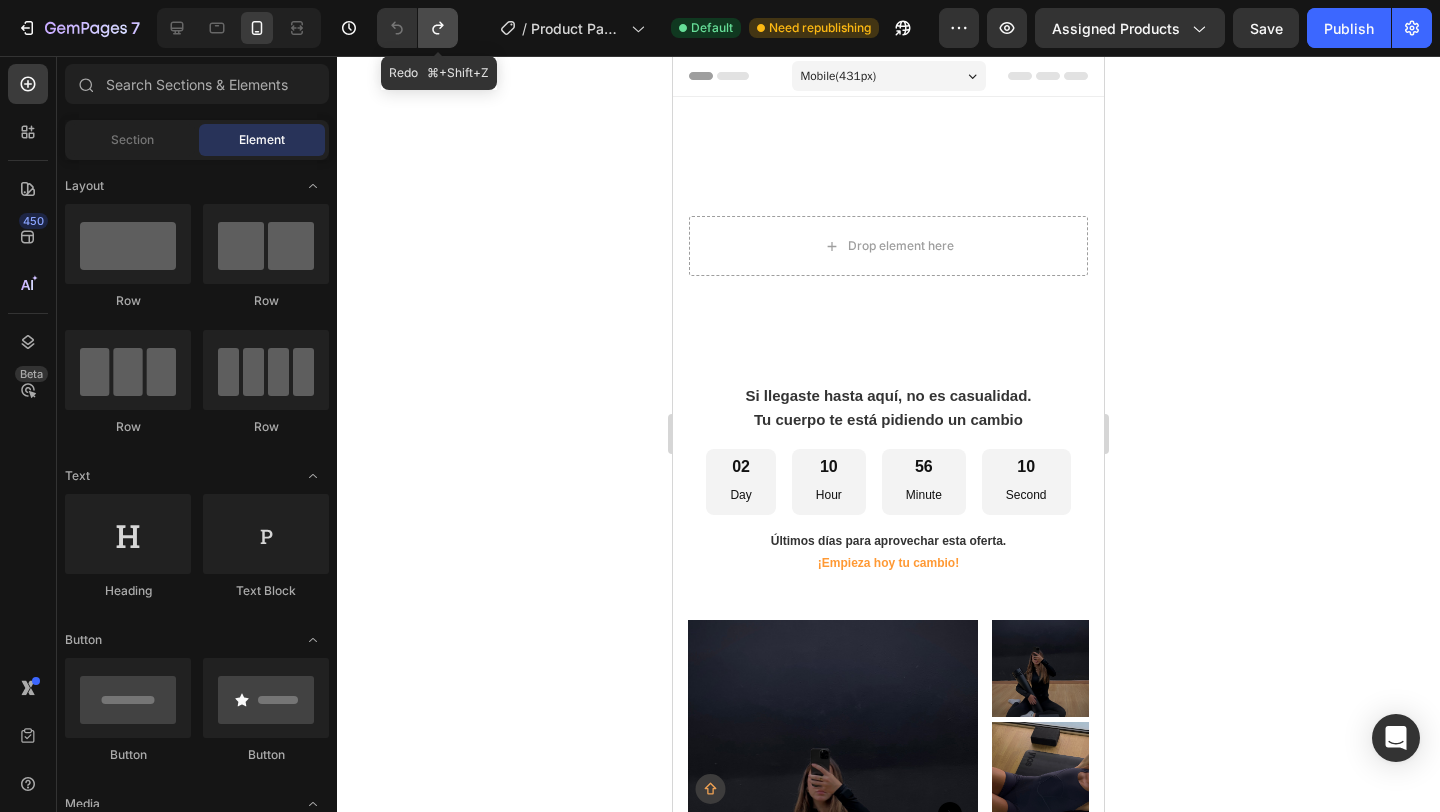 click 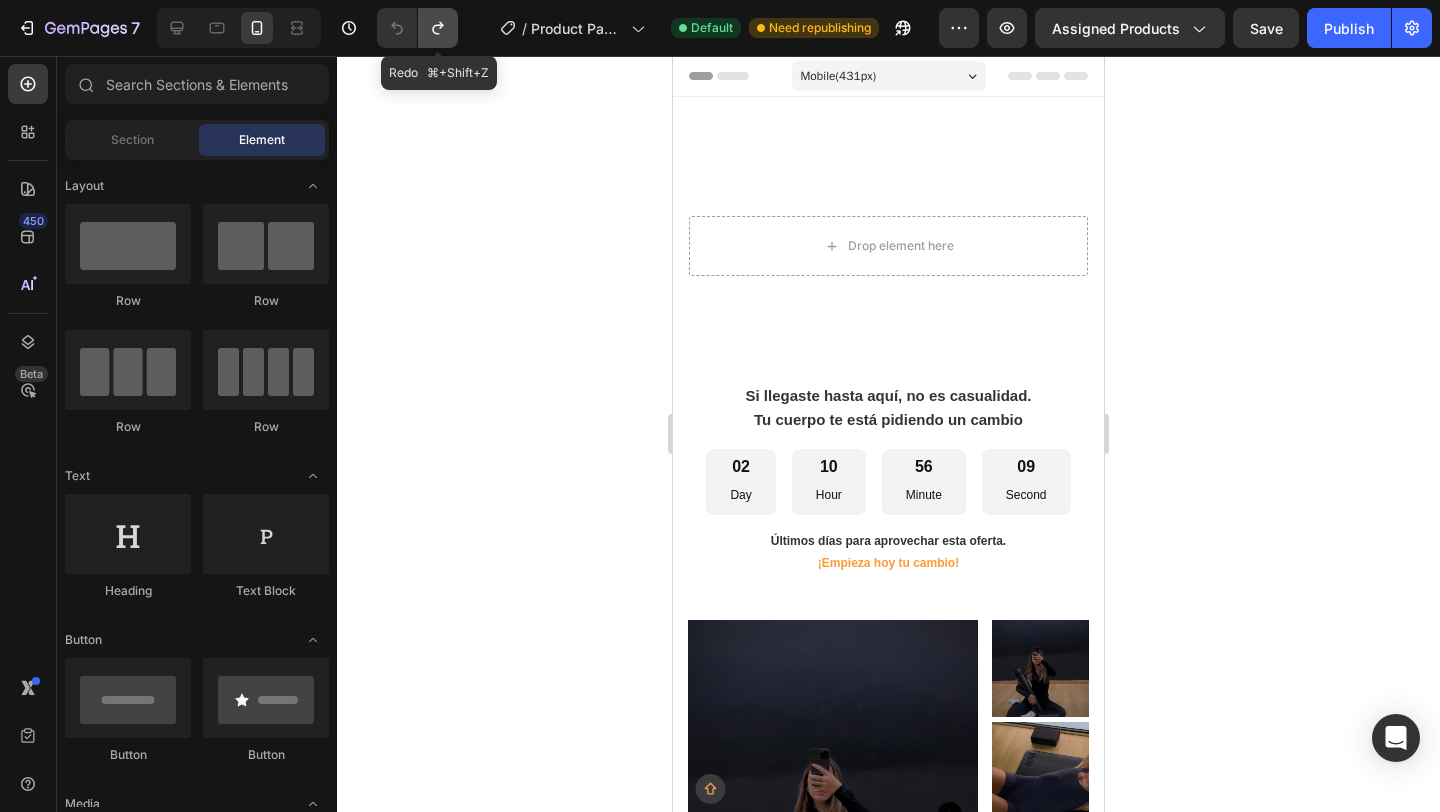 click 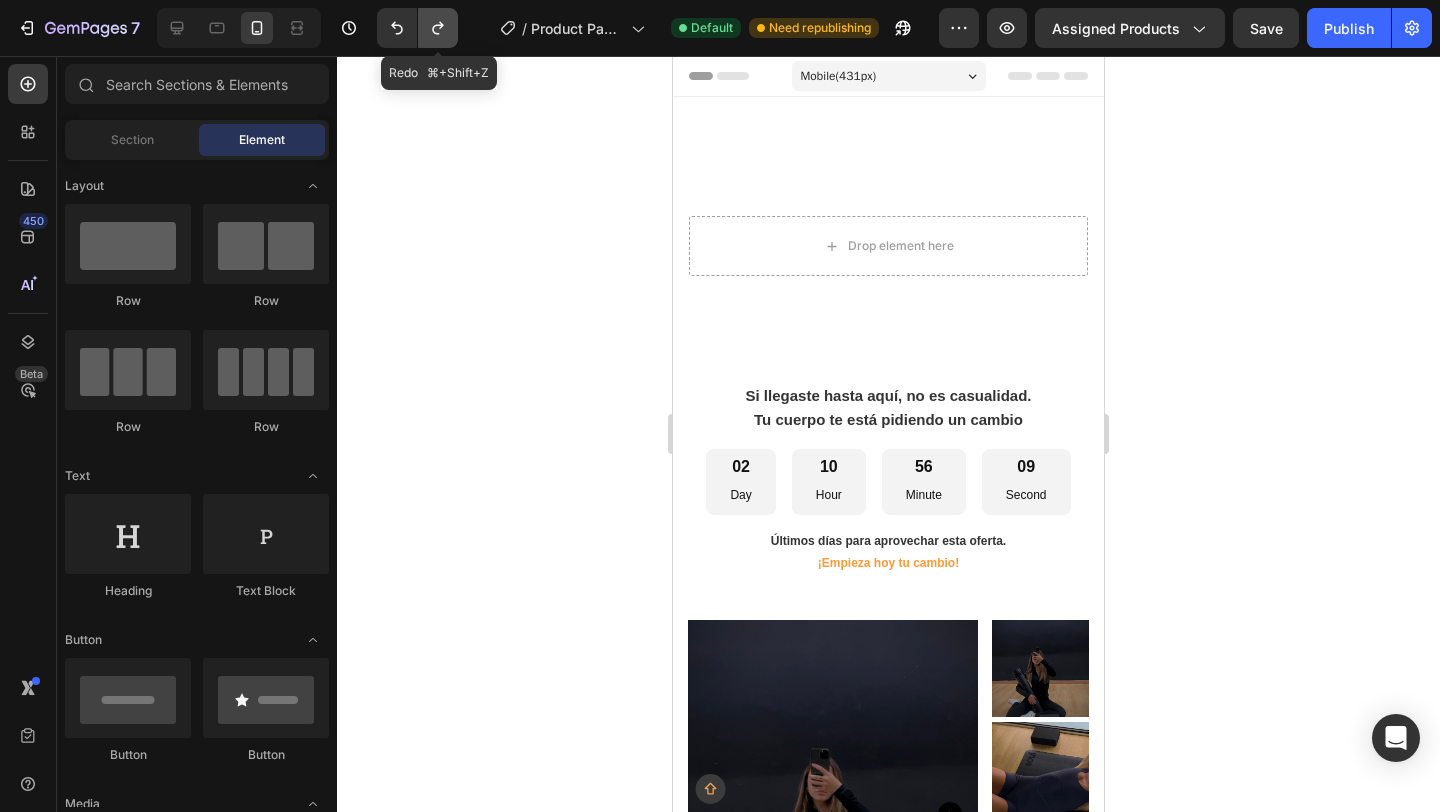 click 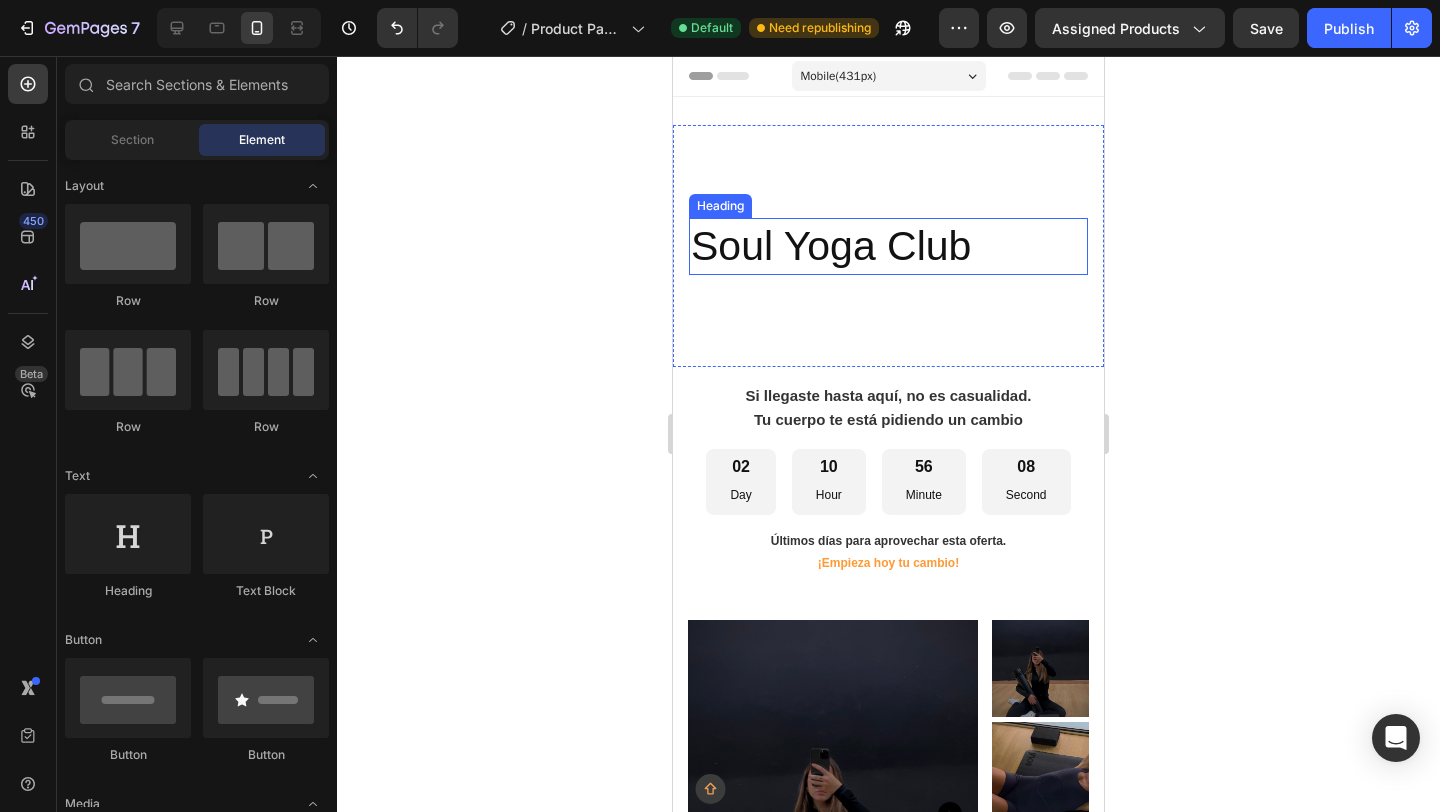 click on "Soul Yoga Club" at bounding box center [888, 246] 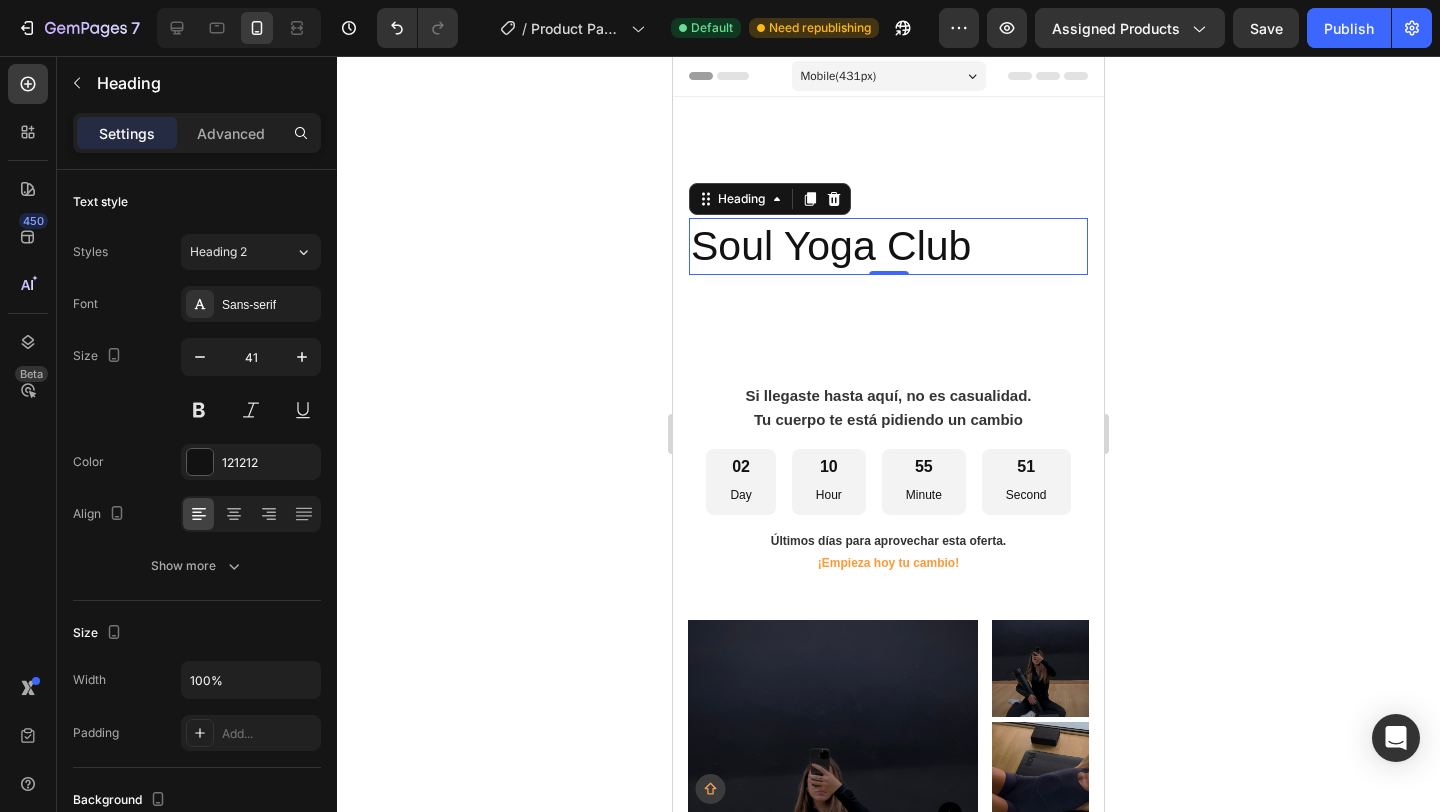 click on "Soul Yoga Club" at bounding box center (888, 246) 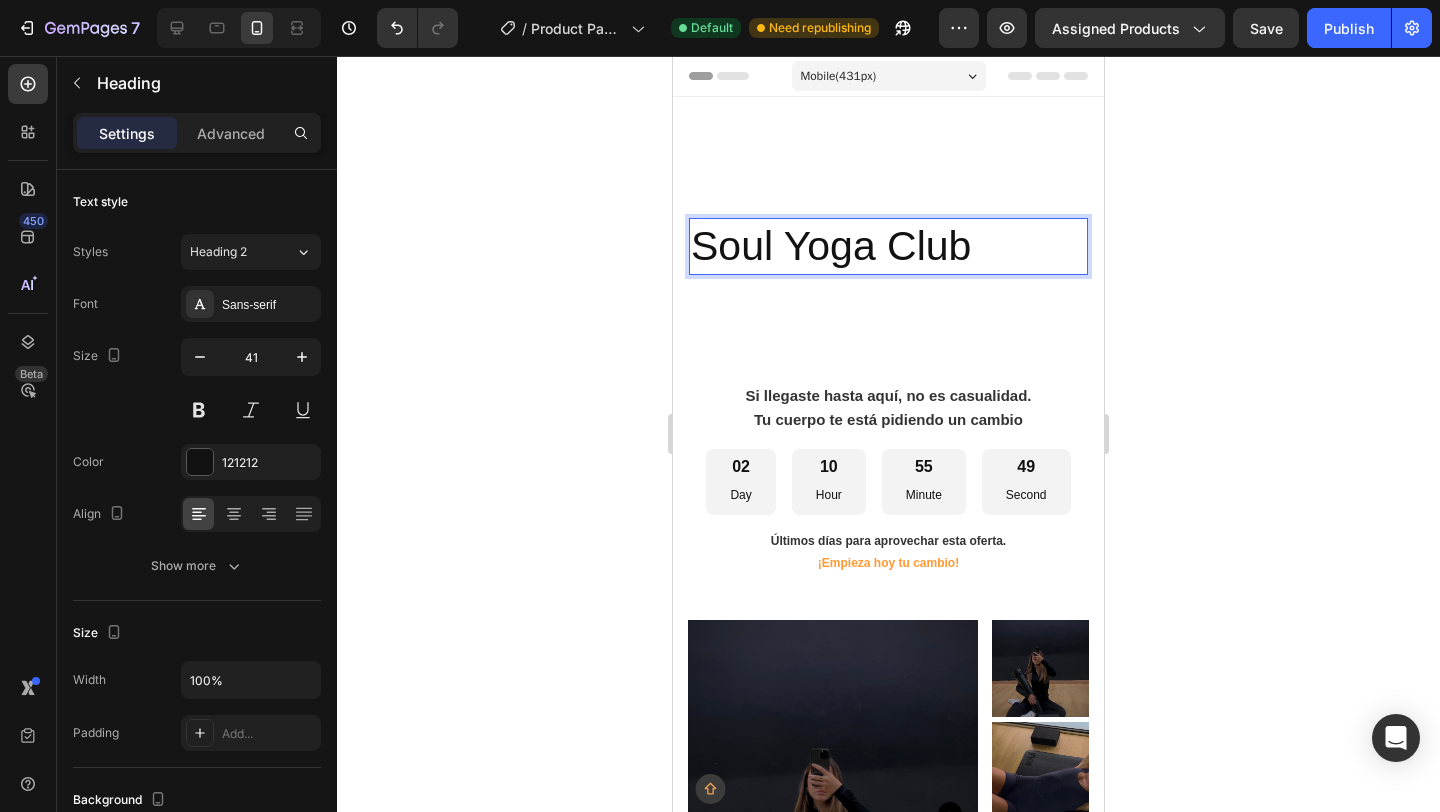 click on "Soul Yoga Club" at bounding box center (888, 246) 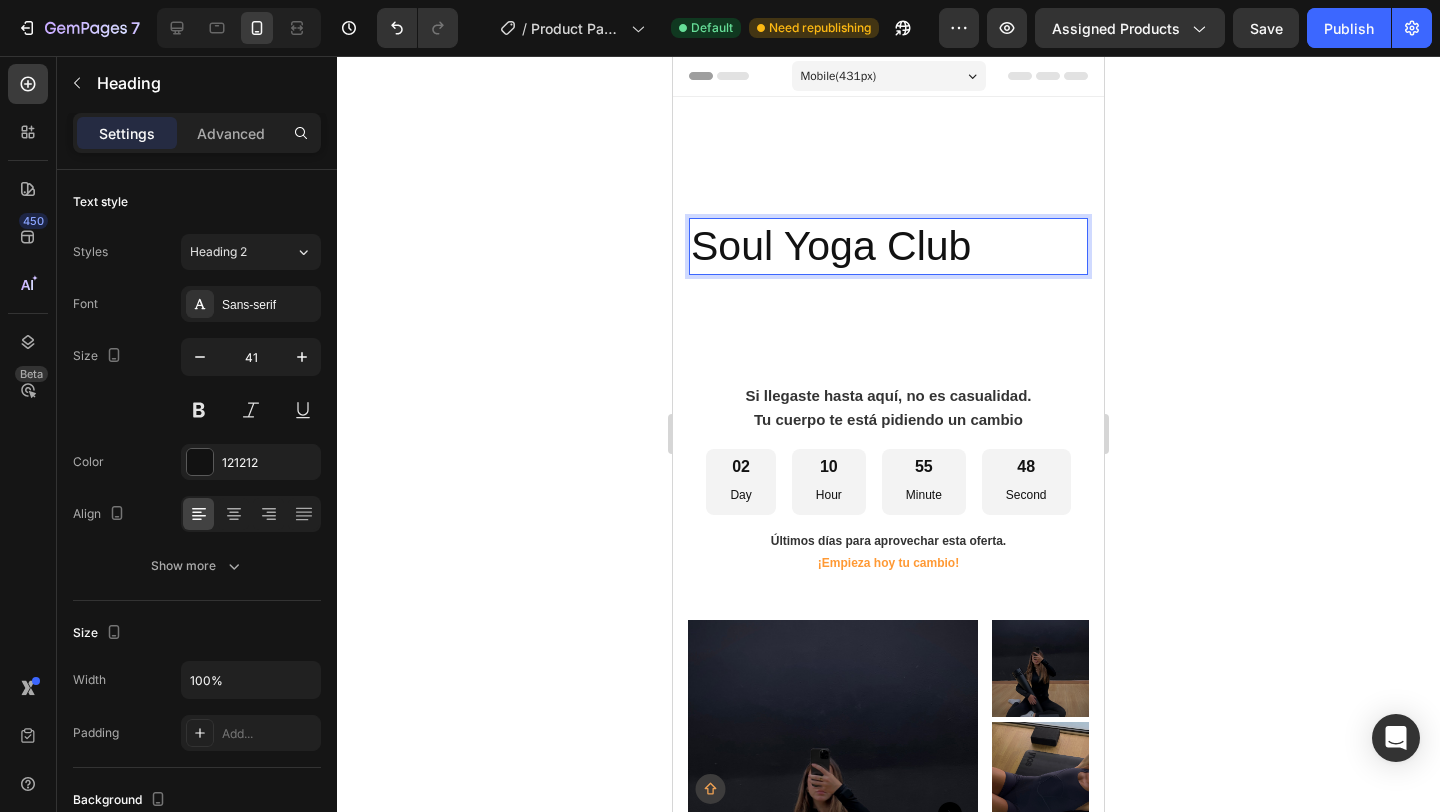 drag, startPoint x: 991, startPoint y: 243, endPoint x: 707, endPoint y: 237, distance: 284.0634 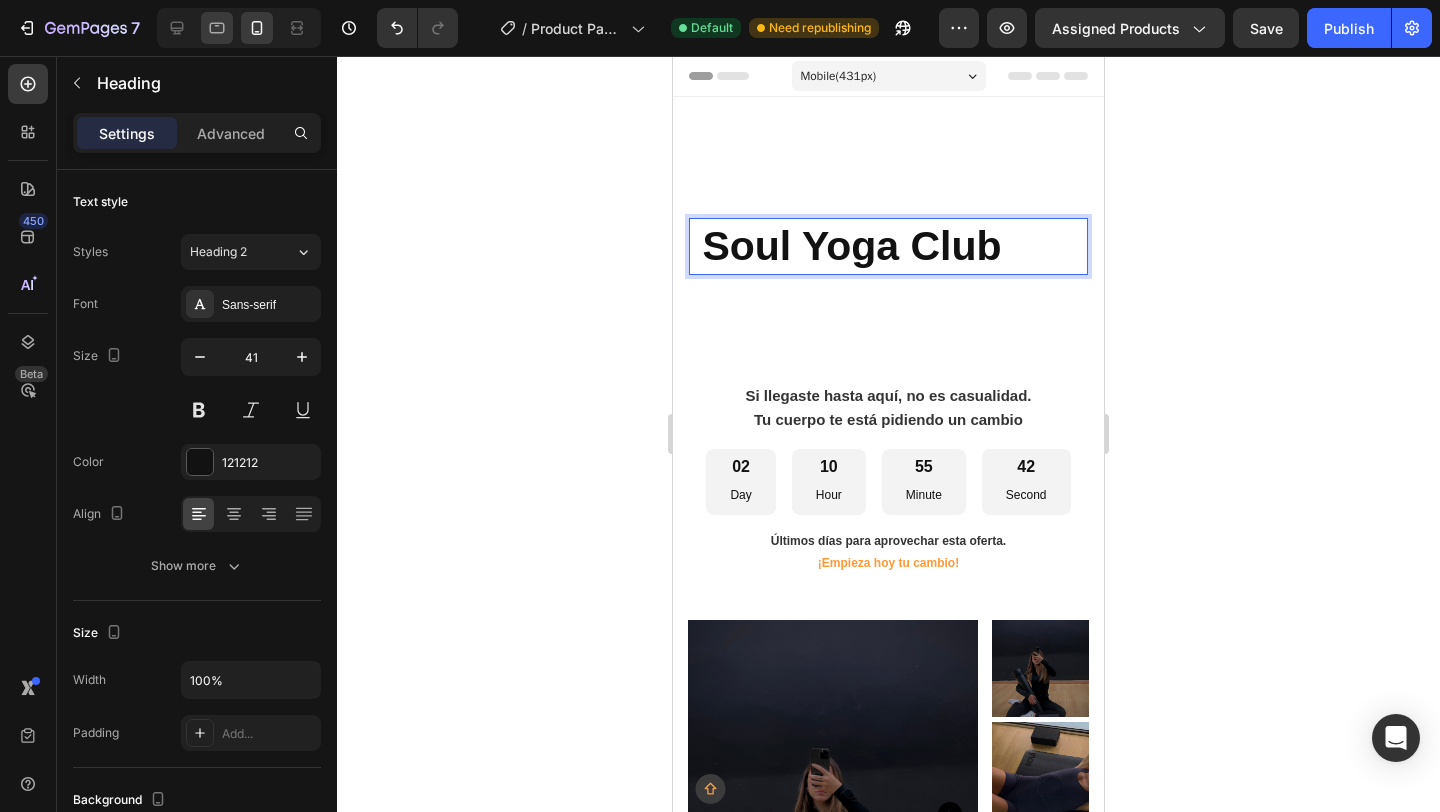 click 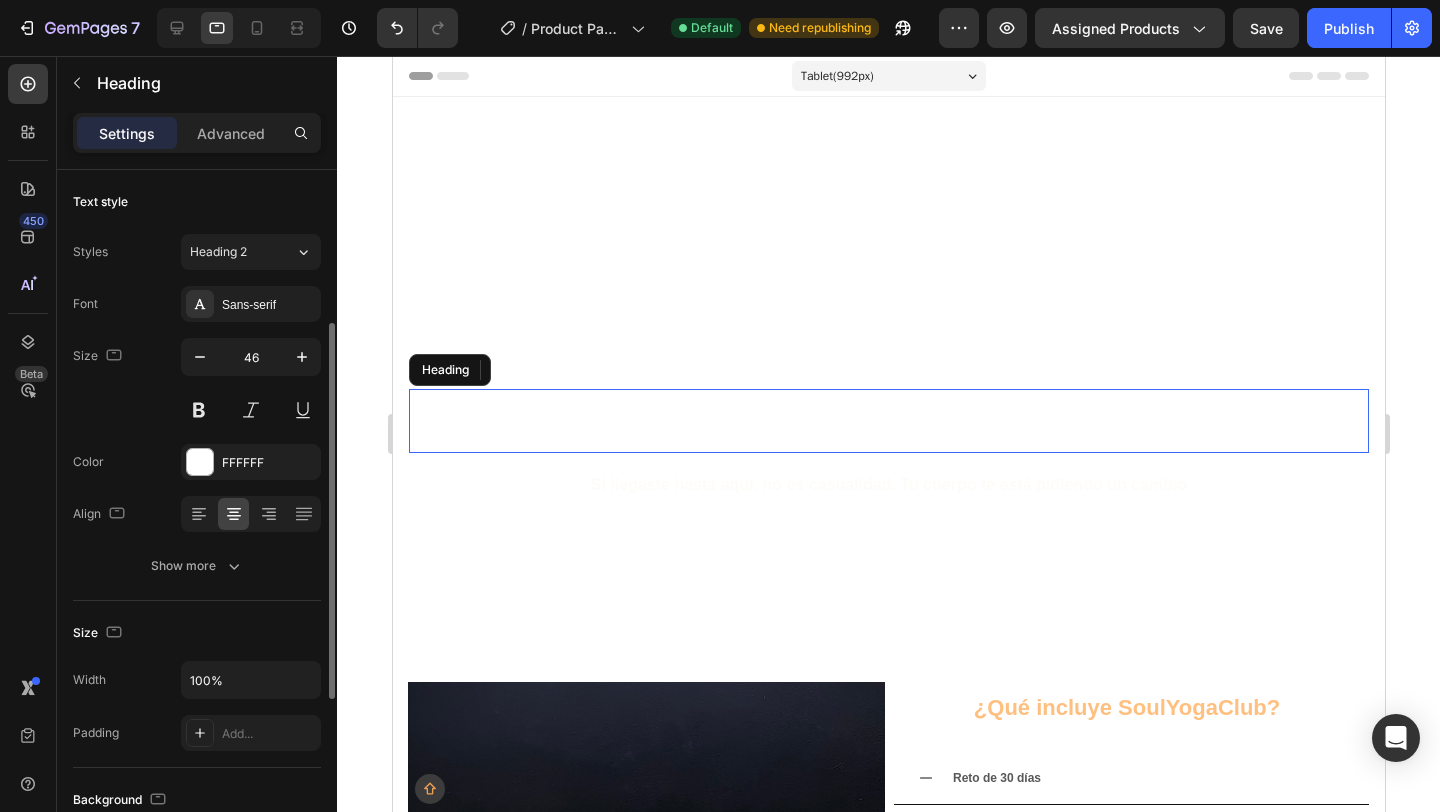 click on "Soul Yoga Club" at bounding box center (888, 420) 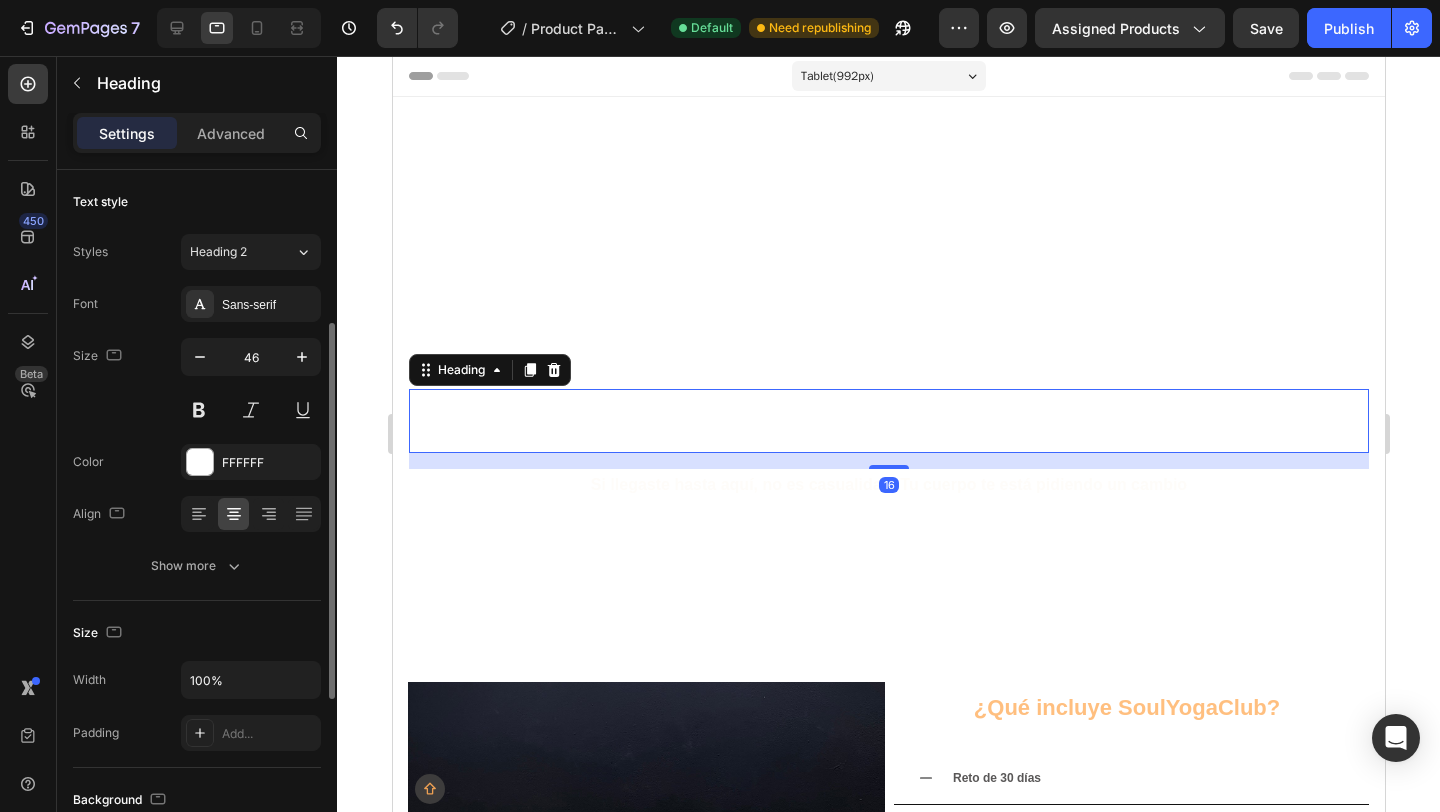 scroll, scrollTop: 100, scrollLeft: 0, axis: vertical 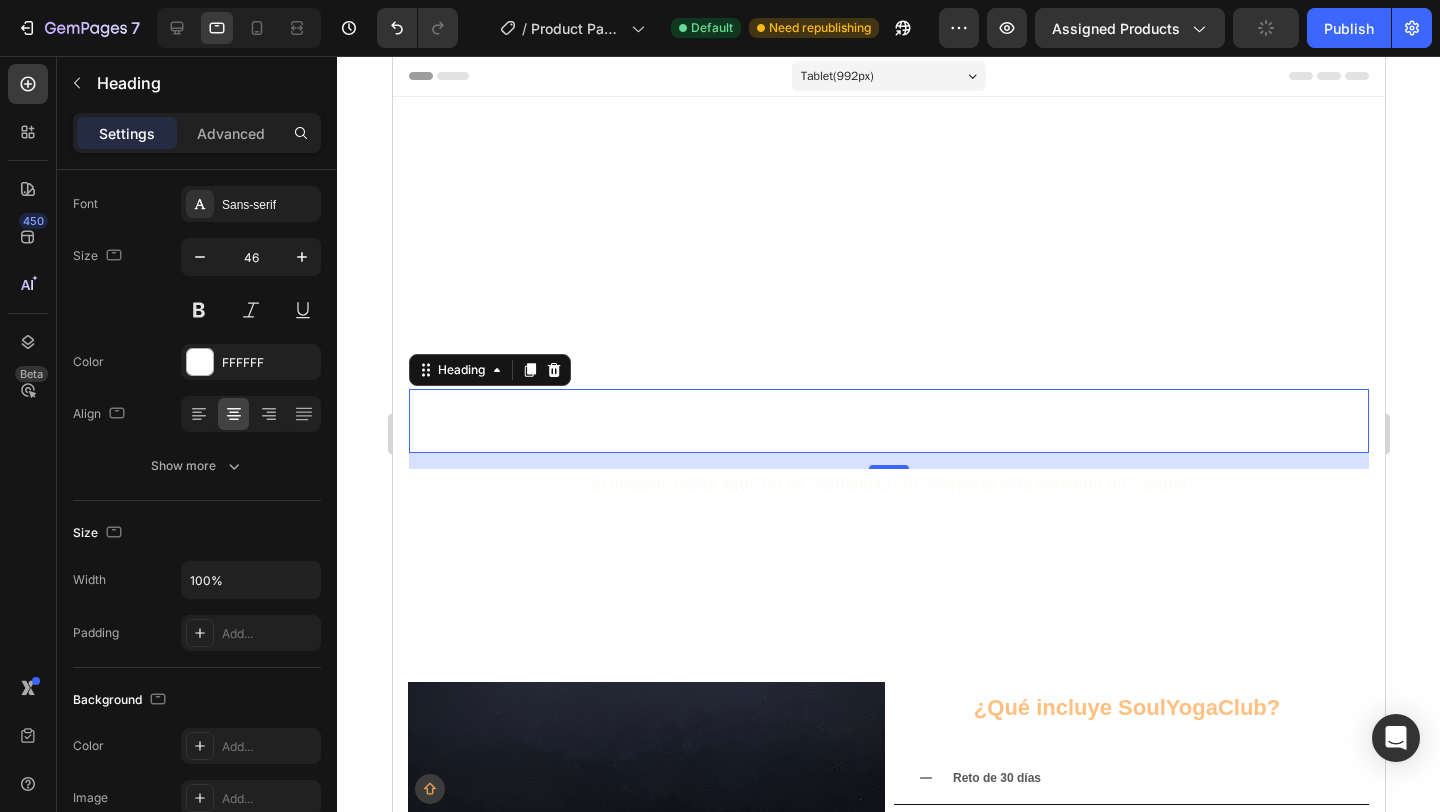 click on "Soul Yoga Club" at bounding box center [888, 420] 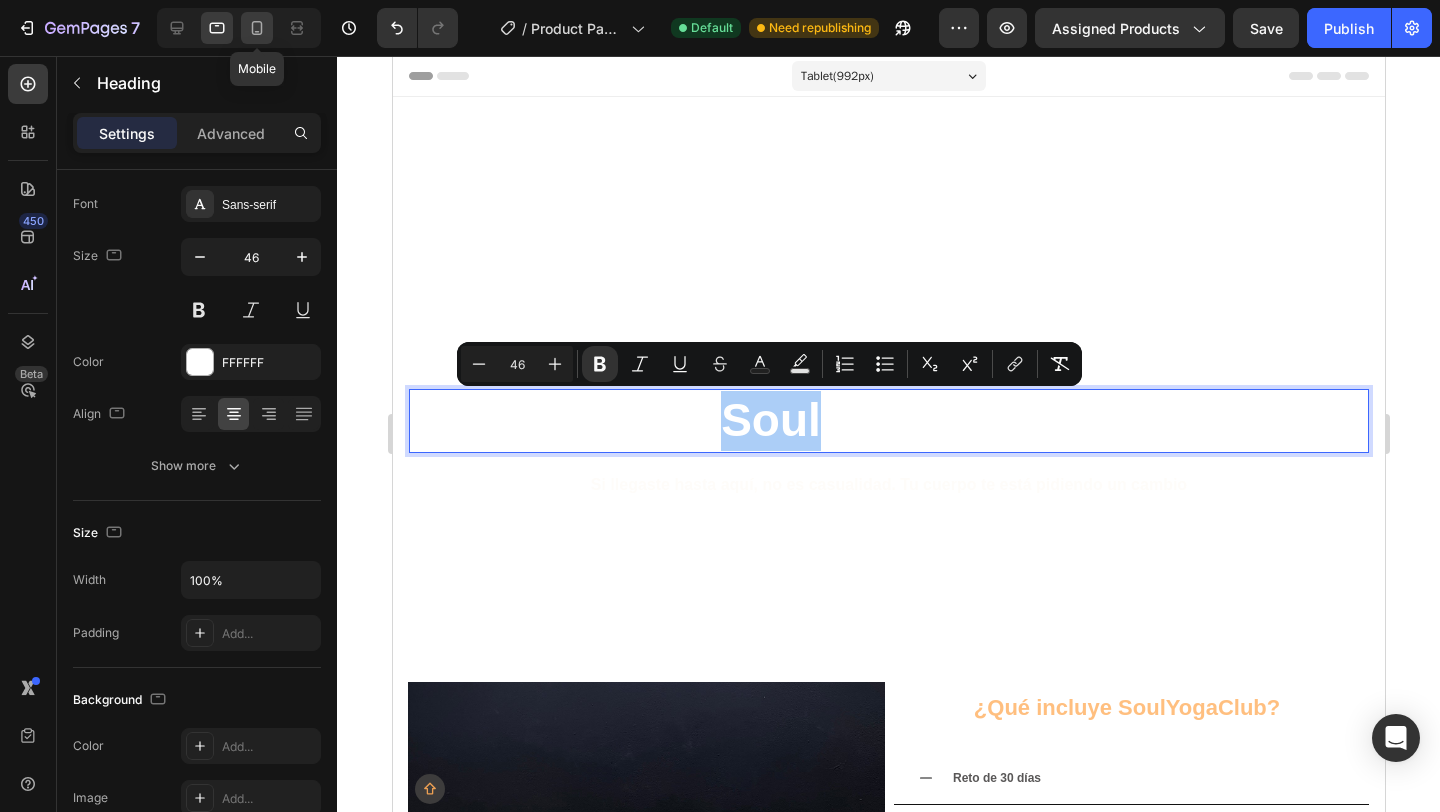 click 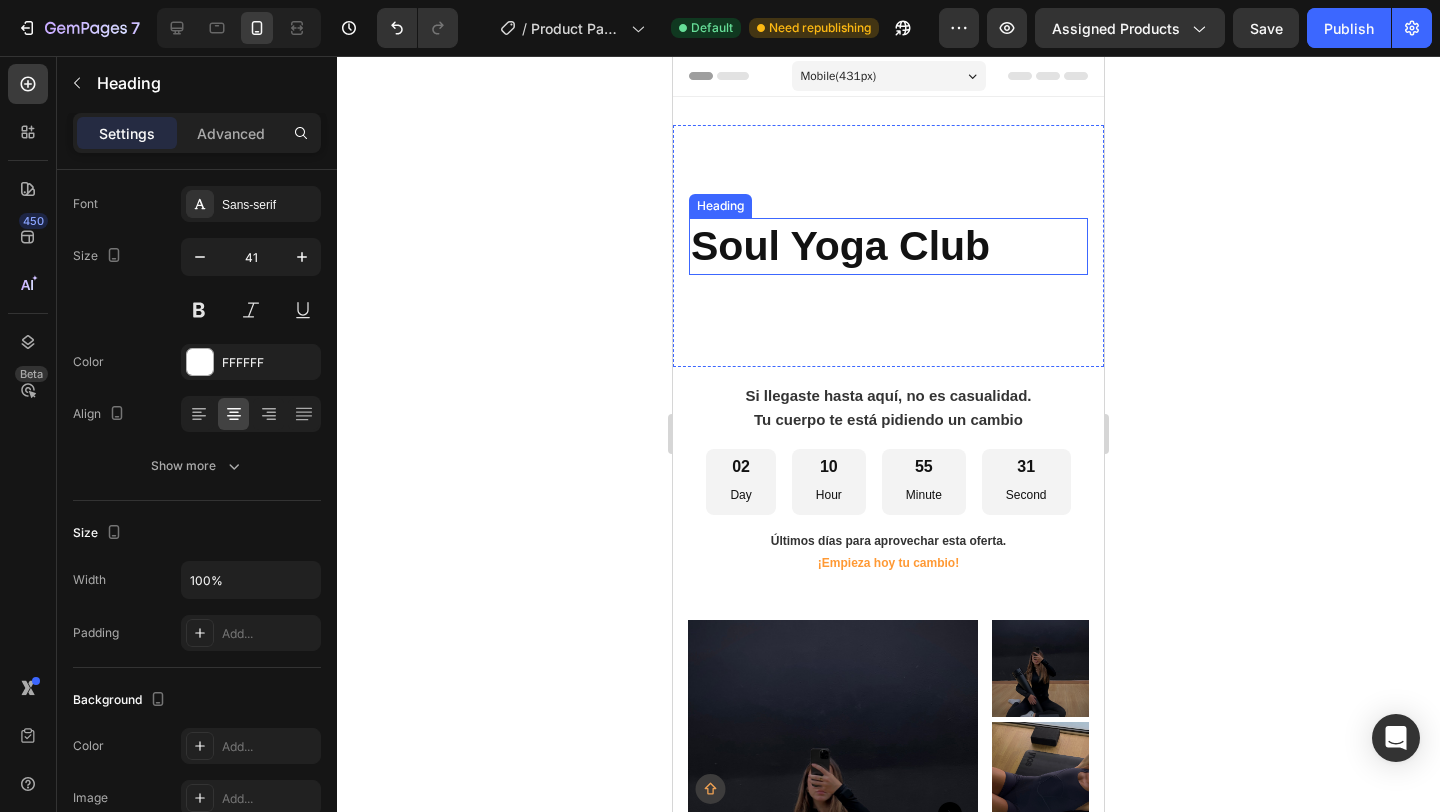 click on "Soul Yoga Club" at bounding box center (840, 246) 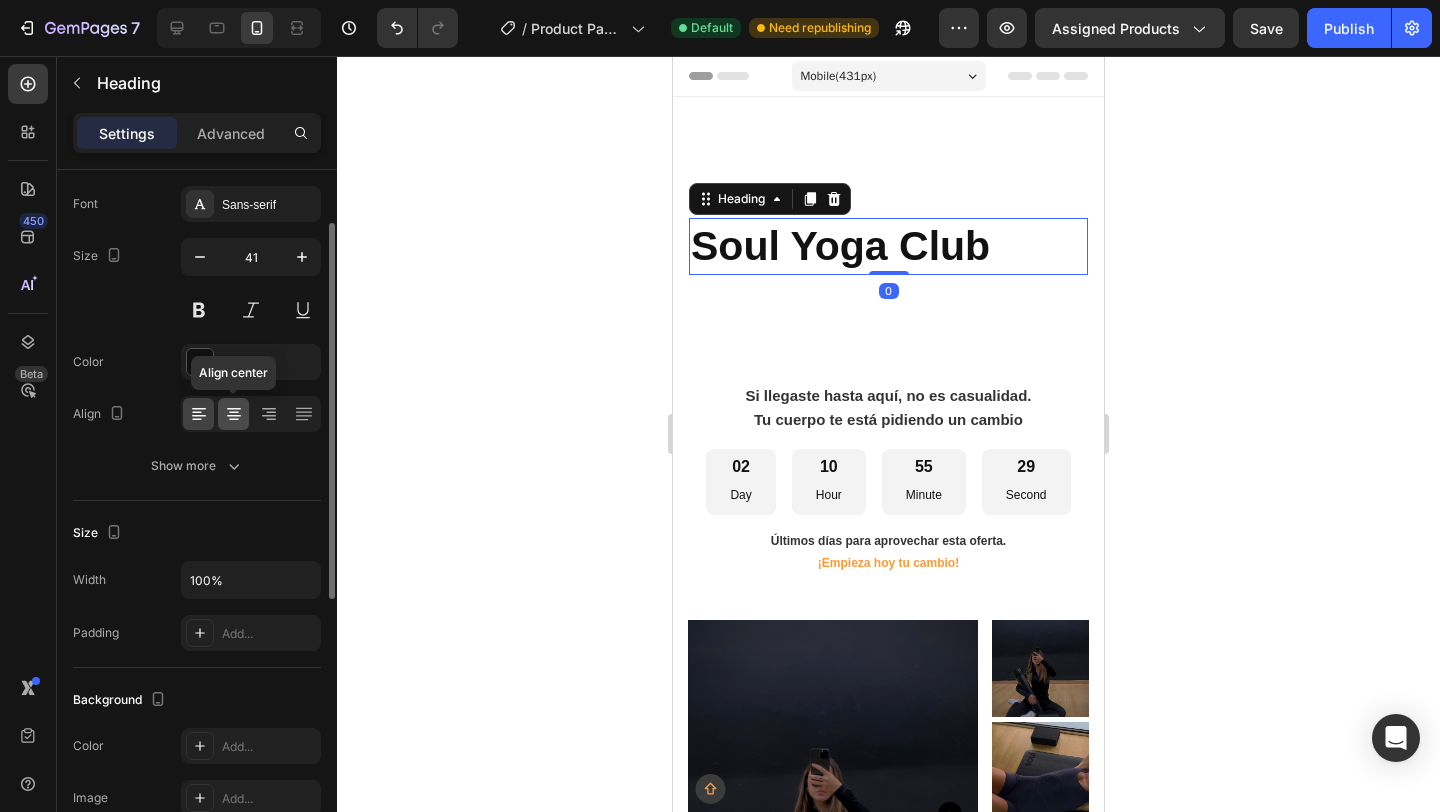 click 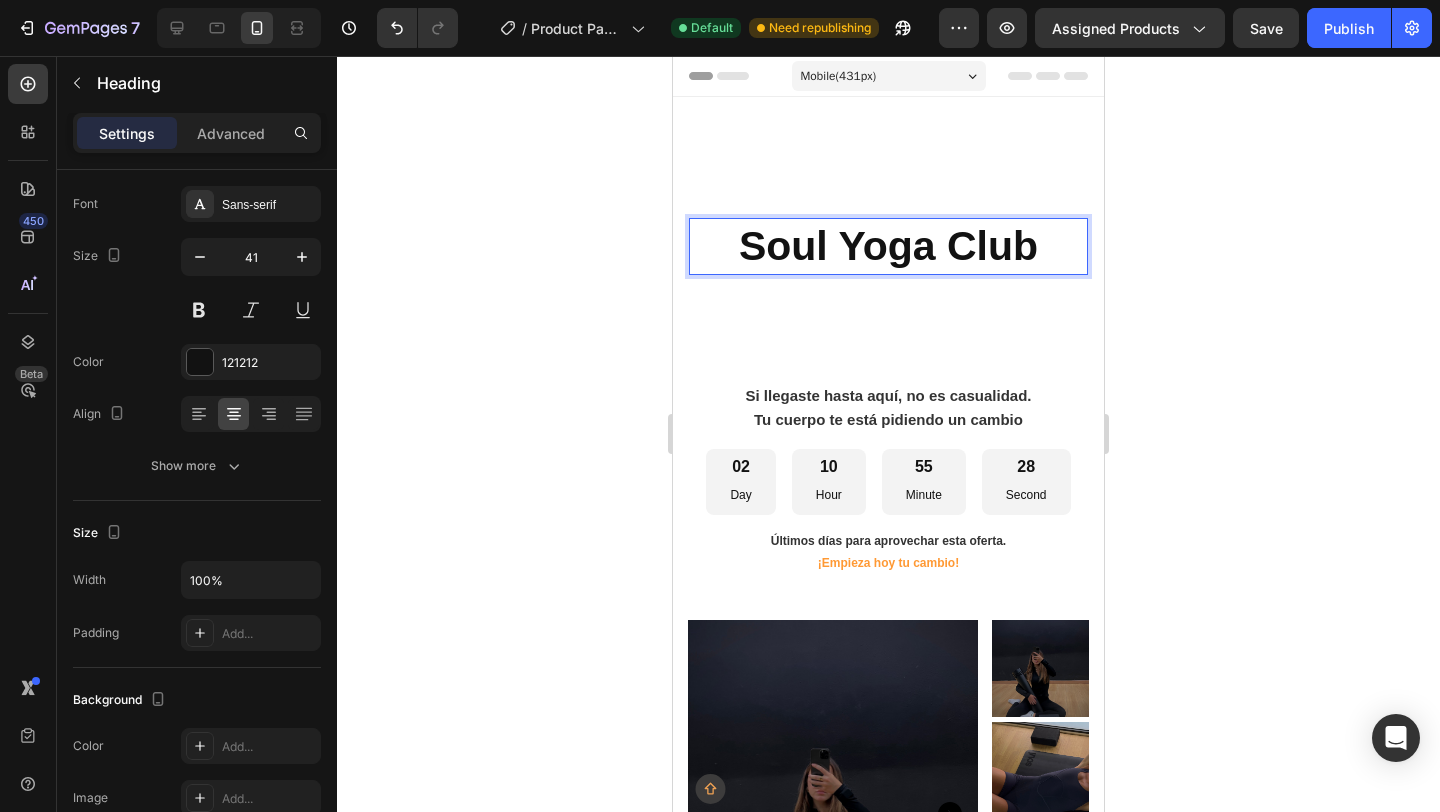 click on "Soul Yoga Club" at bounding box center [888, 246] 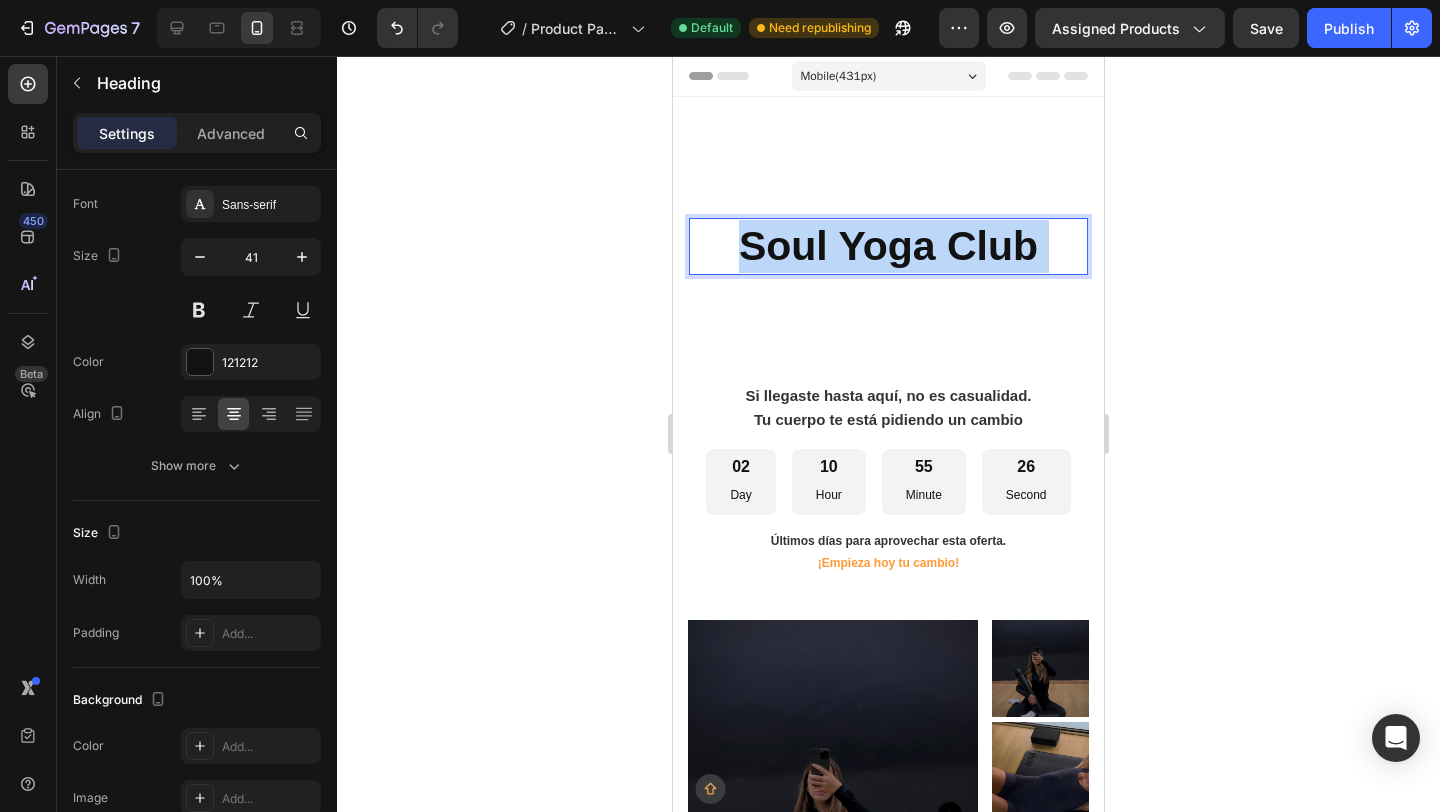 drag, startPoint x: 1043, startPoint y: 255, endPoint x: 889, endPoint y: 254, distance: 154.00325 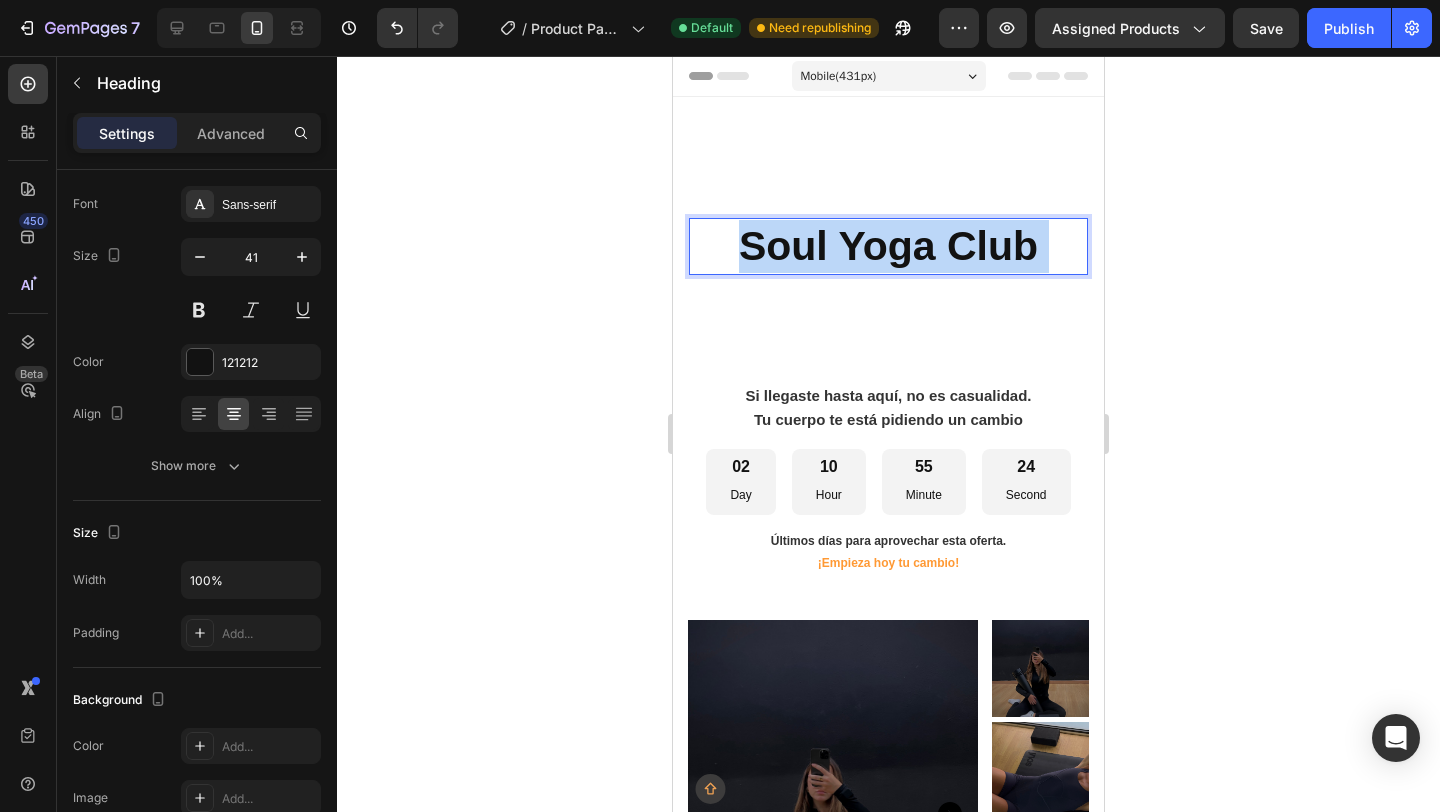 drag, startPoint x: 1047, startPoint y: 245, endPoint x: 744, endPoint y: 244, distance: 303.00165 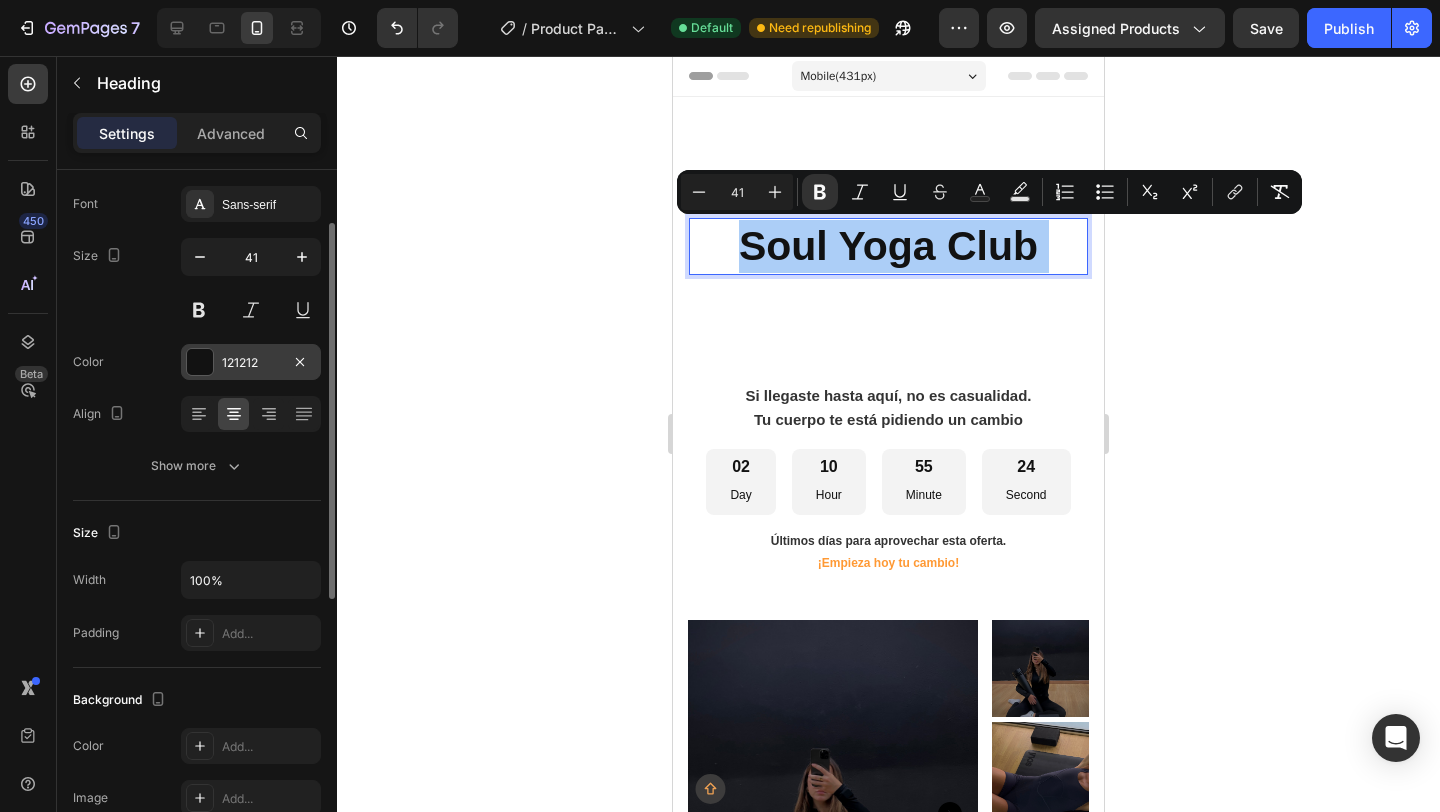 click on "121212" at bounding box center (251, 363) 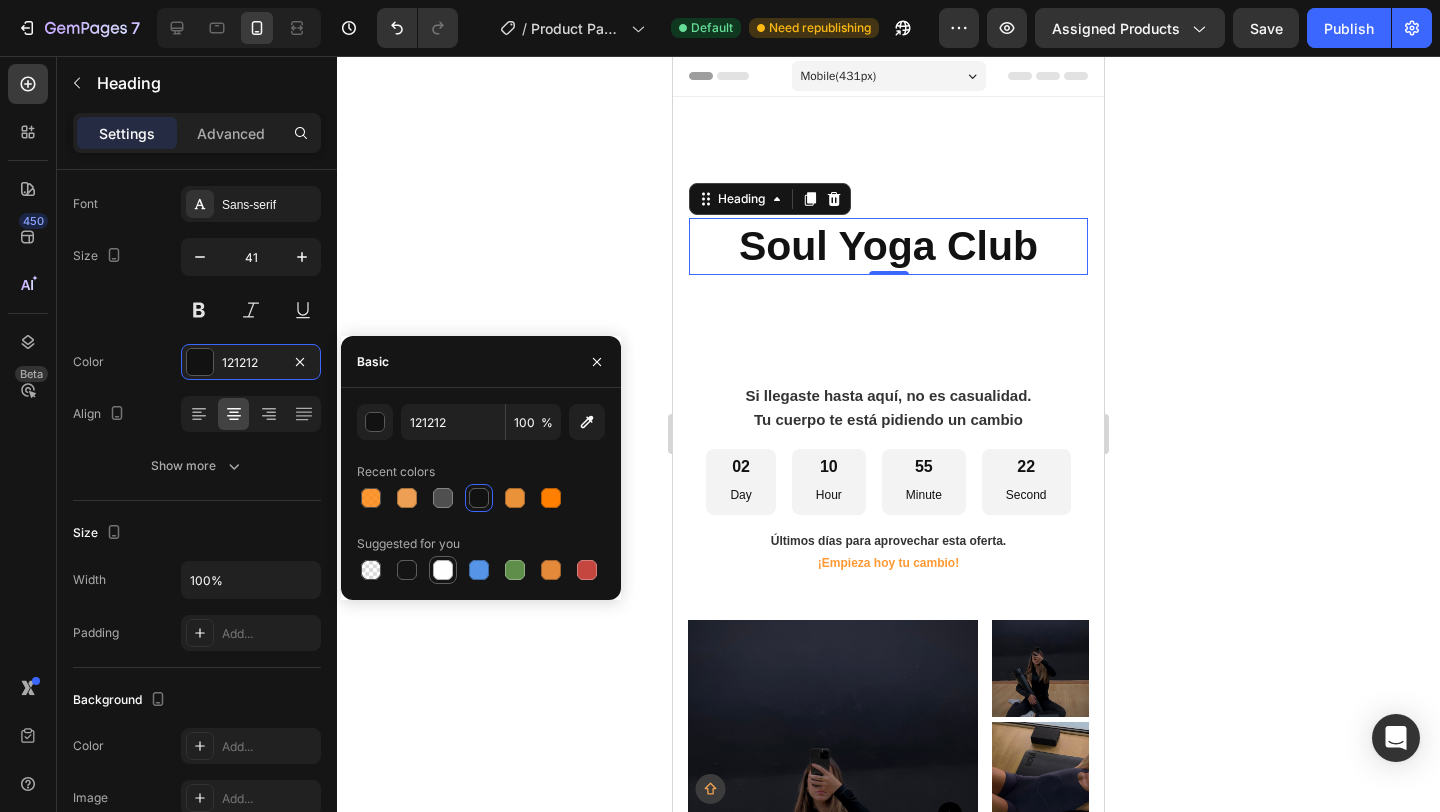 click at bounding box center (443, 570) 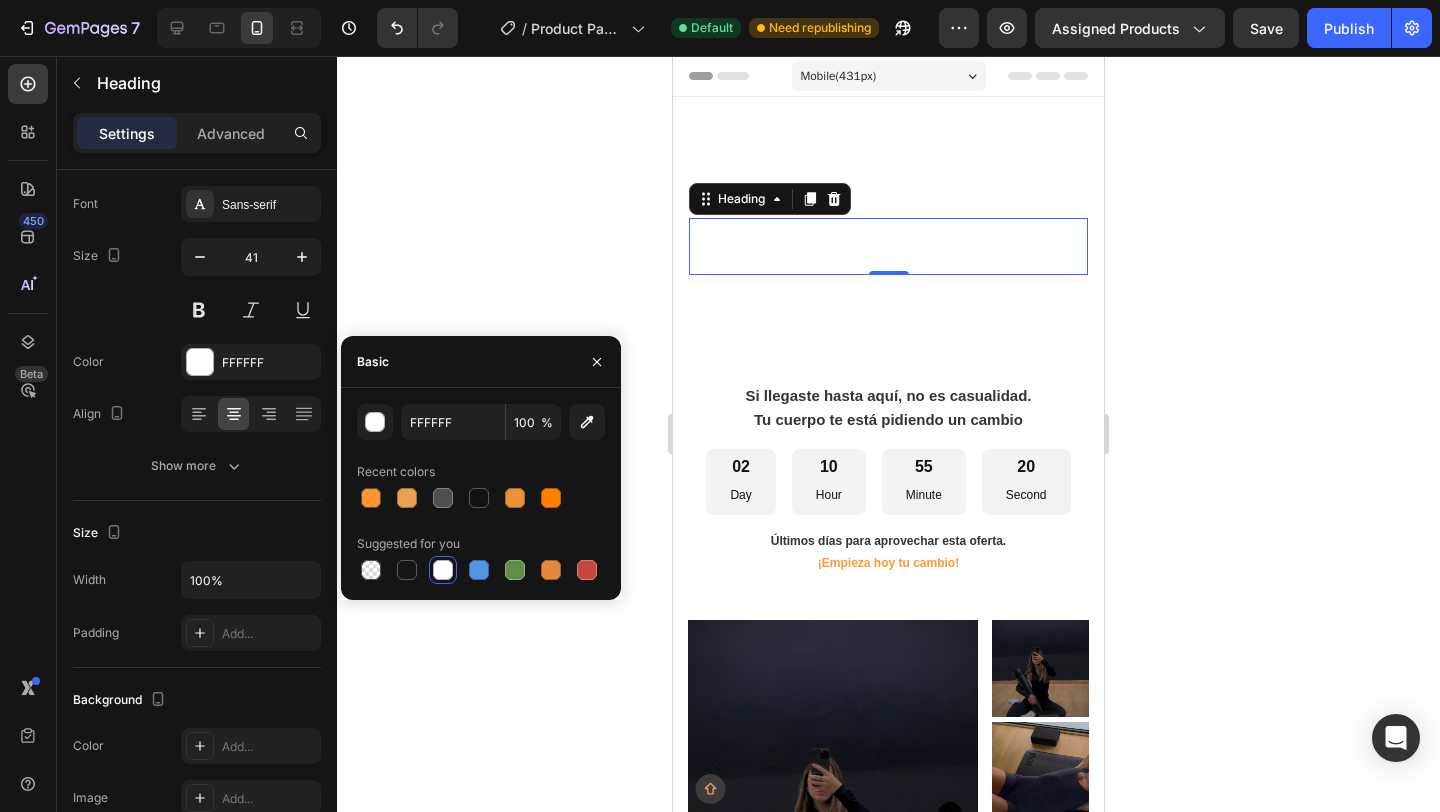 click 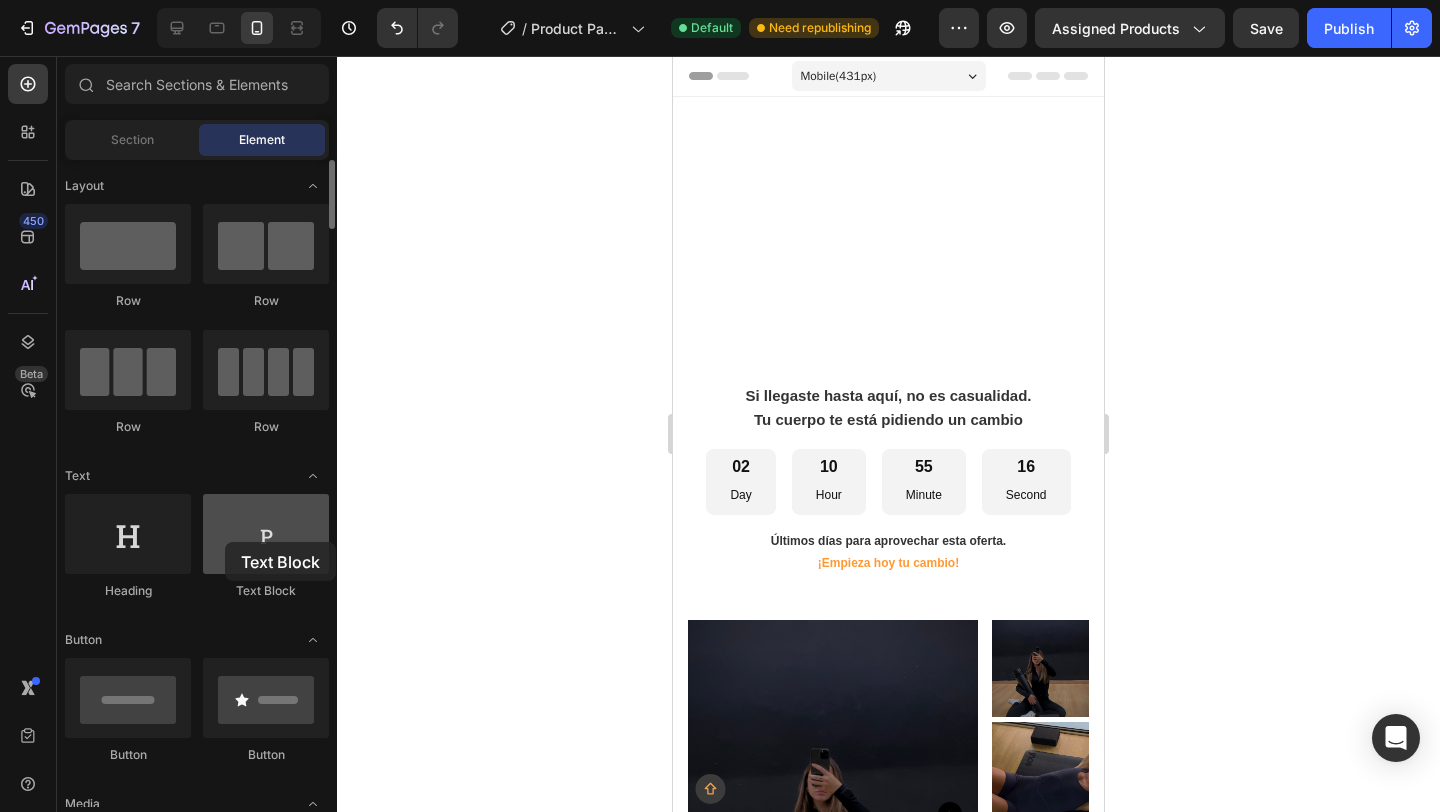 drag, startPoint x: 198, startPoint y: 270, endPoint x: 234, endPoint y: 542, distance: 274.372 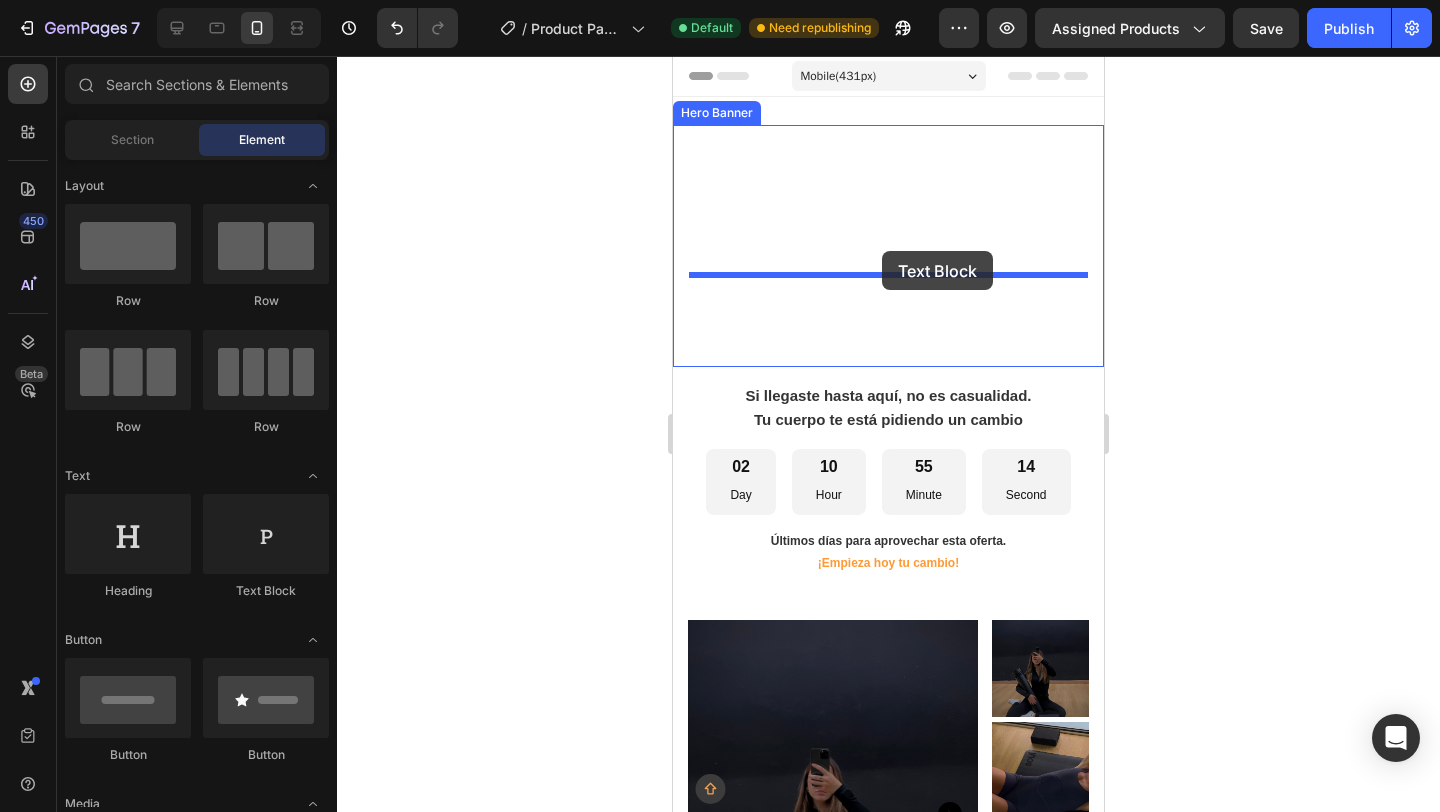 drag, startPoint x: 805, startPoint y: 356, endPoint x: 882, endPoint y: 251, distance: 130.20752 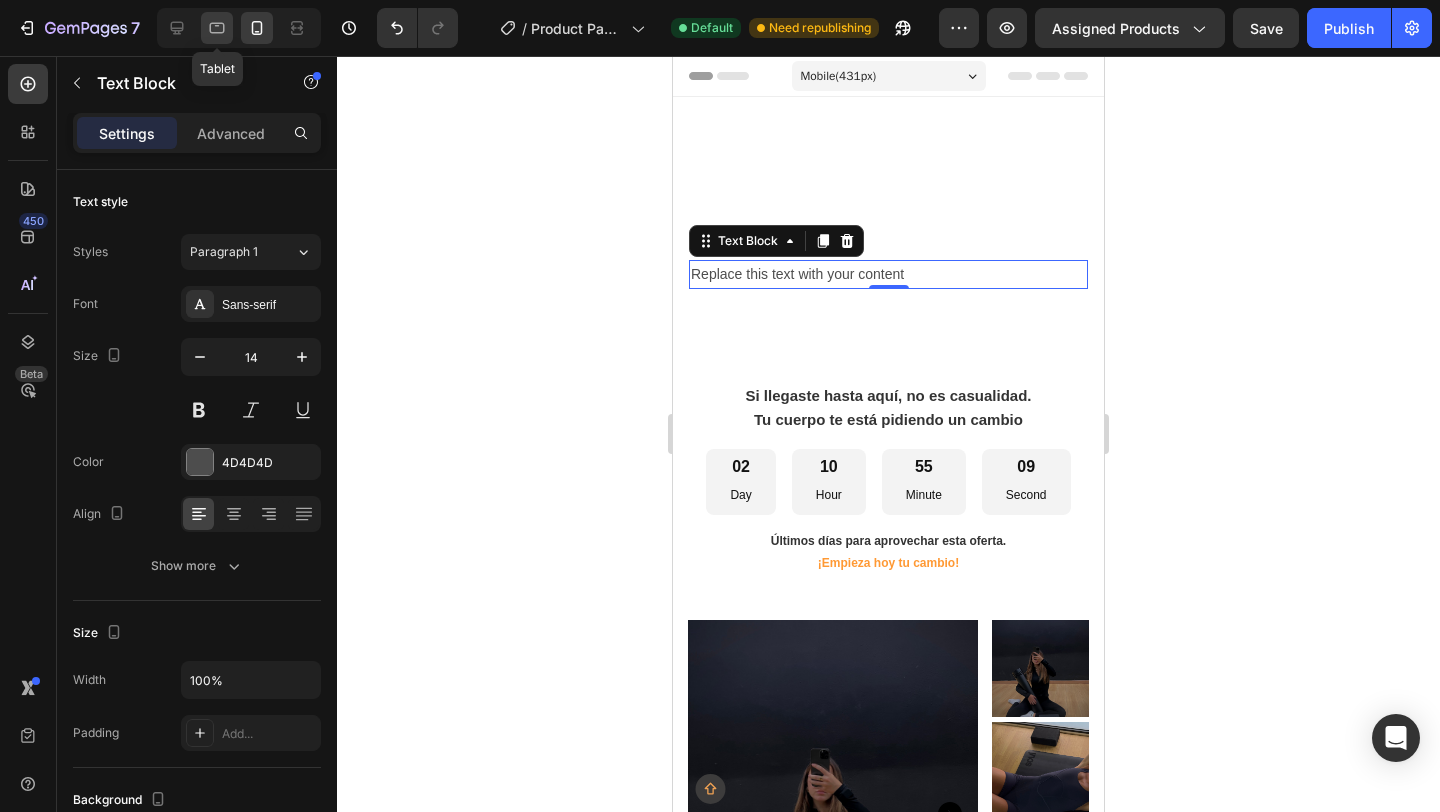 click 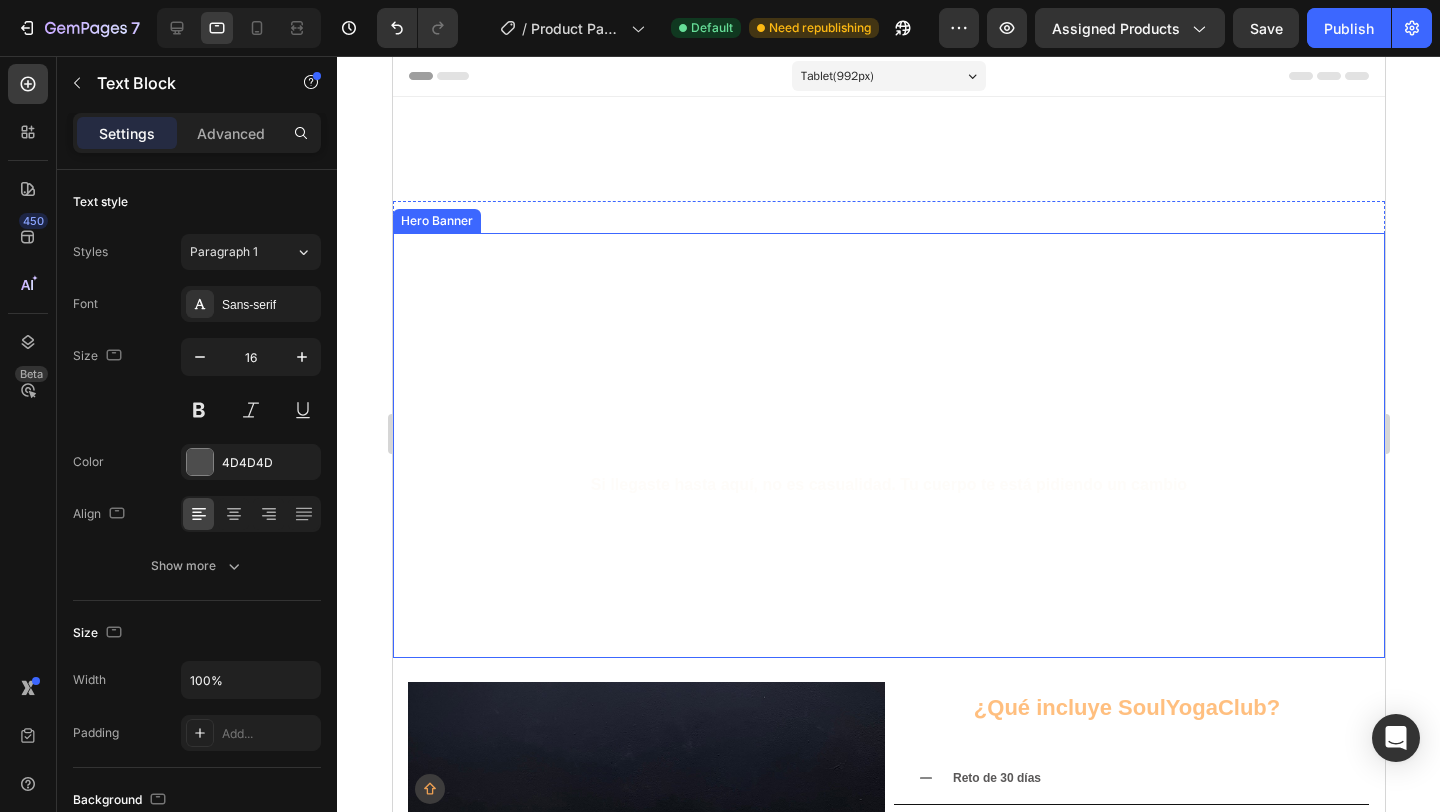 click on "Soul Yoga Club" at bounding box center [888, 420] 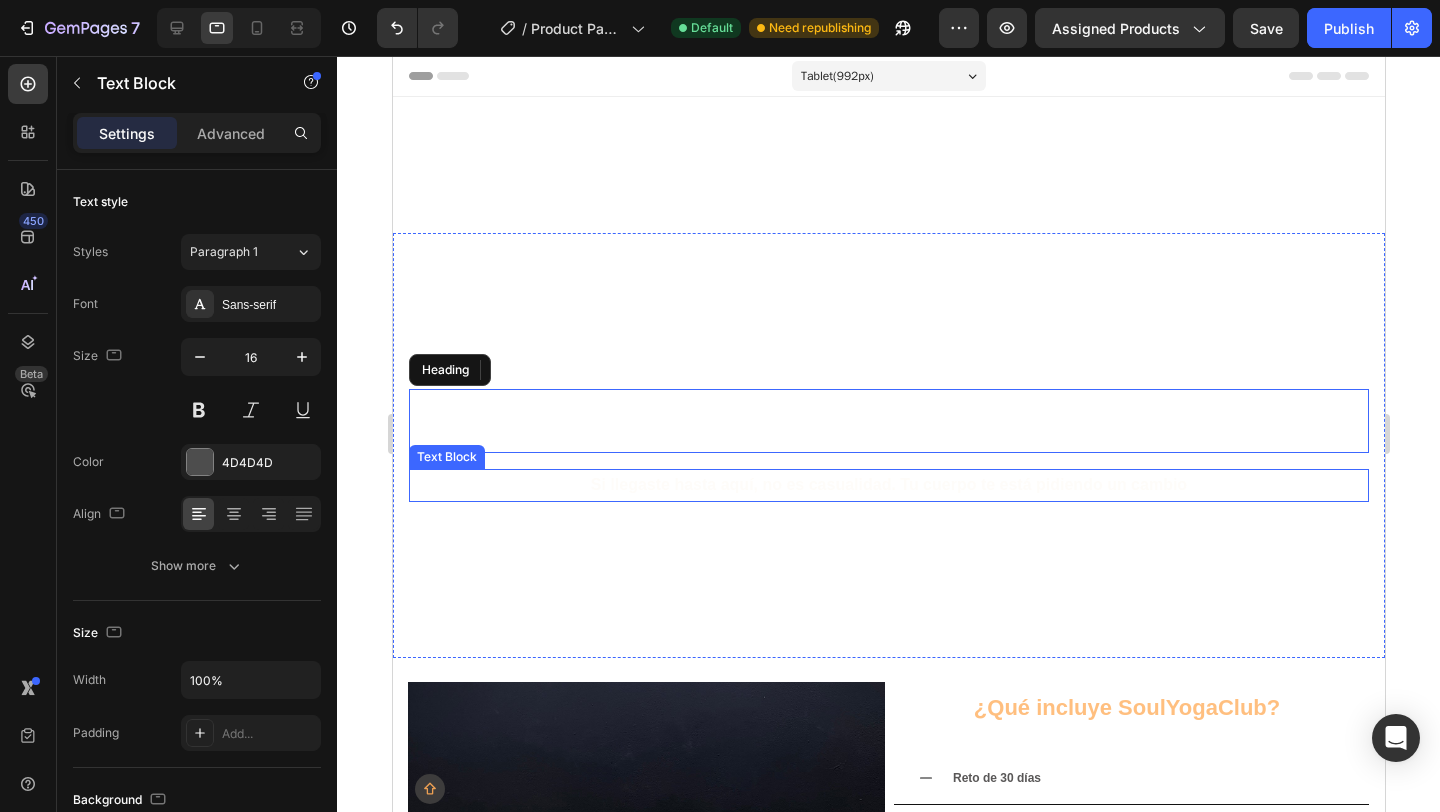 click on "Si llegaste hasta aquí, no es casualidad. Tu cuerpo te está pidiendo un cambio" at bounding box center [888, 484] 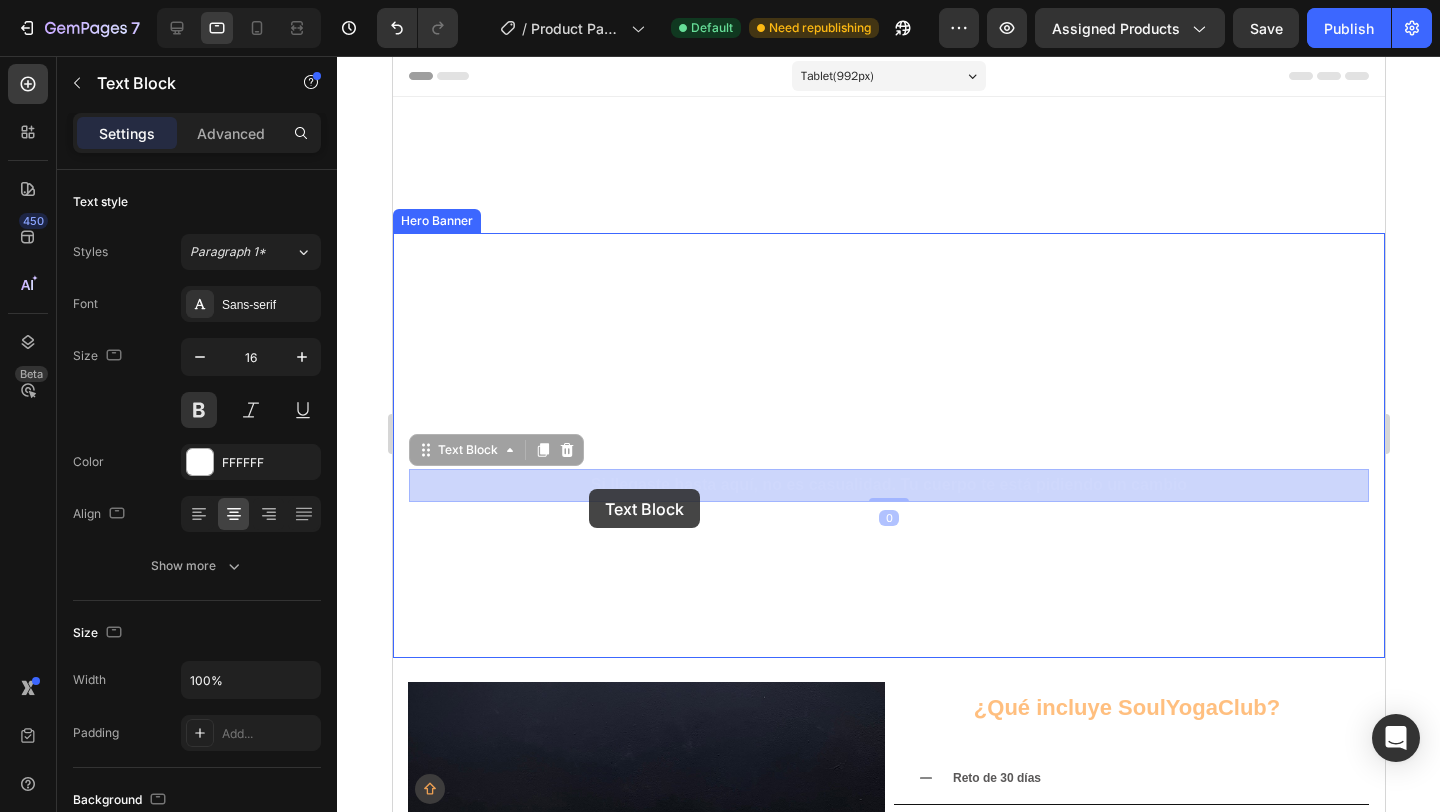 drag, startPoint x: 1198, startPoint y: 487, endPoint x: 588, endPoint y: 489, distance: 610.0033 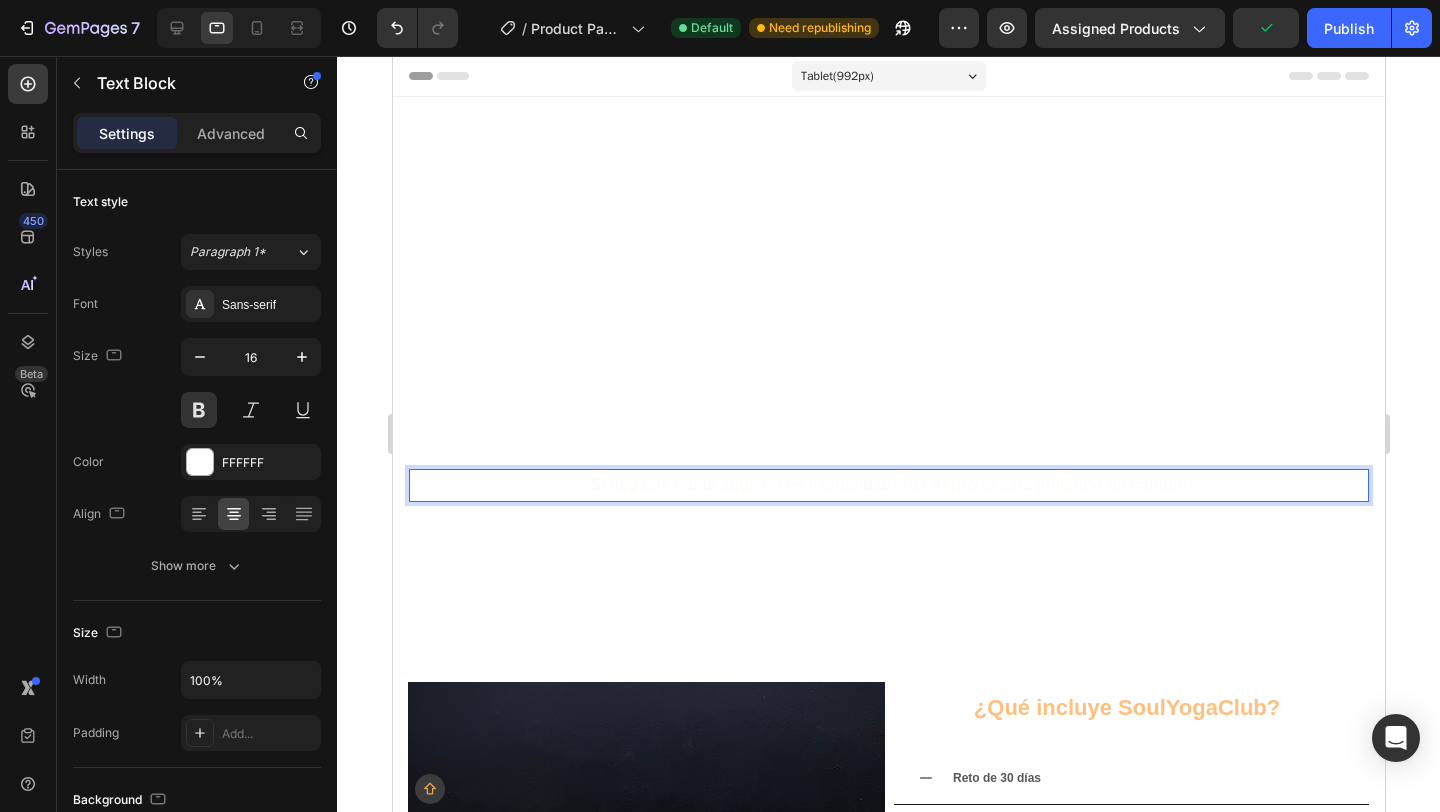 click on "Si llegaste hasta aquí, no es casualidad. Tu cuerpo te está pidiendo un cambio" at bounding box center (888, 485) 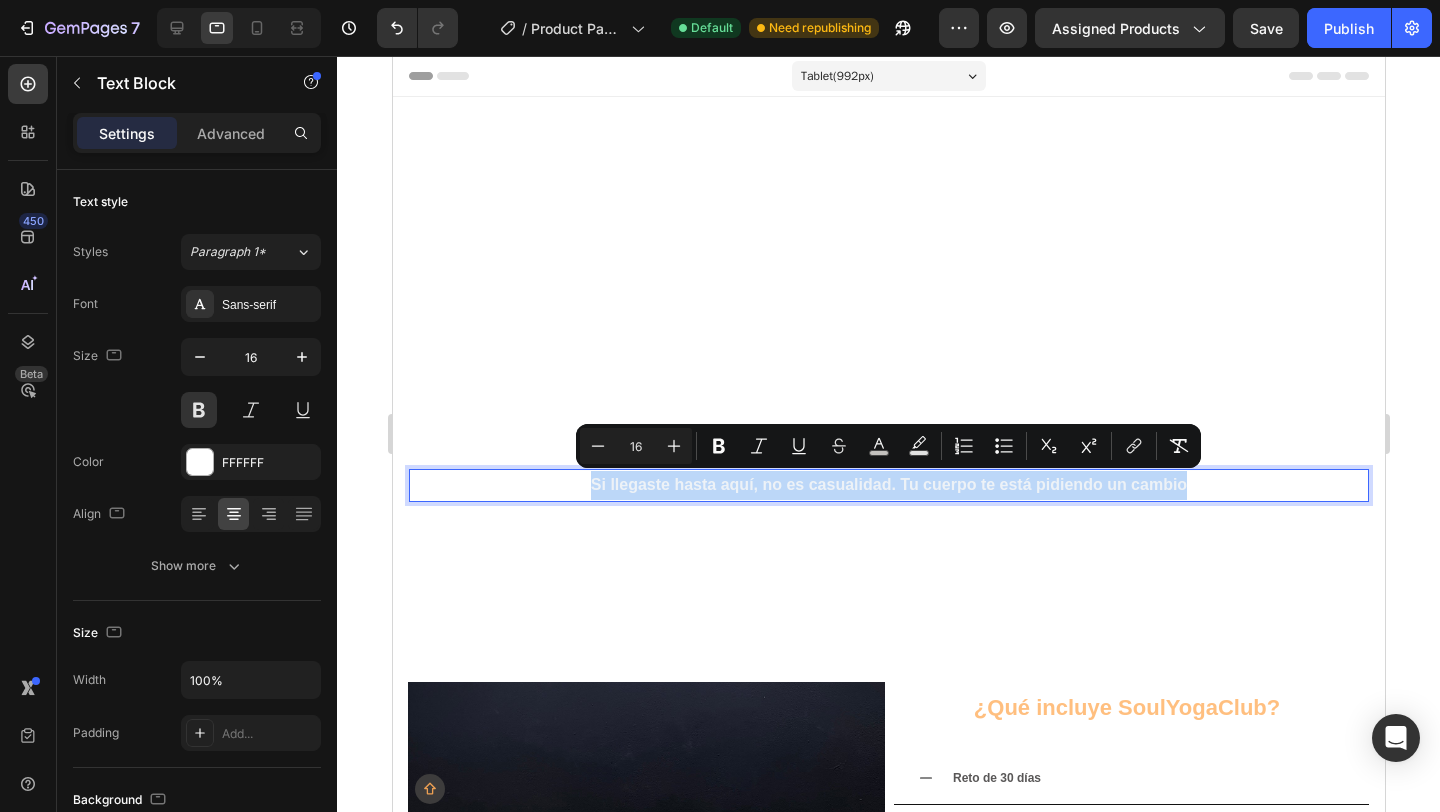 drag, startPoint x: 1195, startPoint y: 483, endPoint x: 555, endPoint y: 475, distance: 640.05 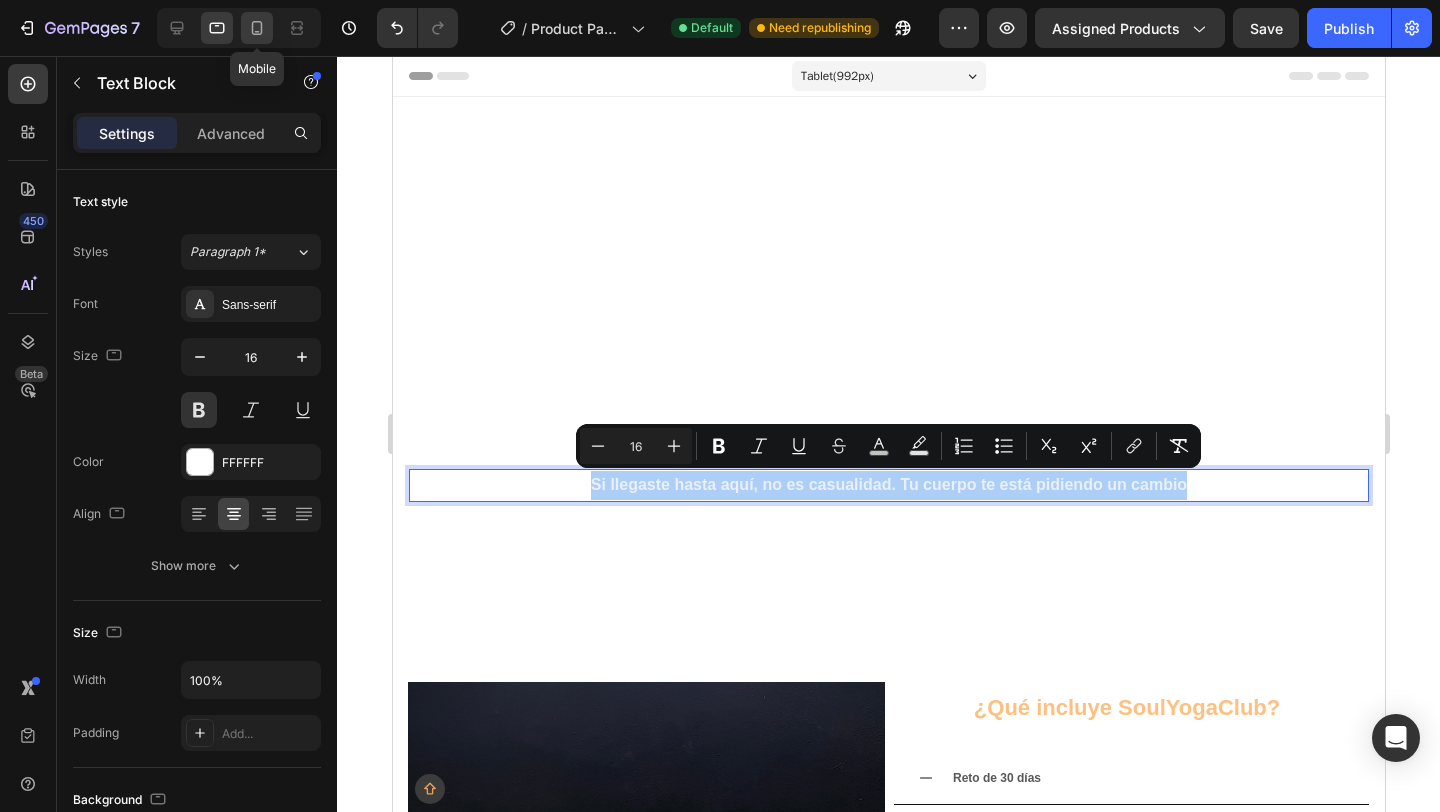 click 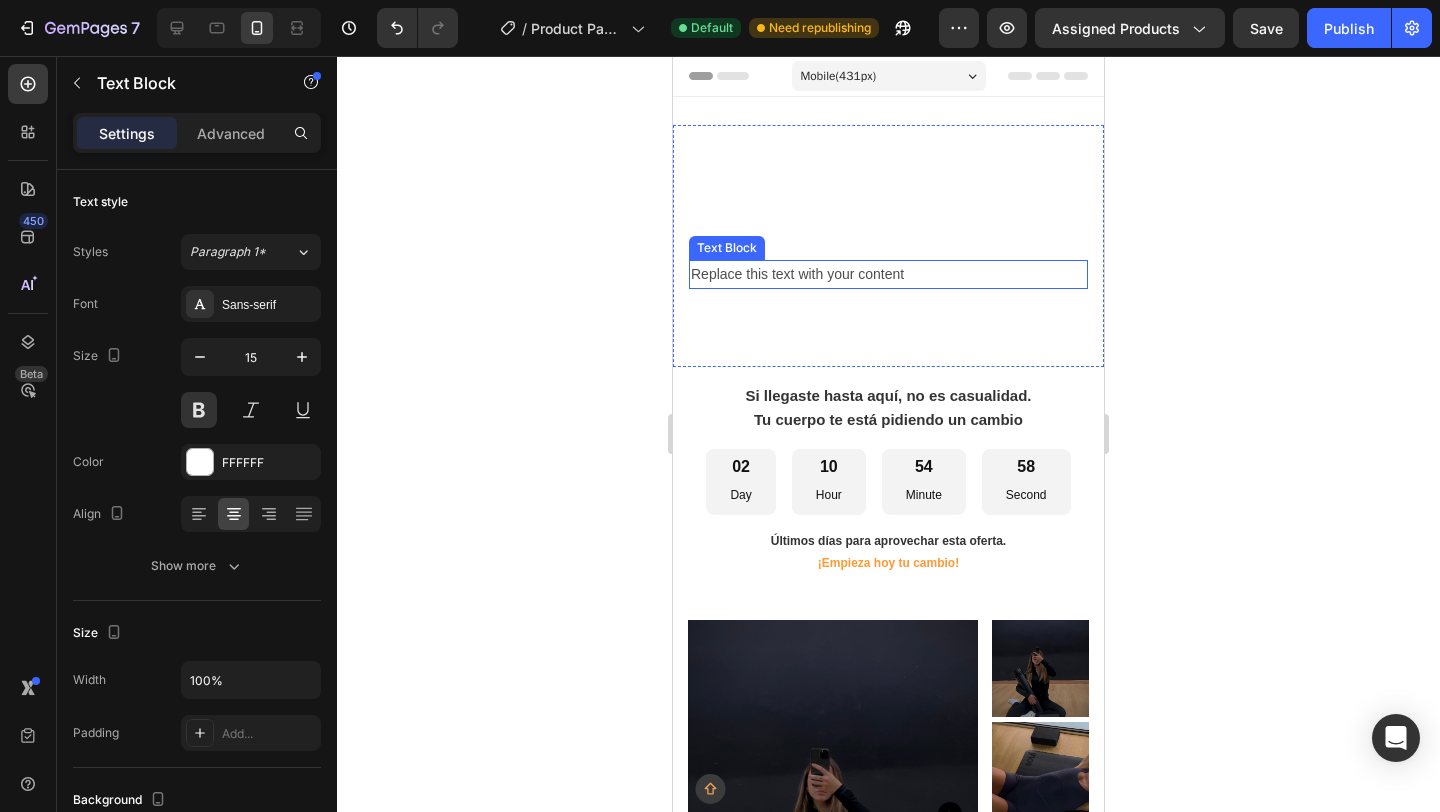 click on "Replace this text with your content" at bounding box center [888, 274] 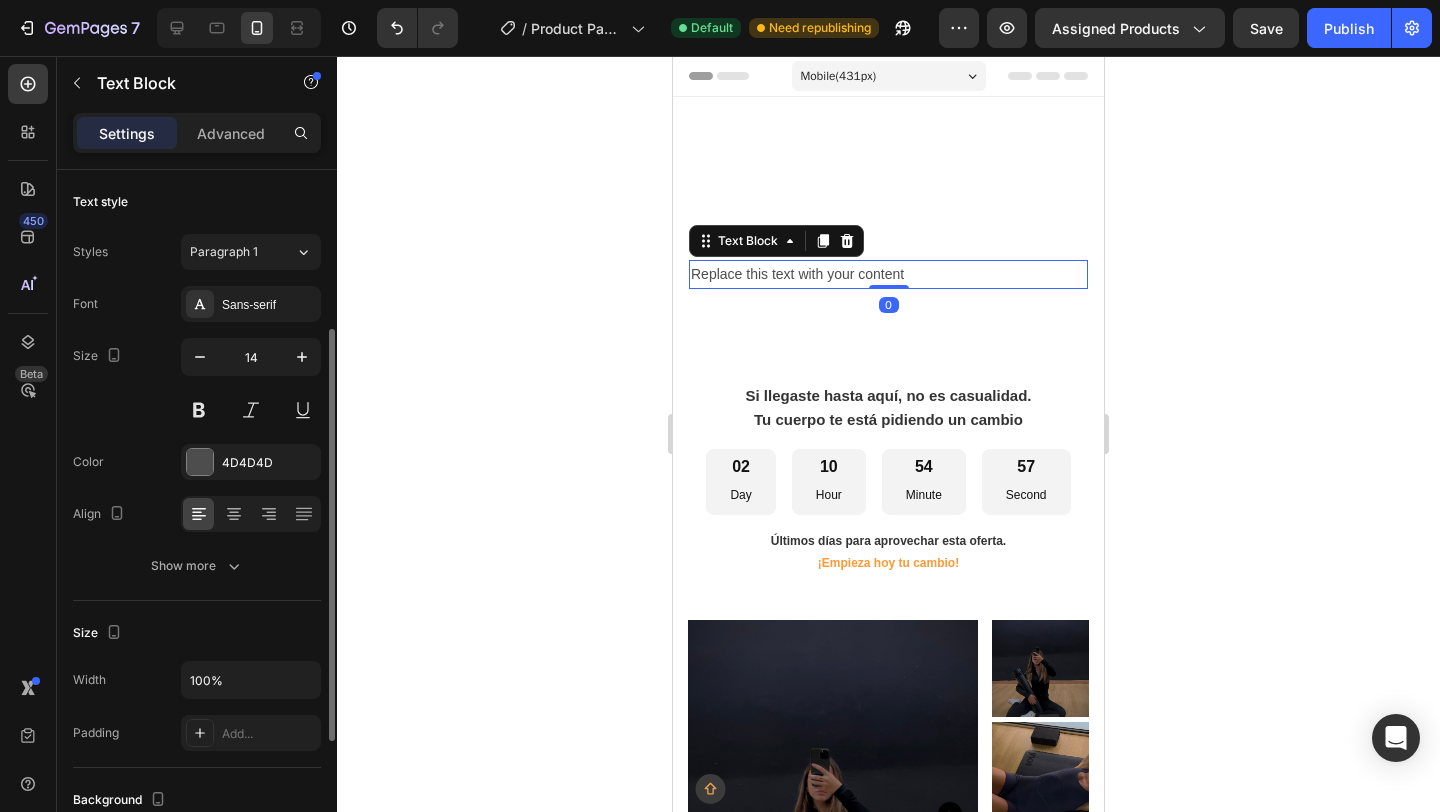 click on "Replace this text with your content" at bounding box center [888, 274] 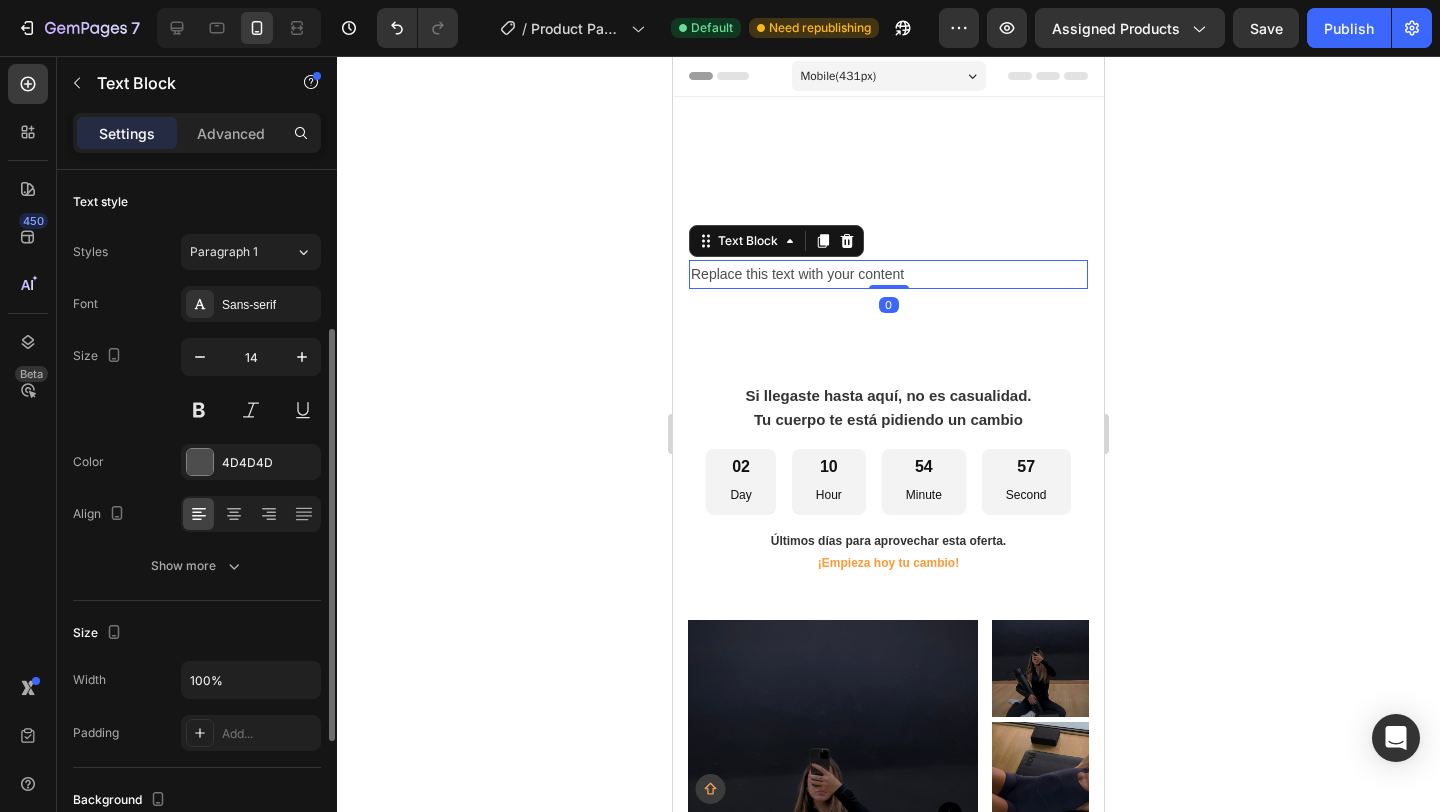 scroll, scrollTop: 100, scrollLeft: 0, axis: vertical 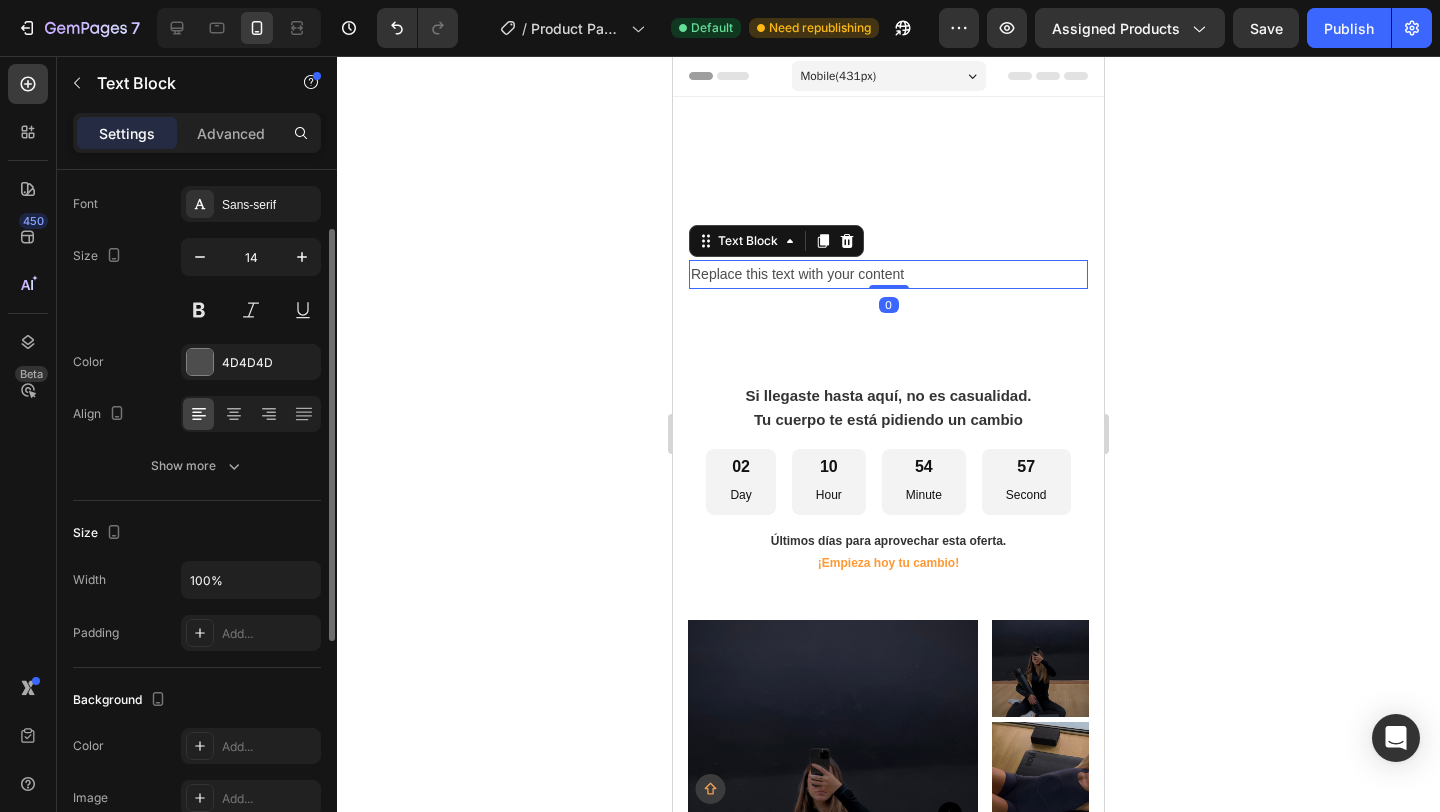 click on "Replace this text with your content" at bounding box center (888, 274) 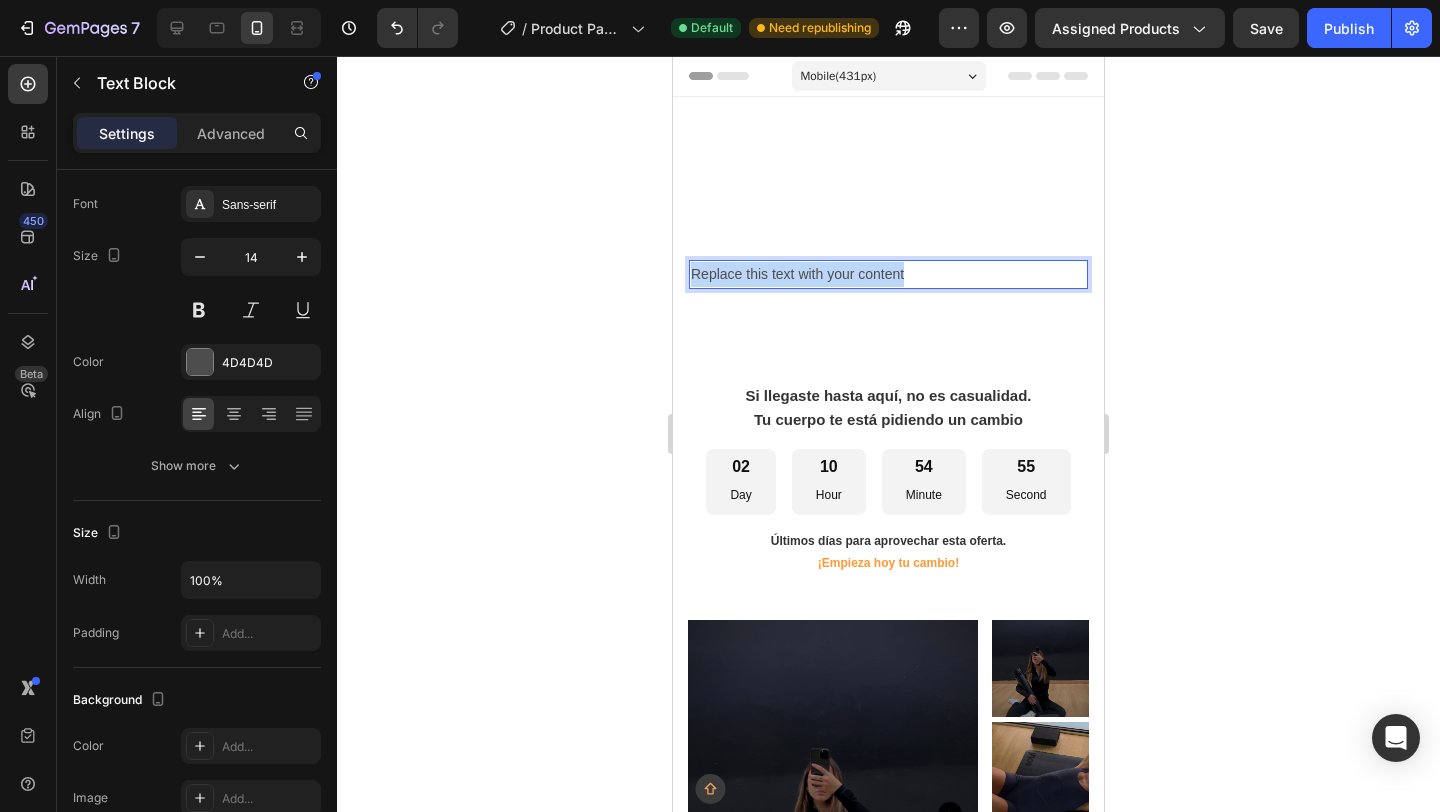 drag, startPoint x: 933, startPoint y: 278, endPoint x: 674, endPoint y: 282, distance: 259.03088 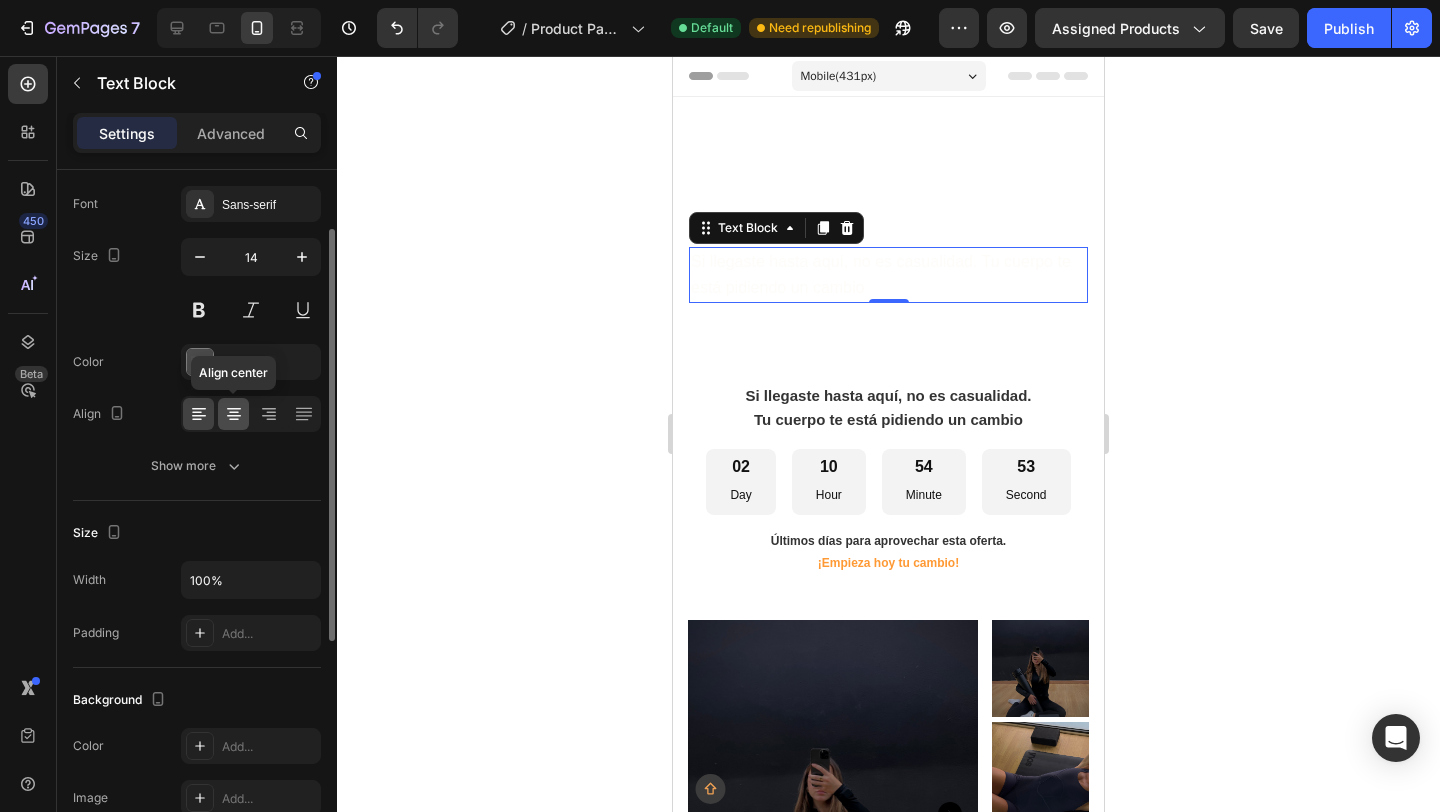 click 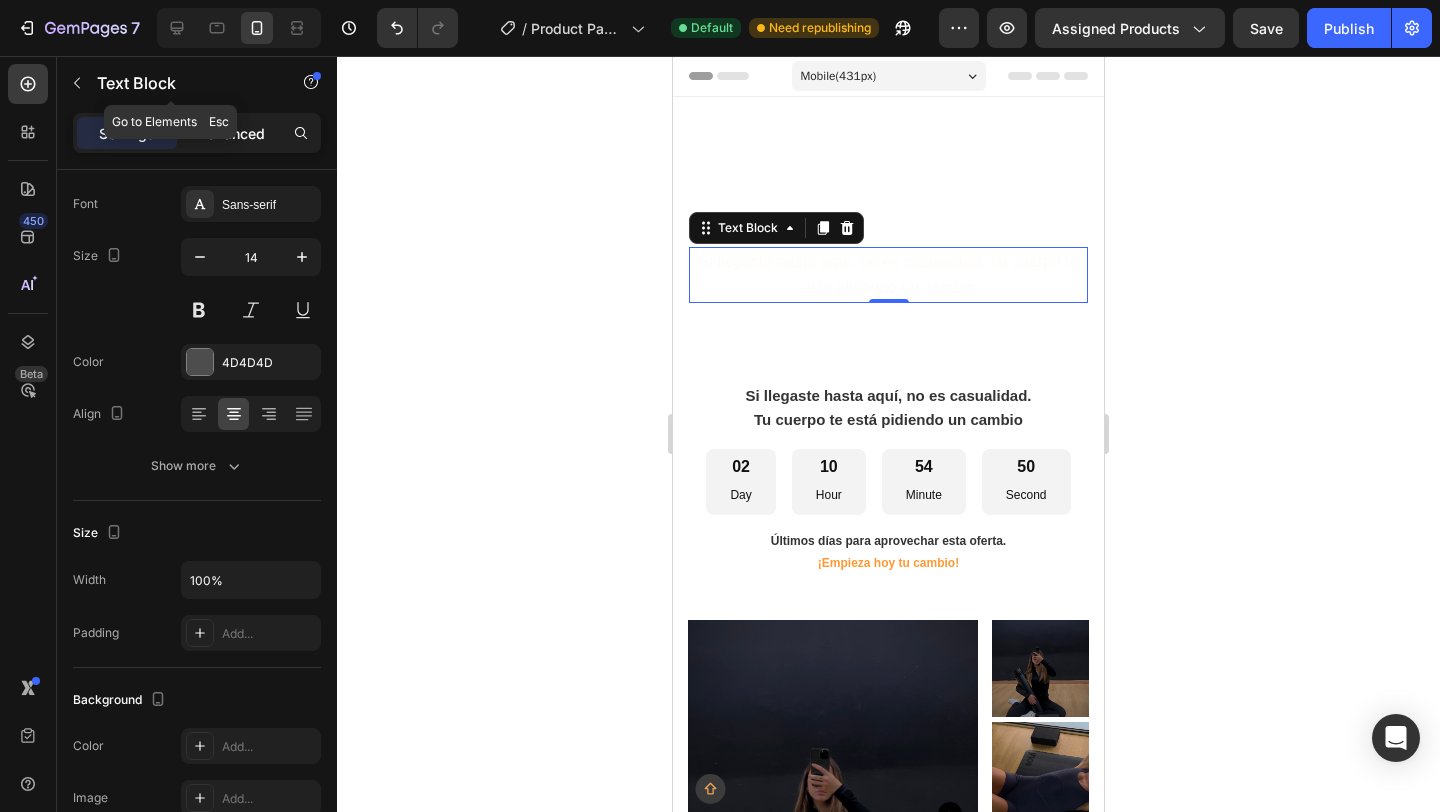 click on "Advanced" at bounding box center (231, 133) 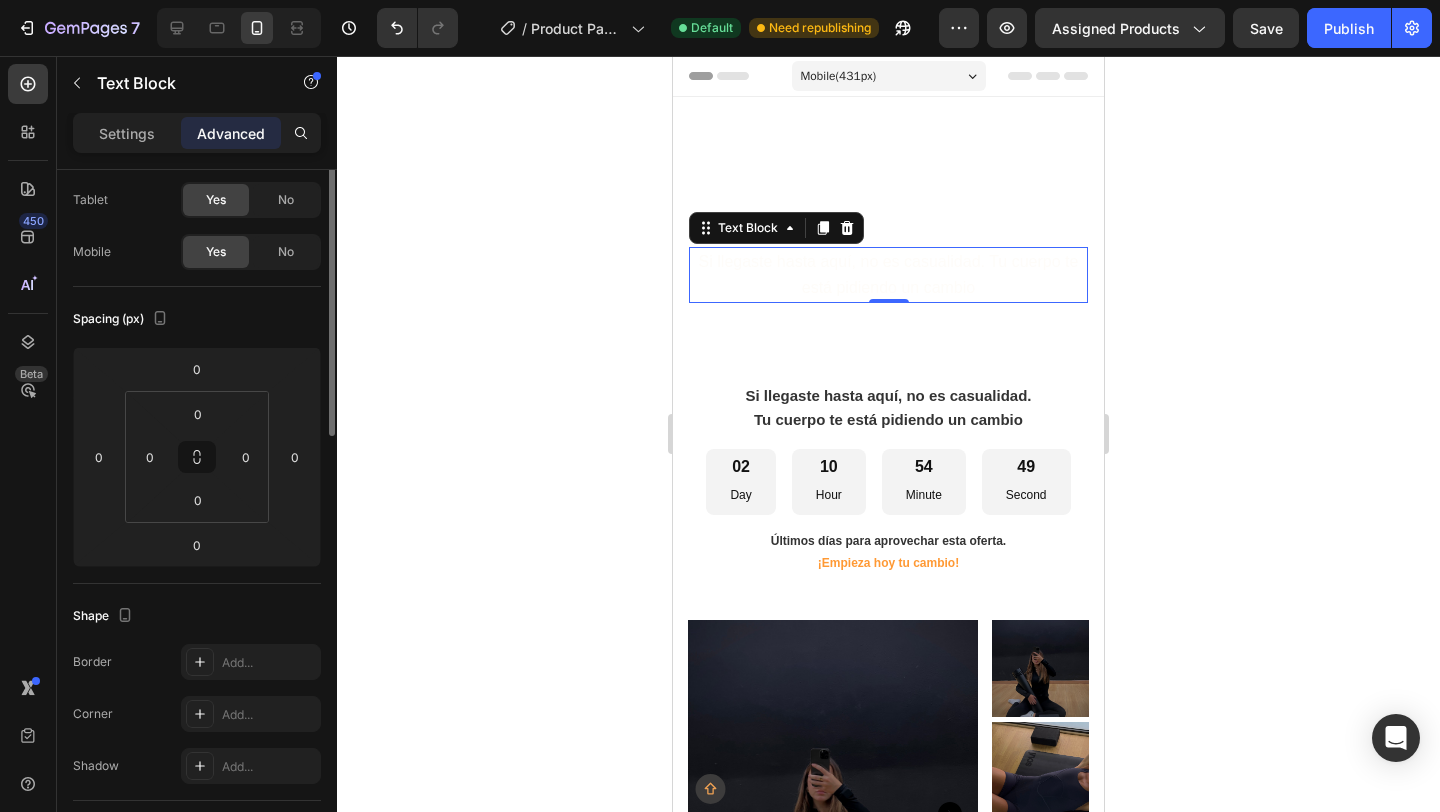 scroll, scrollTop: 0, scrollLeft: 0, axis: both 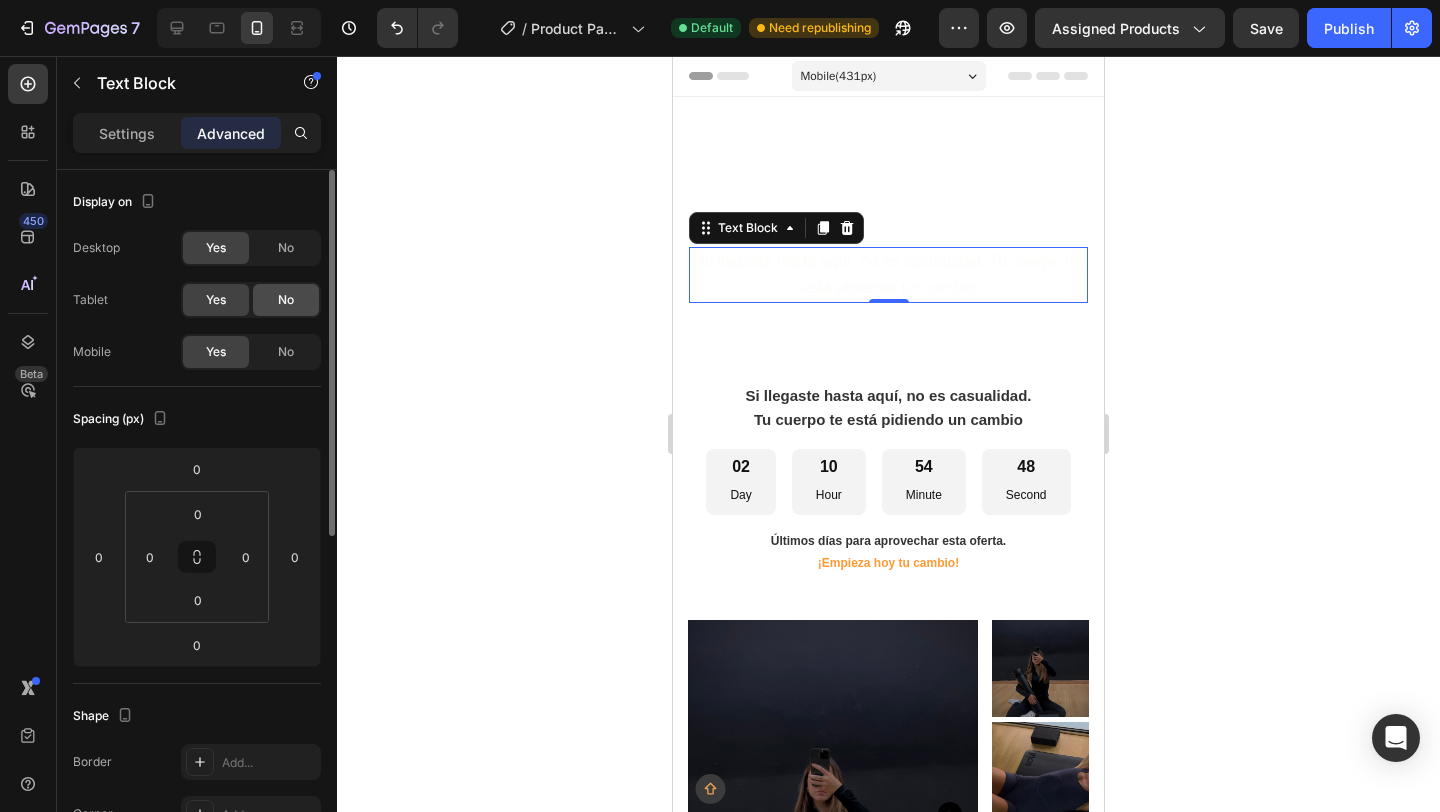 click on "No" 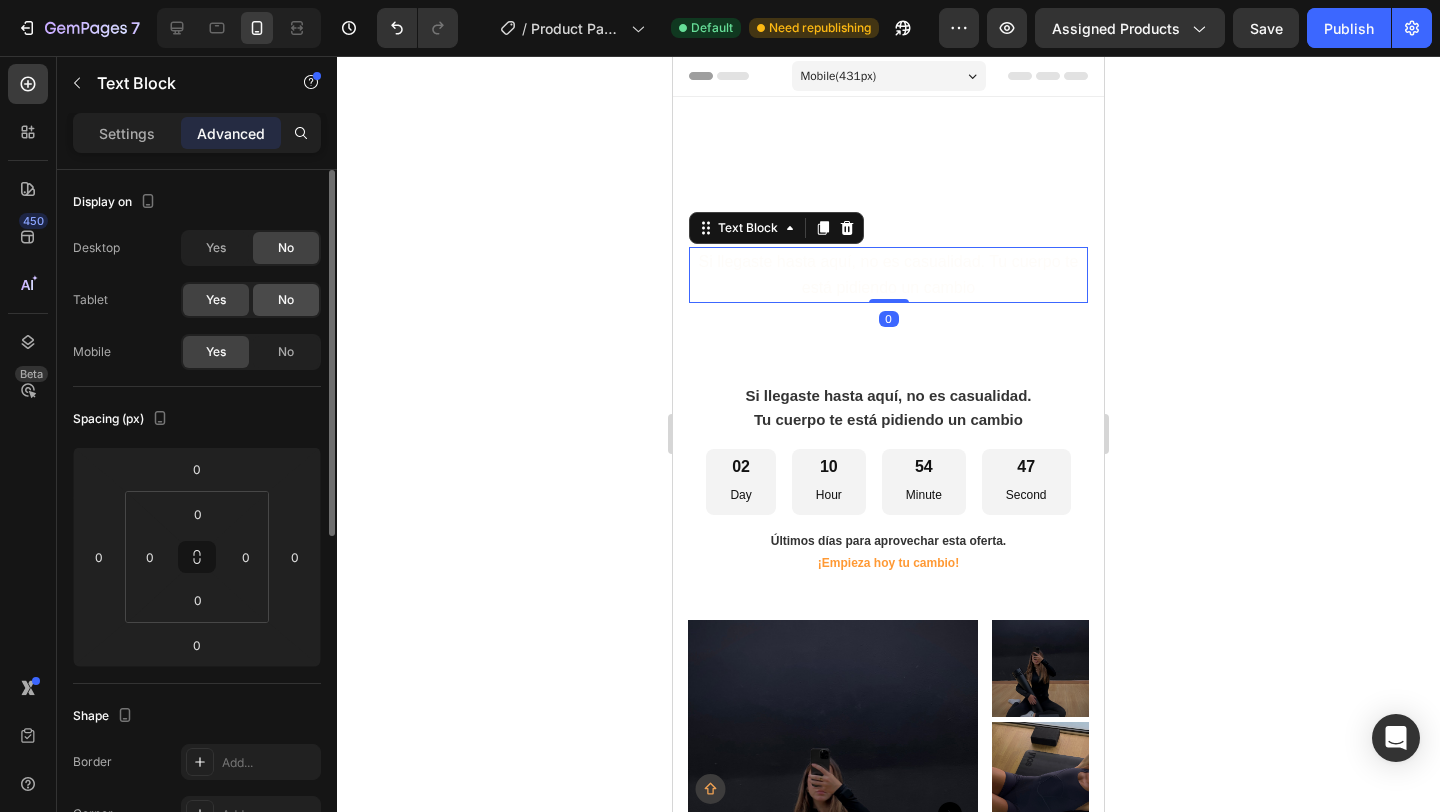 click on "No" 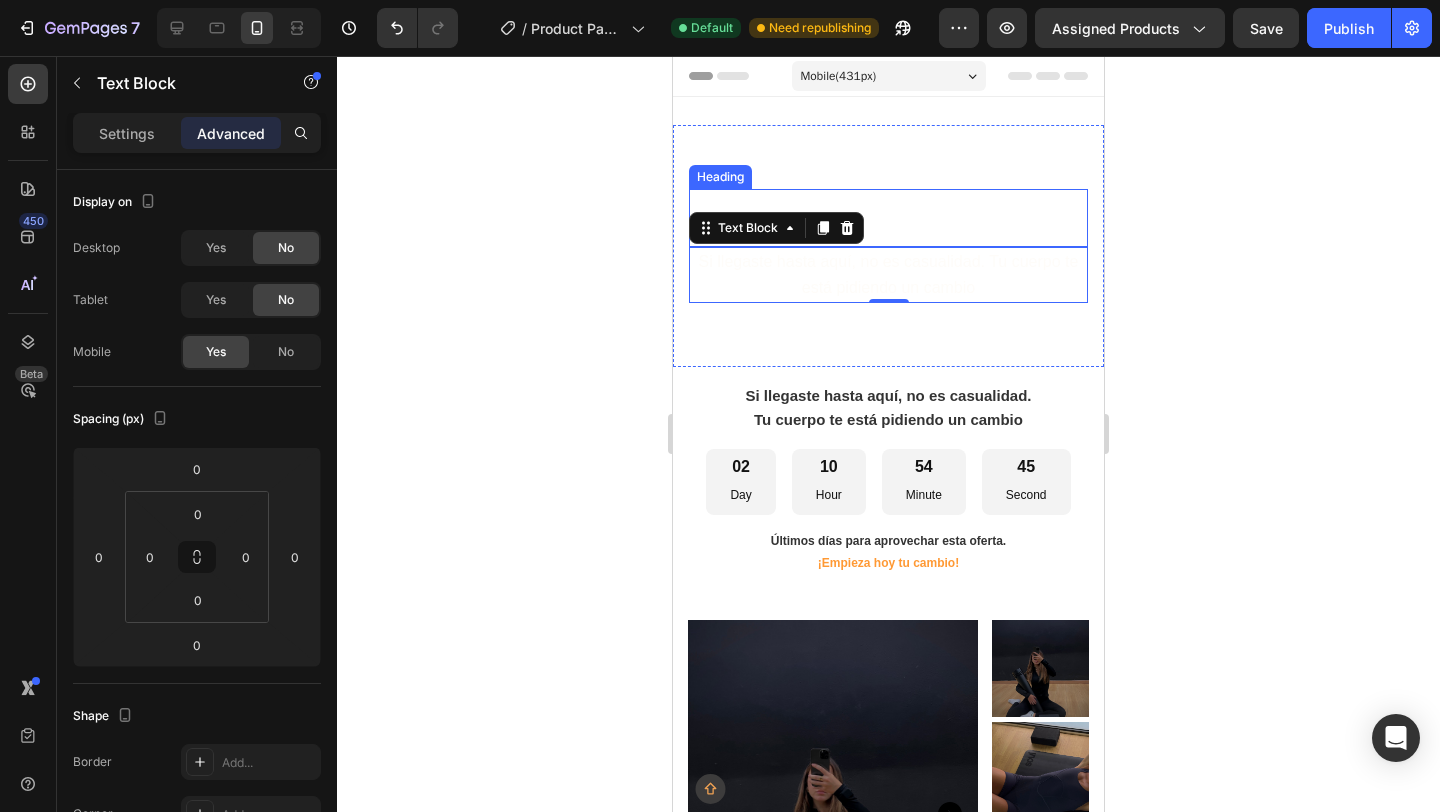 click on "Soul Yoga Club" at bounding box center [888, 217] 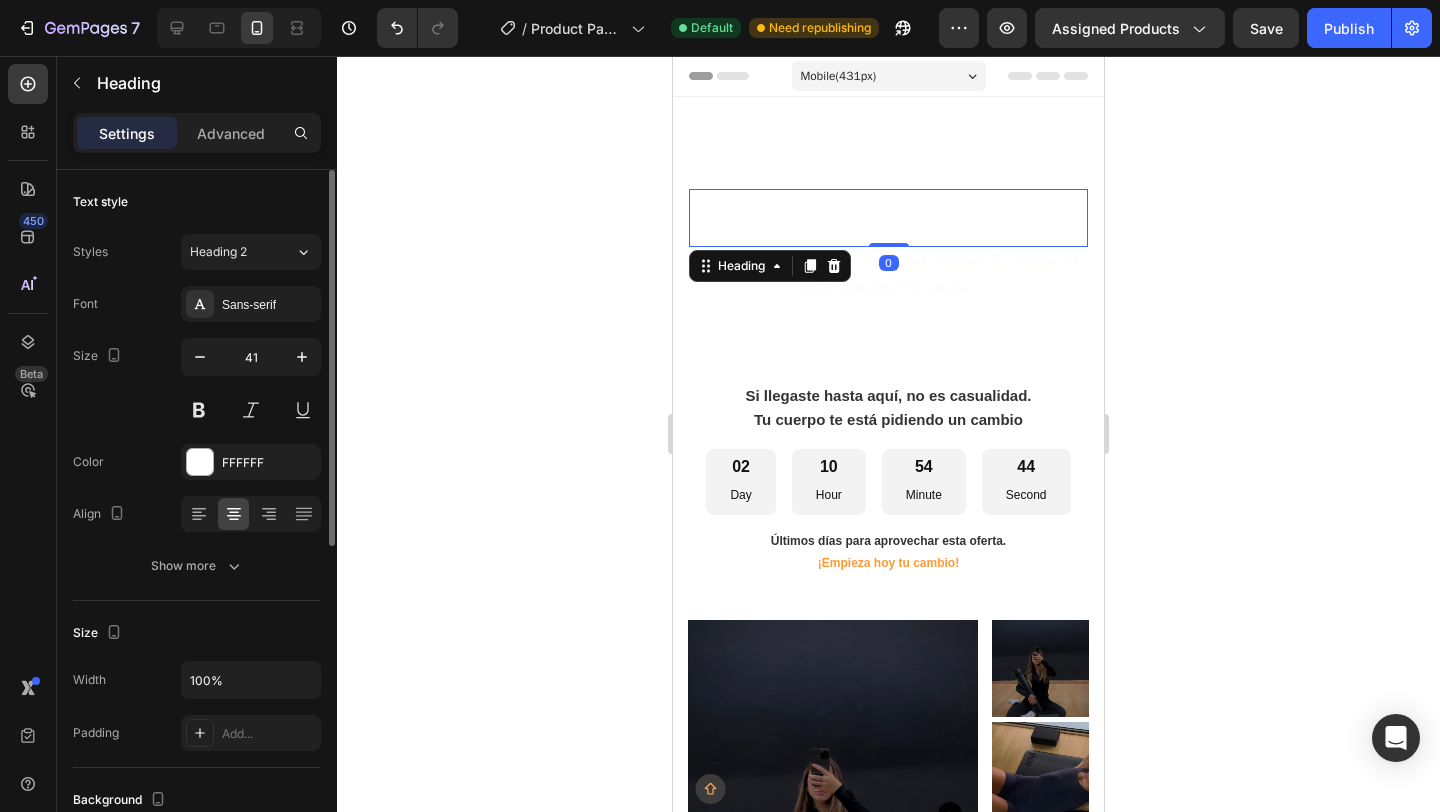 click on "Advanced" at bounding box center (231, 133) 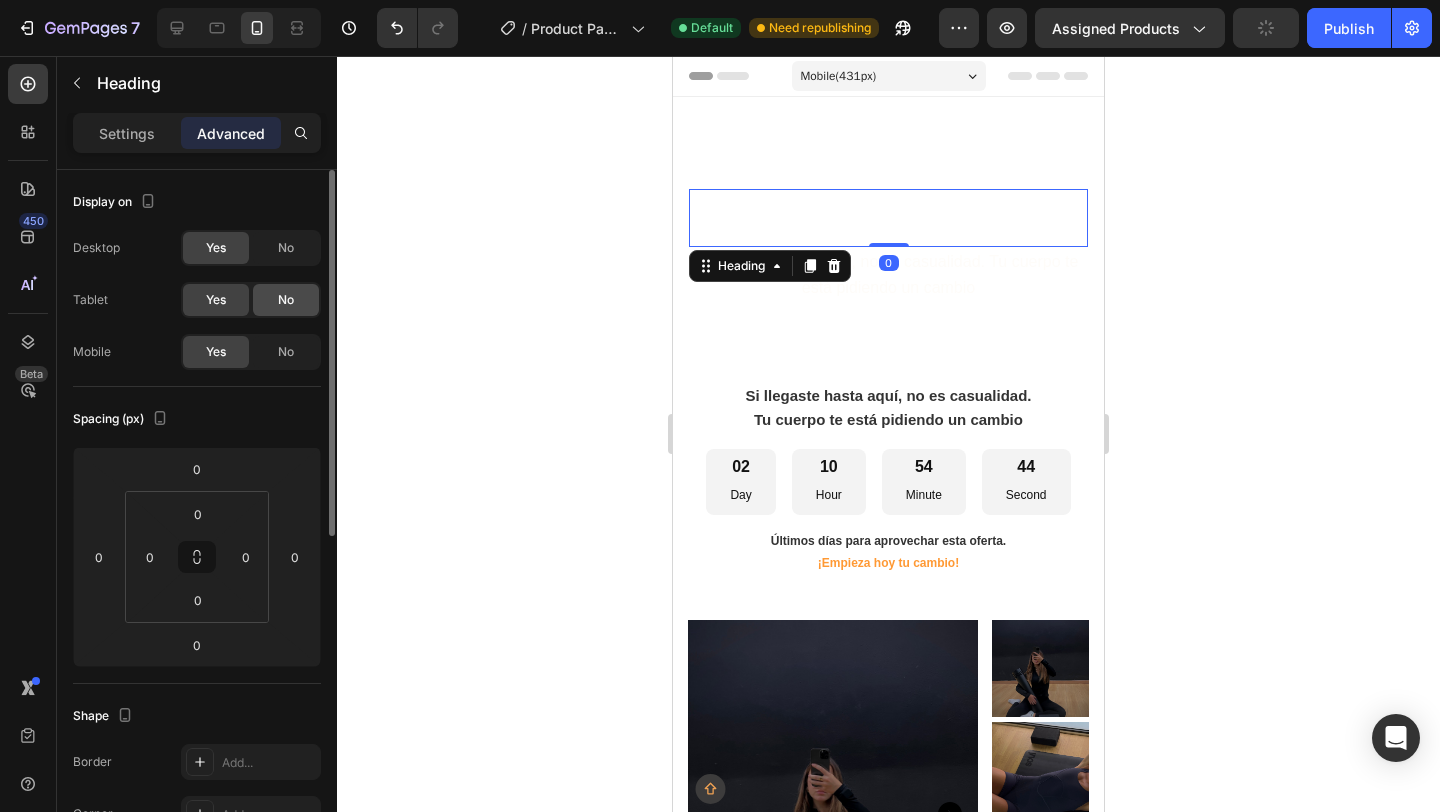 click on "No" 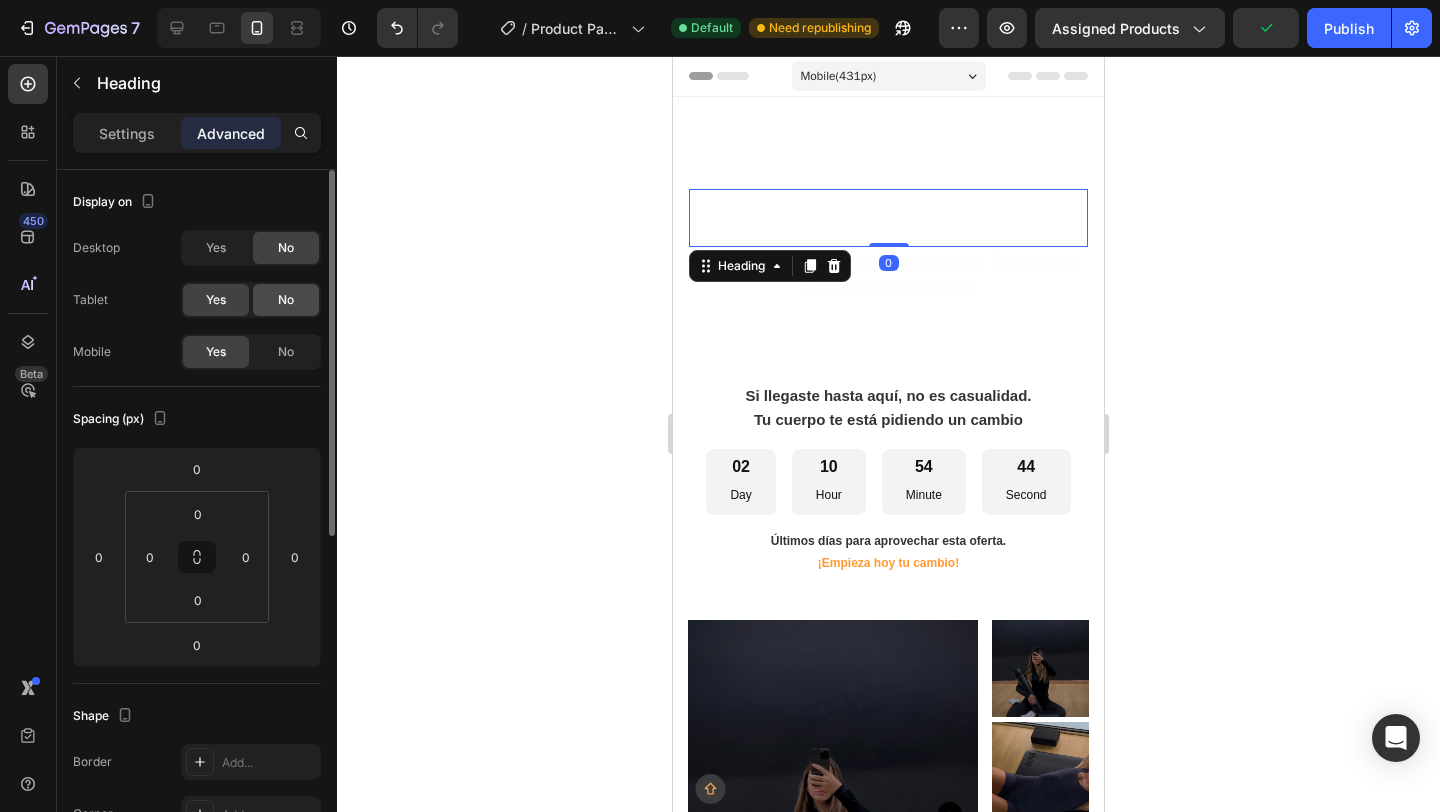click on "No" 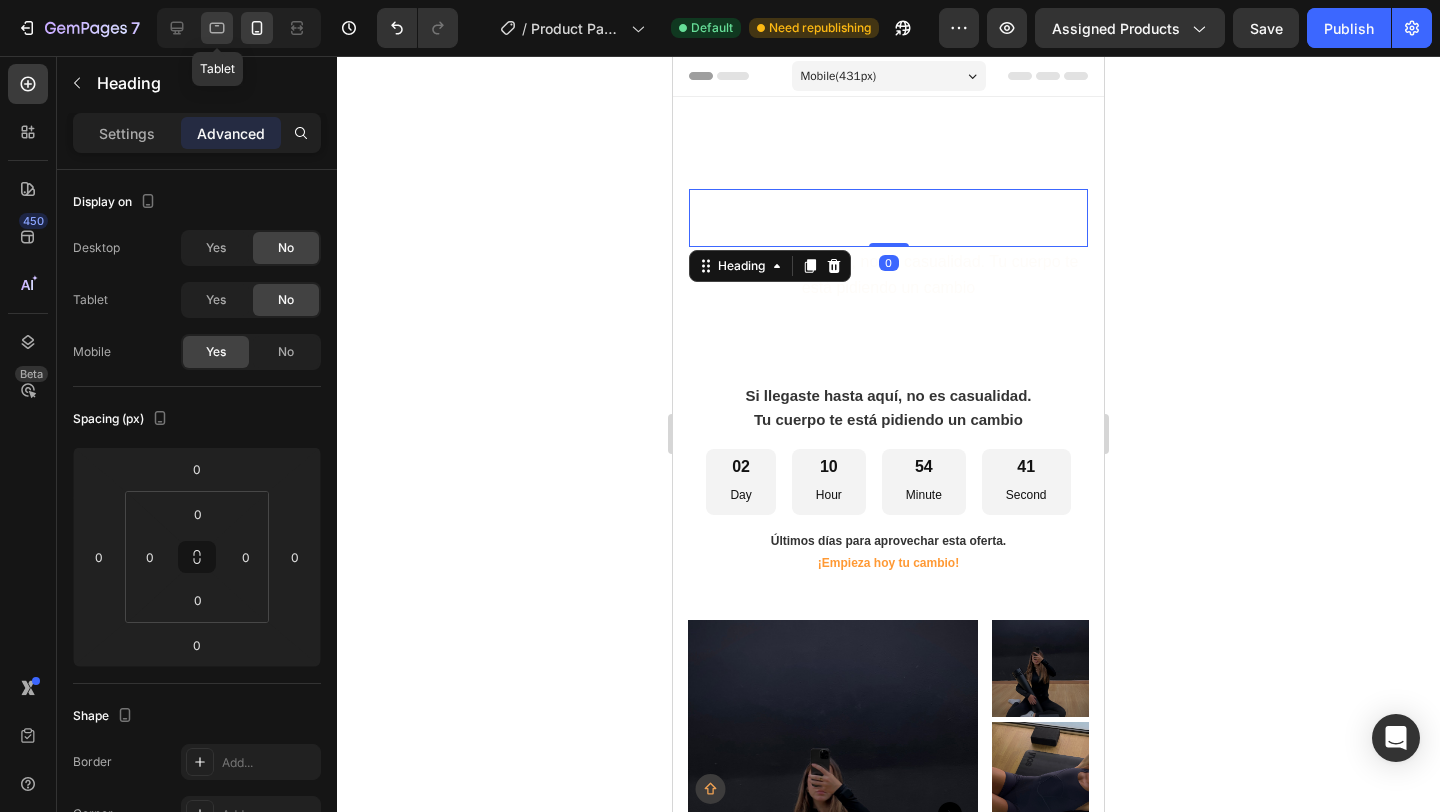 click 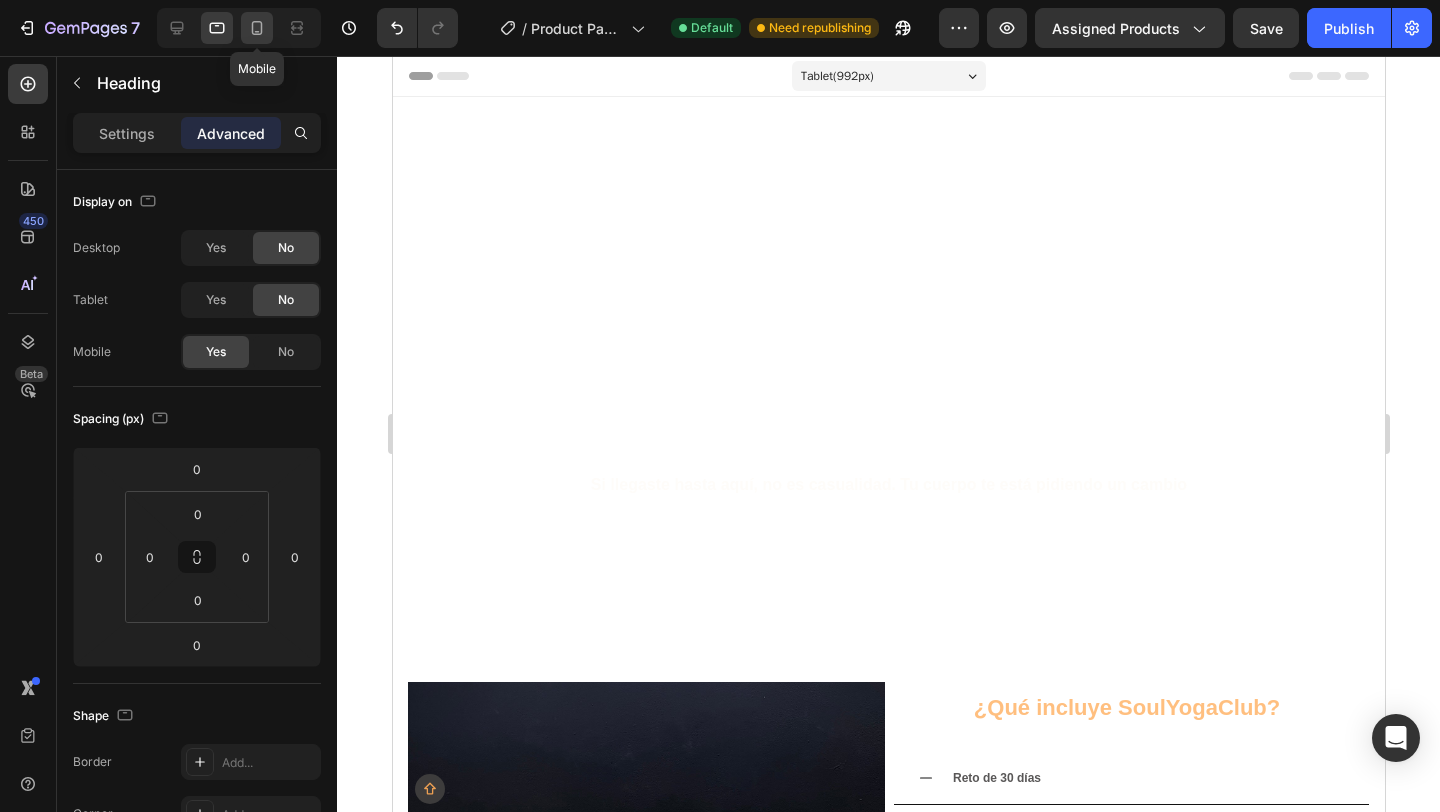 click 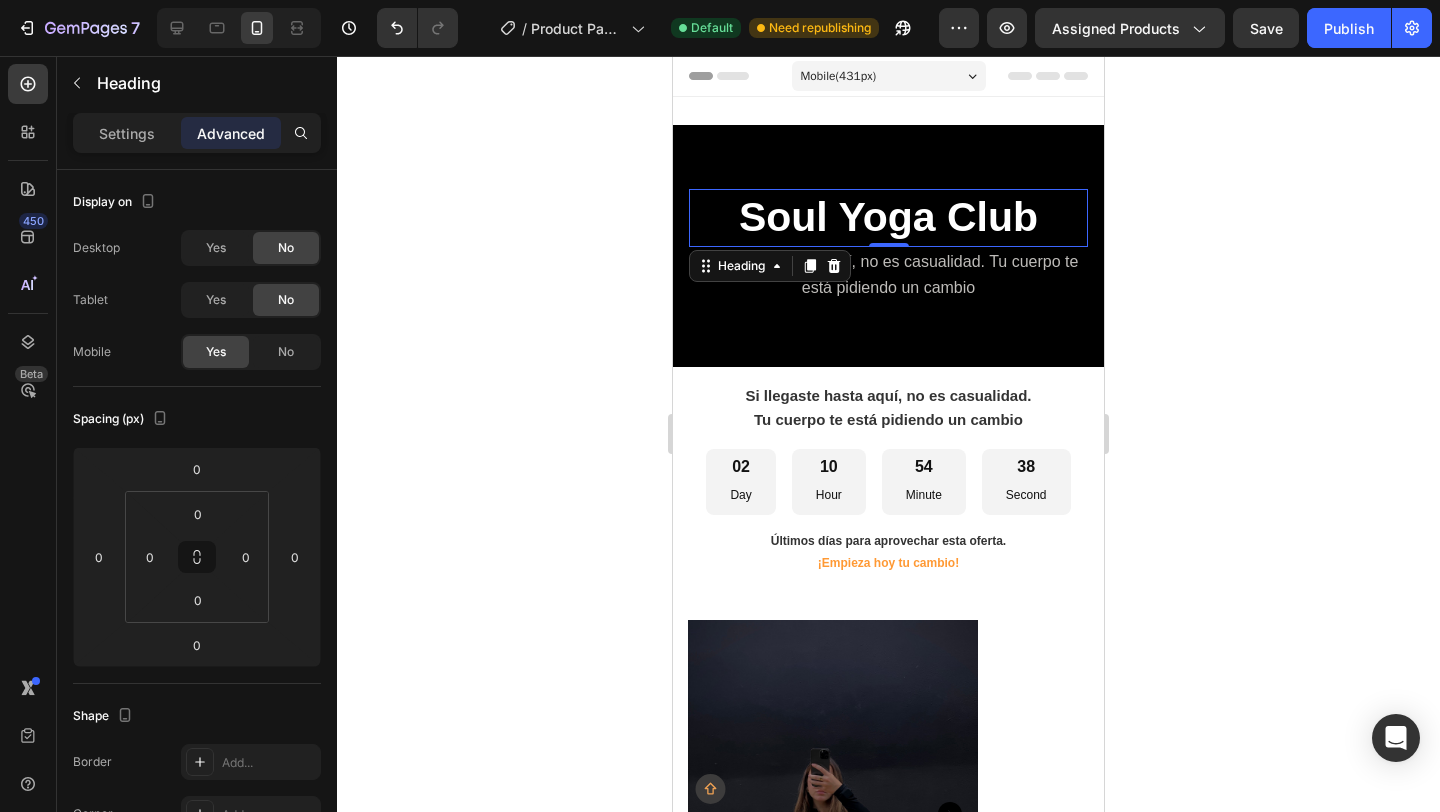 click 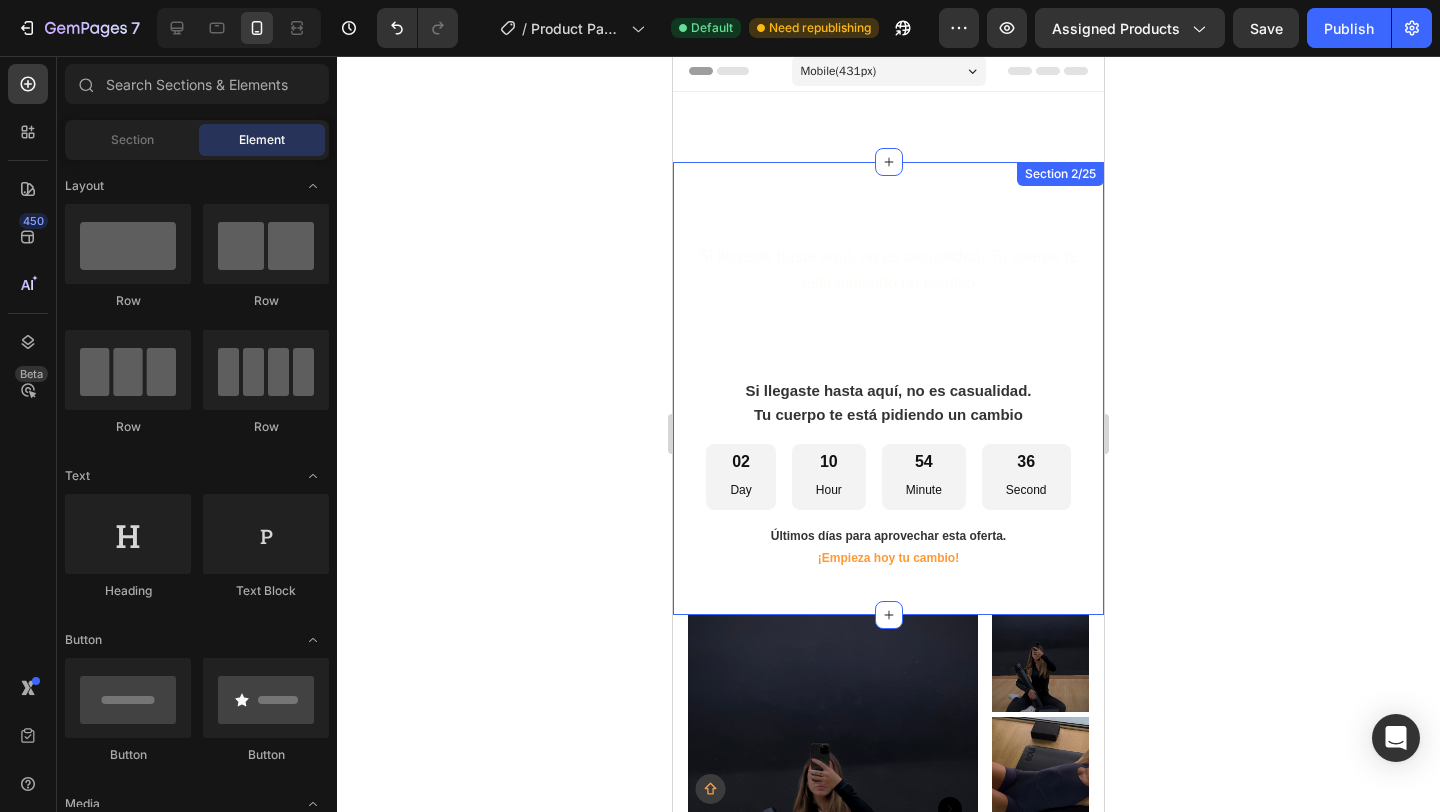 scroll, scrollTop: 0, scrollLeft: 0, axis: both 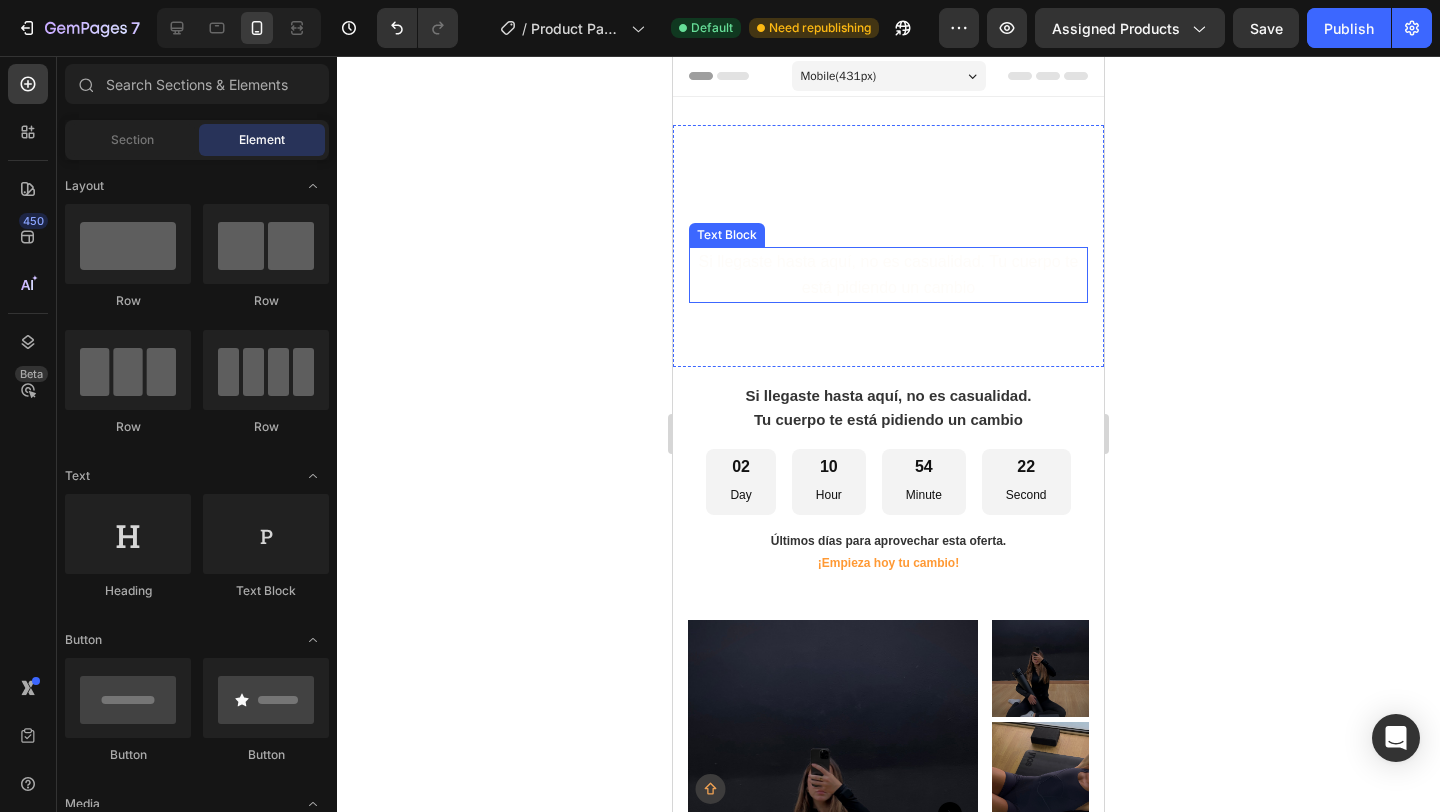 click on "Si llegaste hasta aquí, no es casualidad. Tu cuerpo te está pidiendo un cambio" at bounding box center (889, 274) 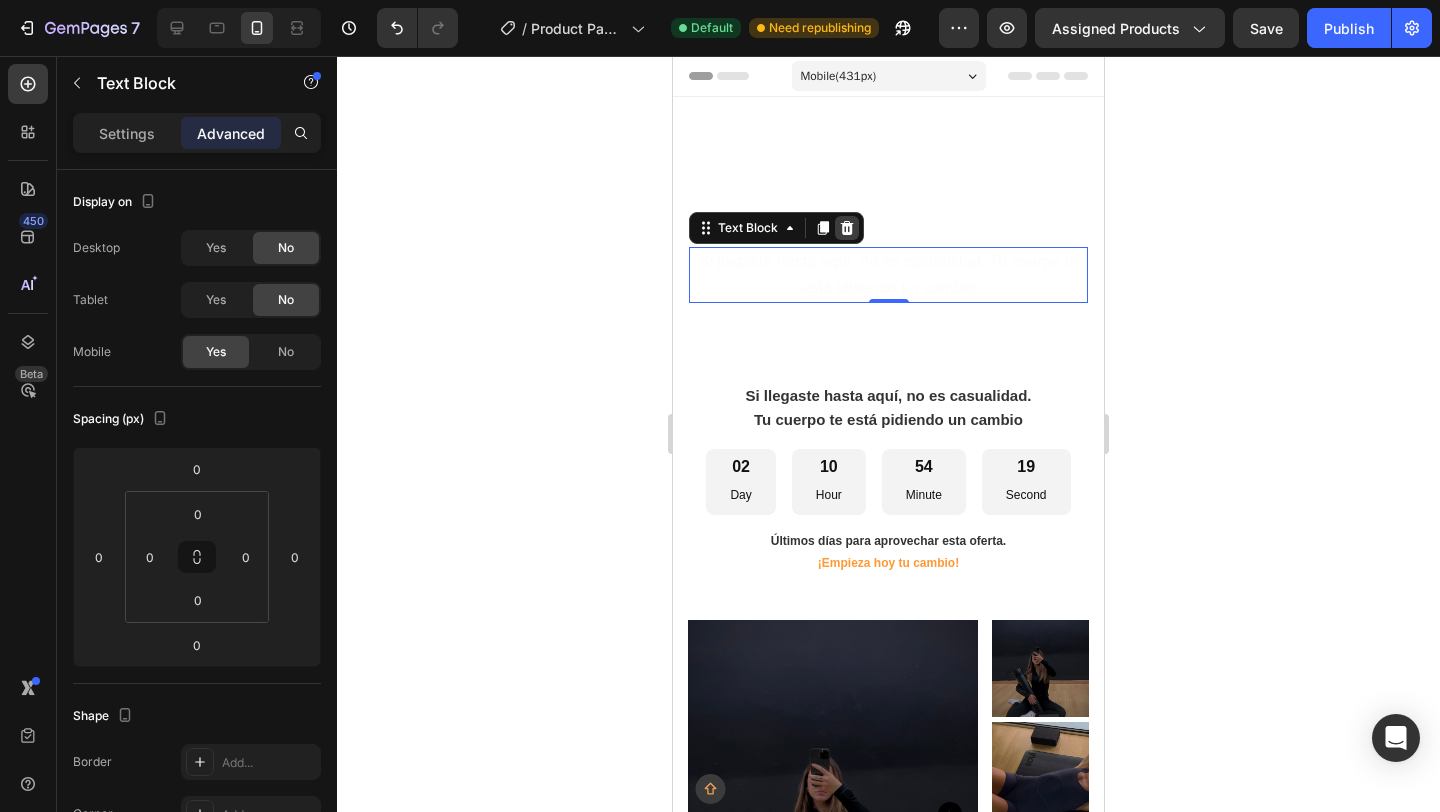 click 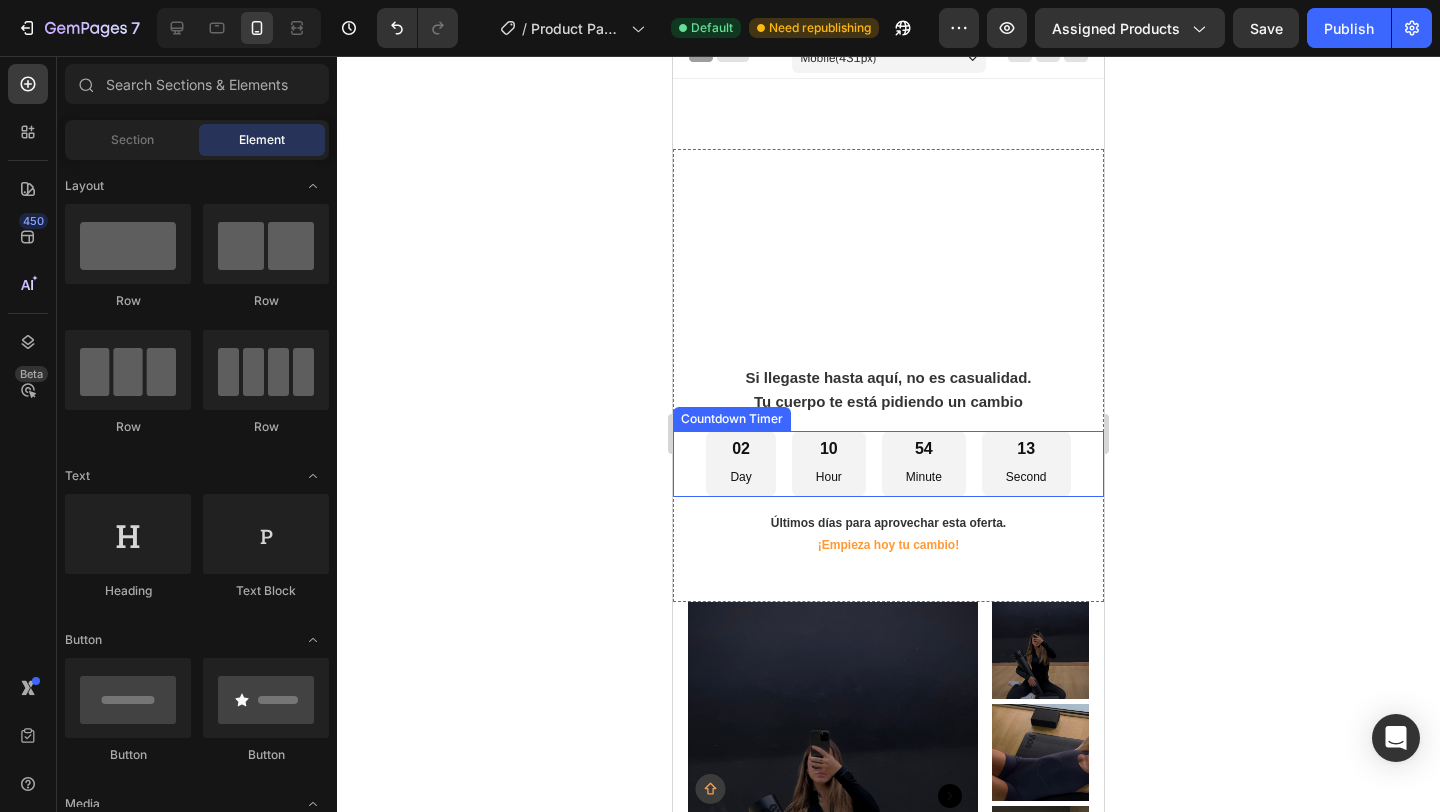 scroll, scrollTop: 0, scrollLeft: 0, axis: both 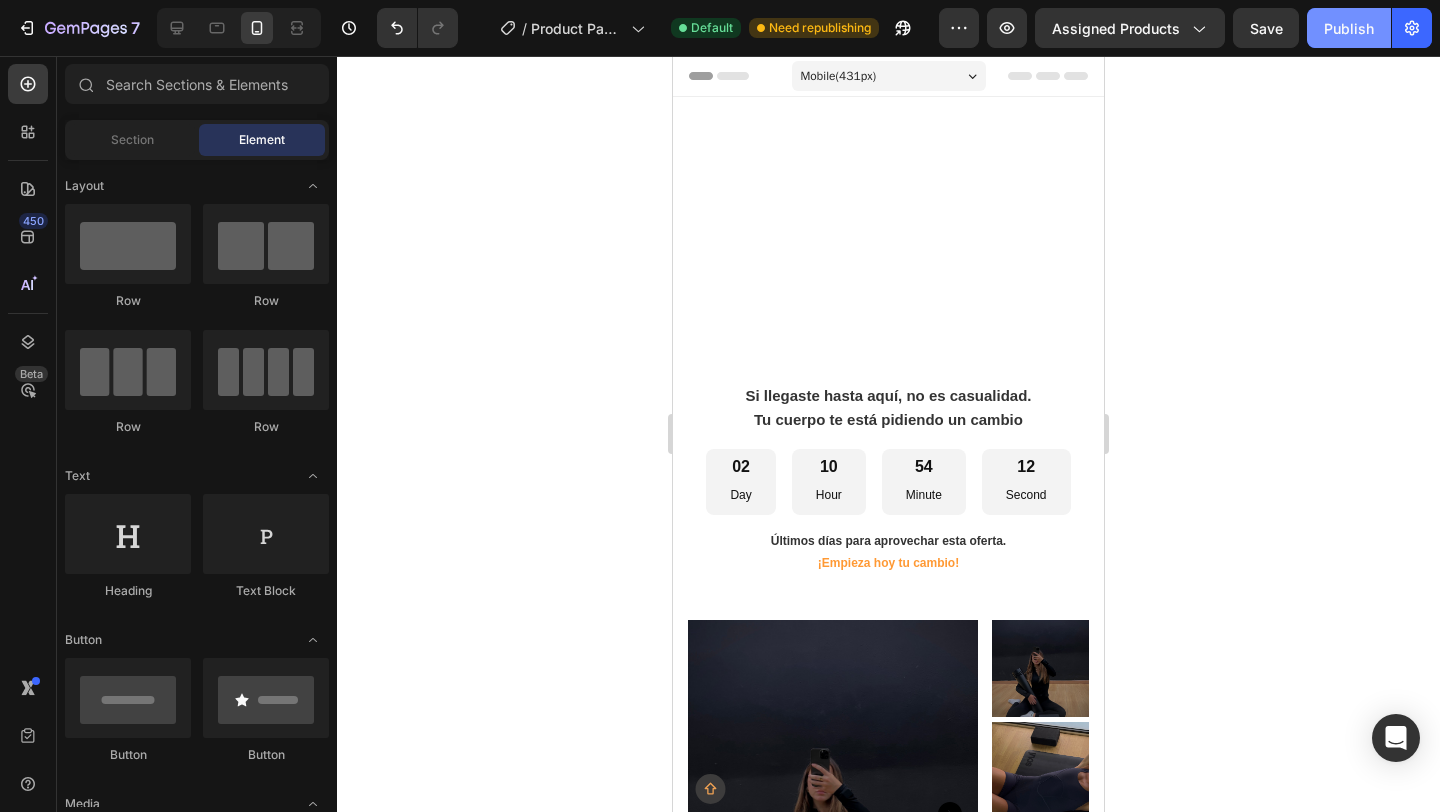 click on "Publish" at bounding box center (1349, 28) 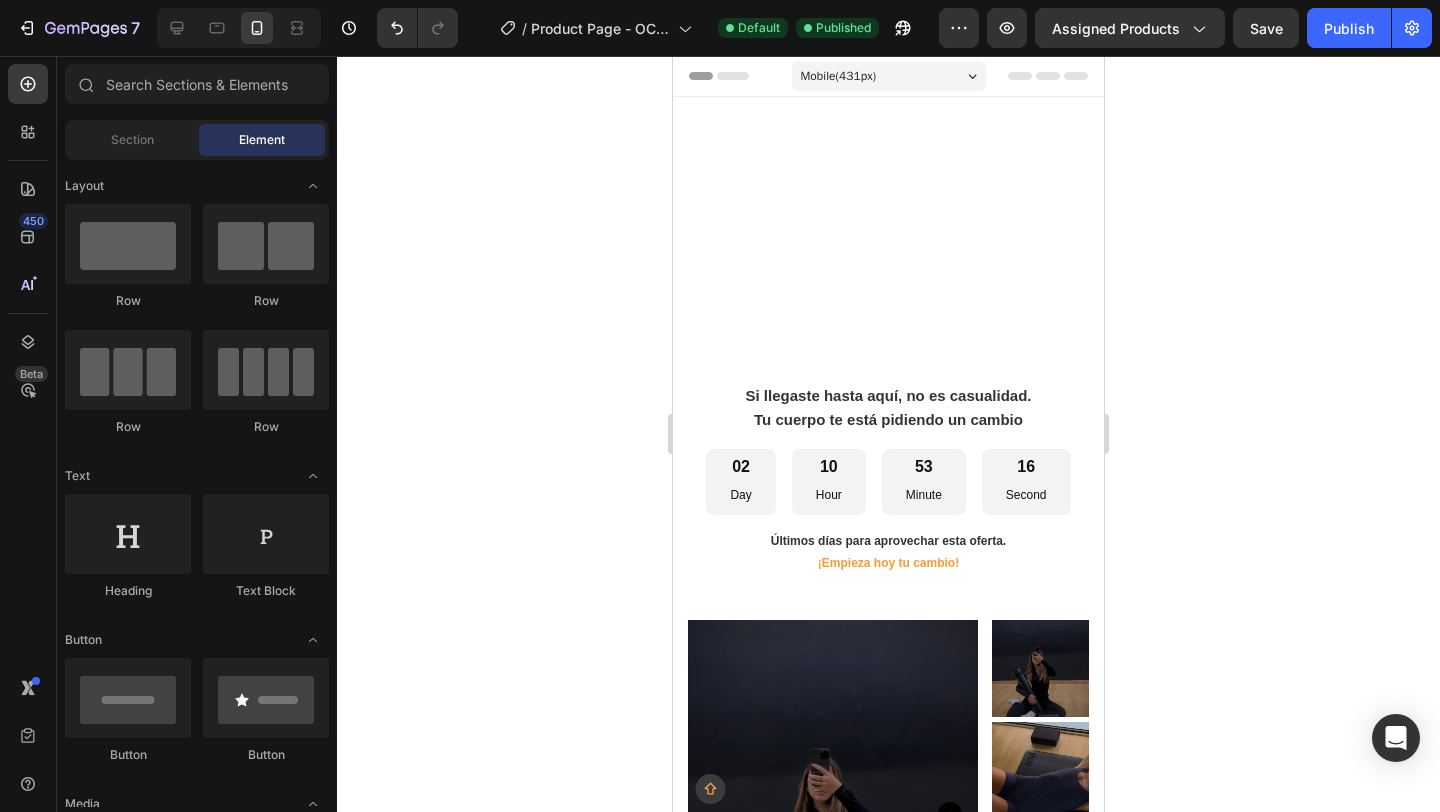 type 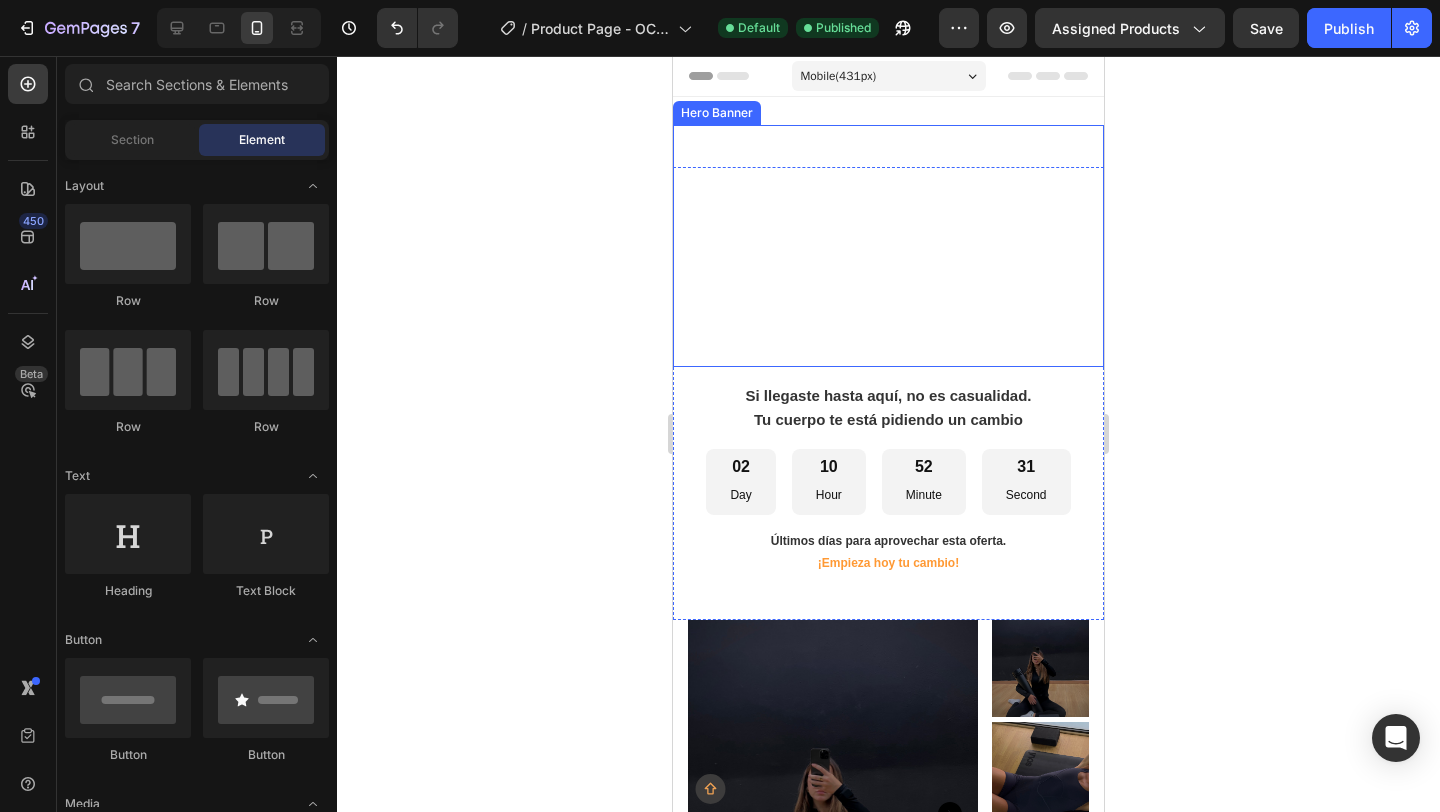 click on "⁠⁠⁠⁠⁠⁠⁠  Soul Yoga Club Heading" at bounding box center (888, 246) 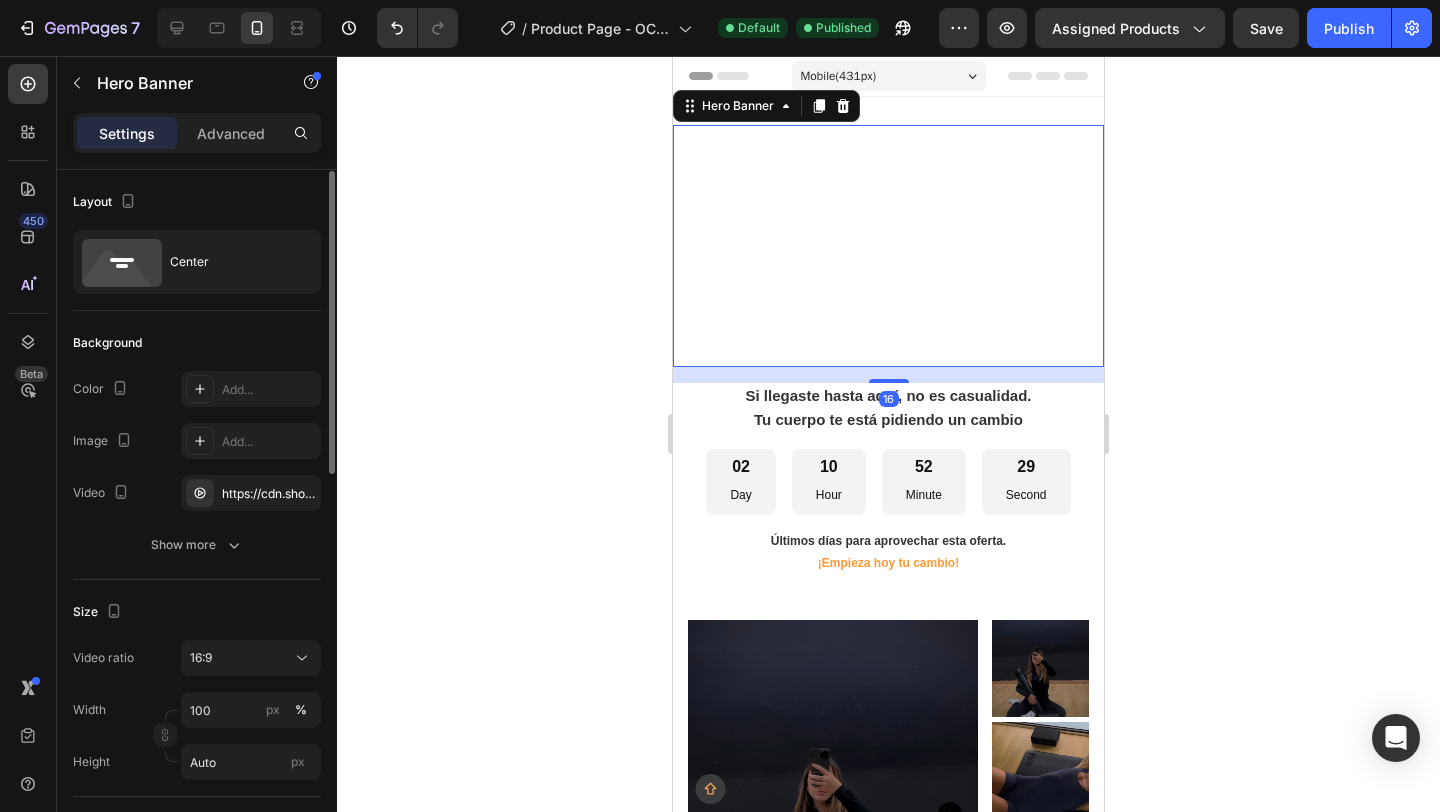 scroll, scrollTop: 94, scrollLeft: 0, axis: vertical 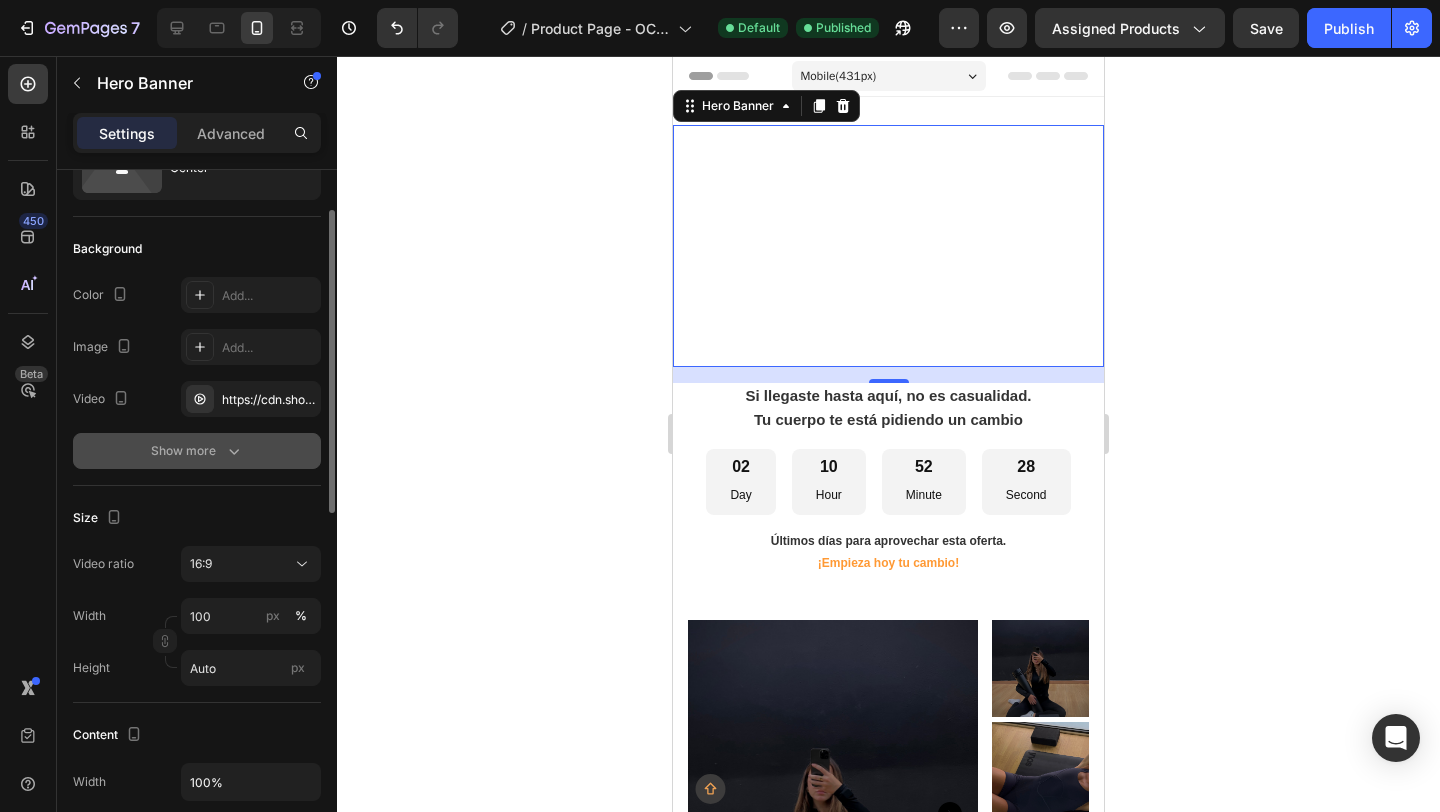 click on "Show more" at bounding box center [197, 451] 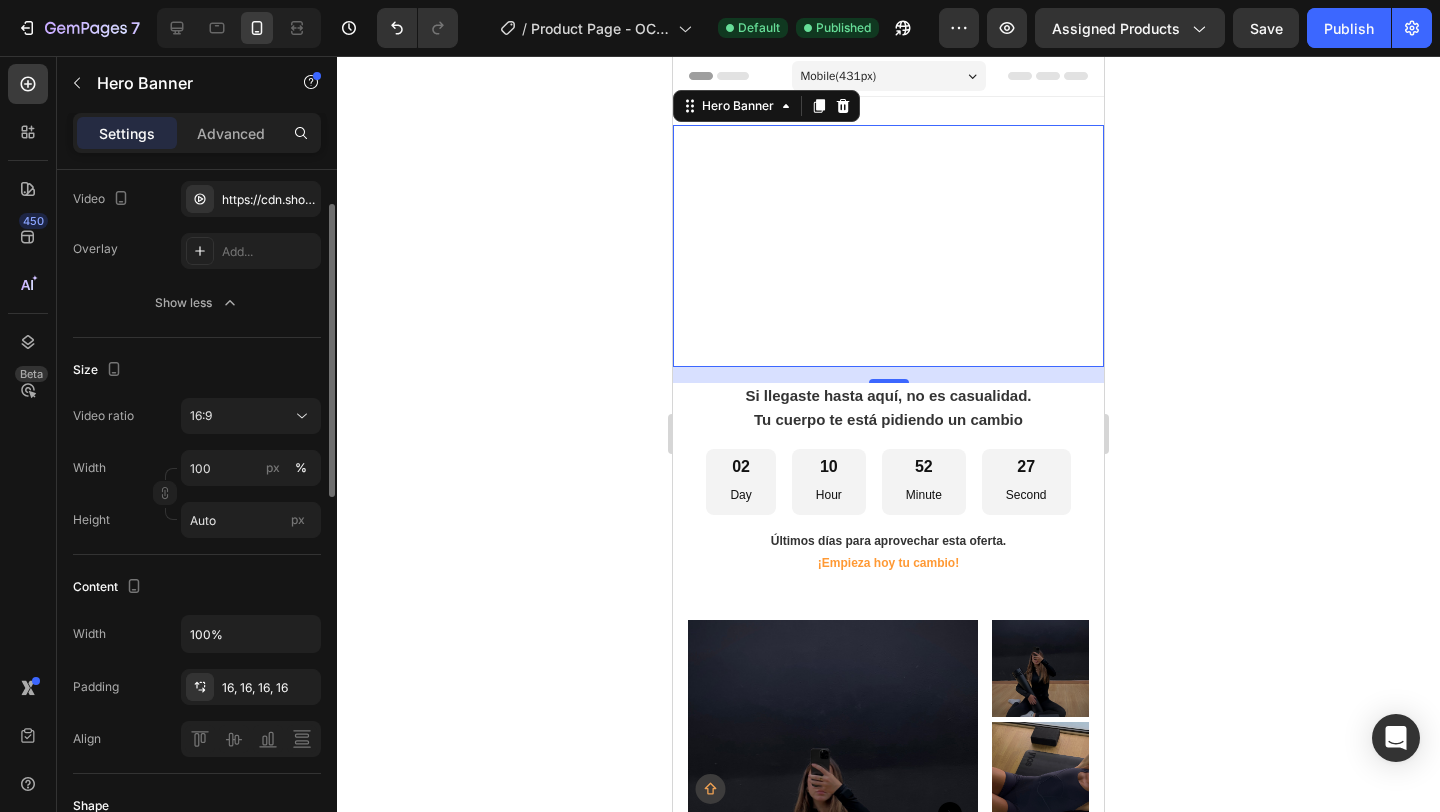 scroll, scrollTop: 197, scrollLeft: 0, axis: vertical 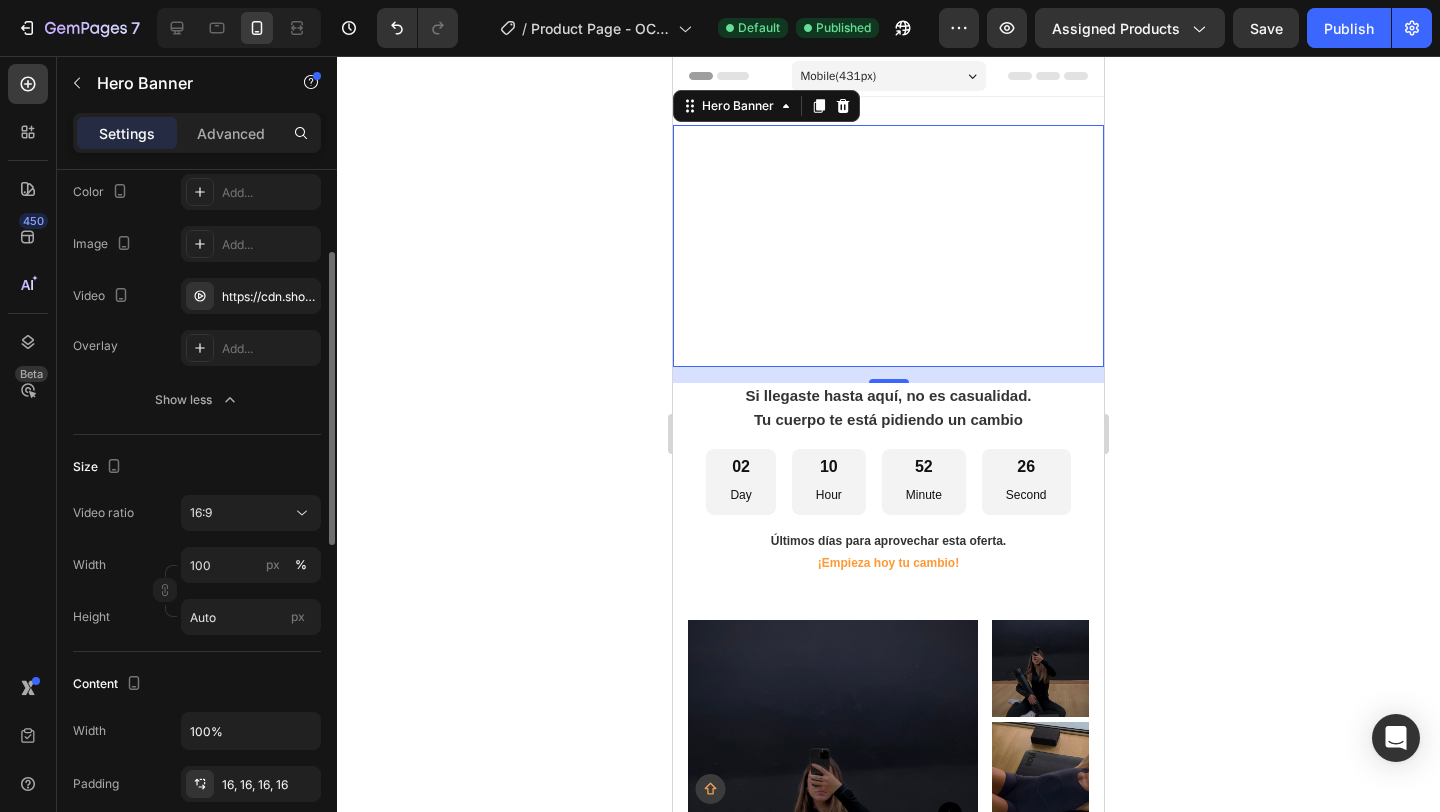 click on "Overlay" at bounding box center [95, 346] 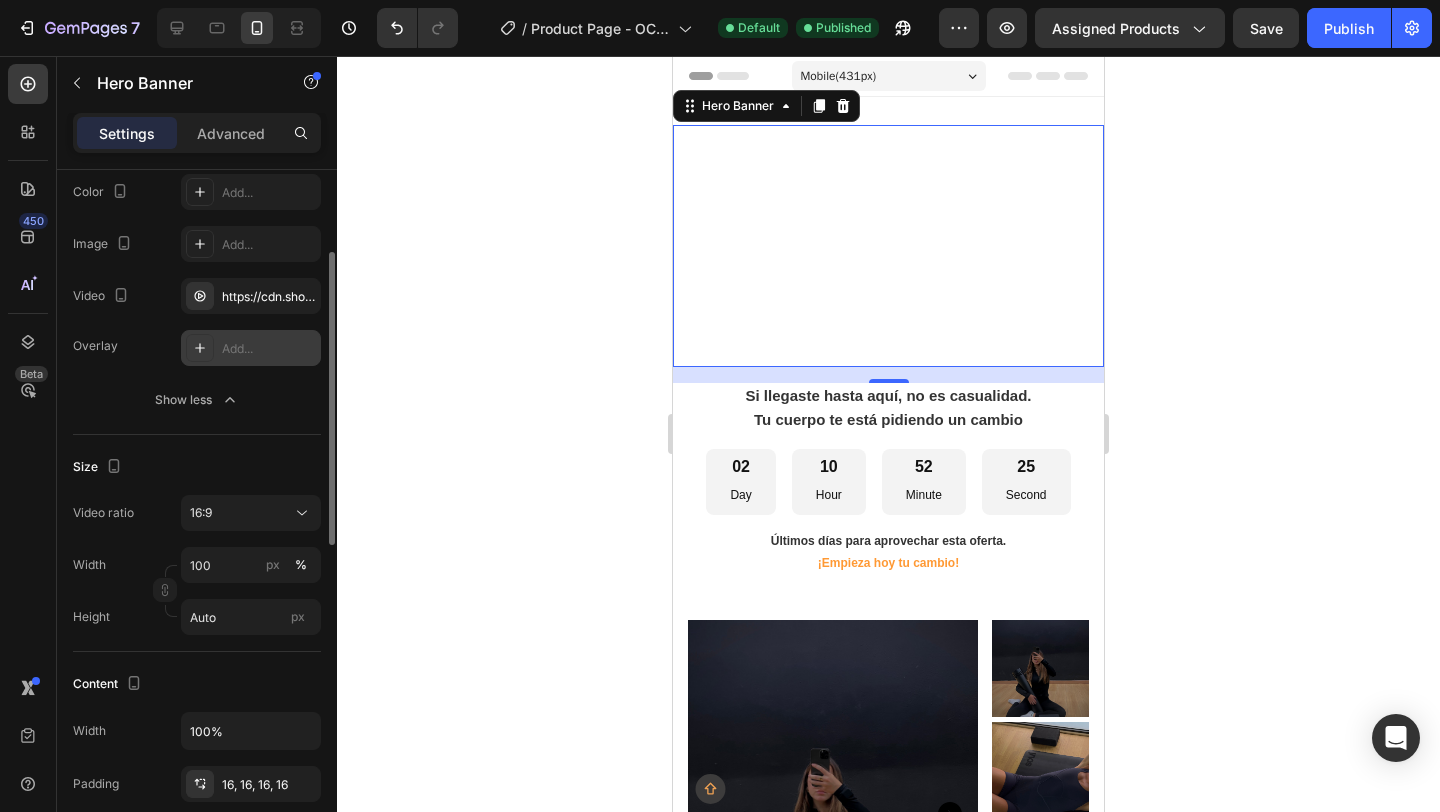 click at bounding box center [200, 348] 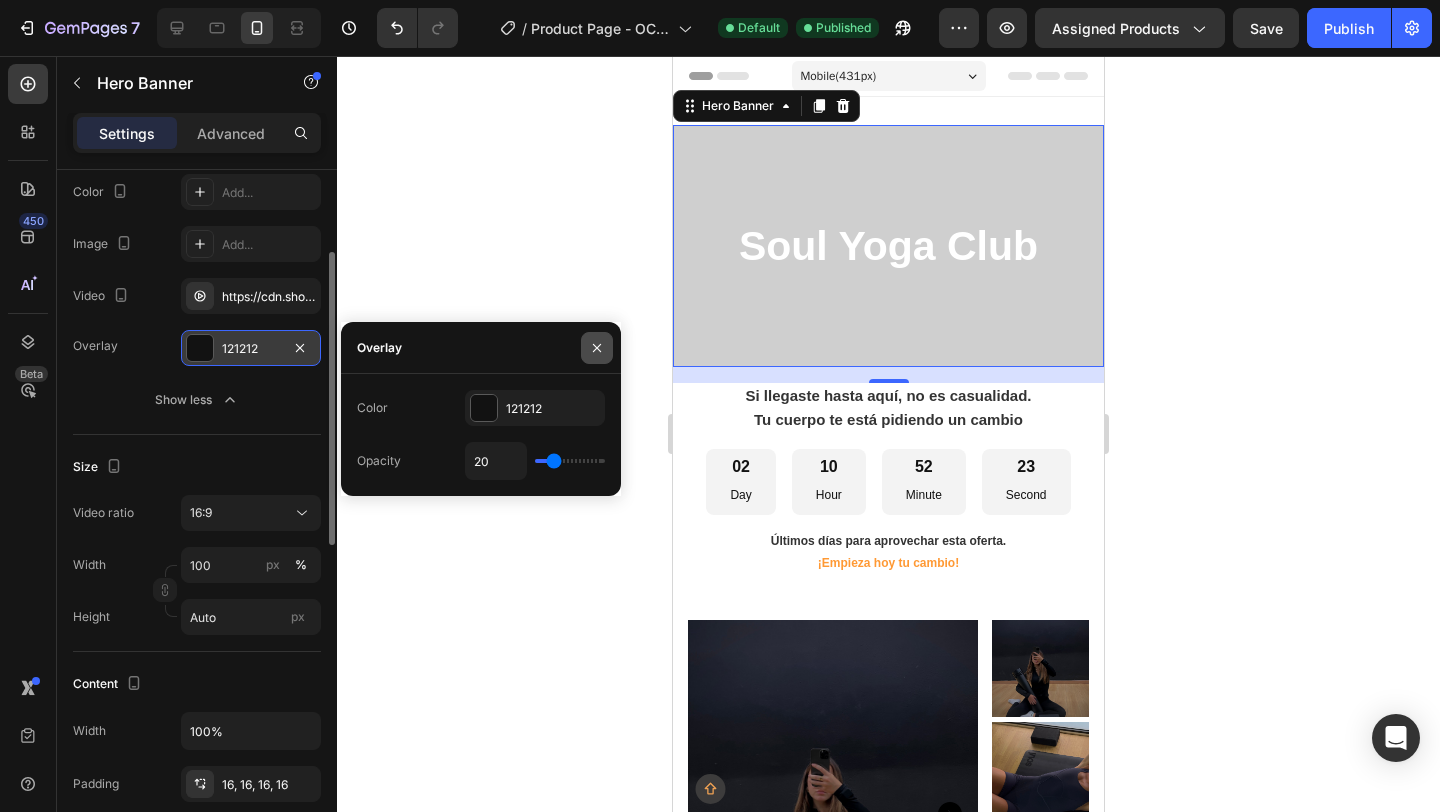 click 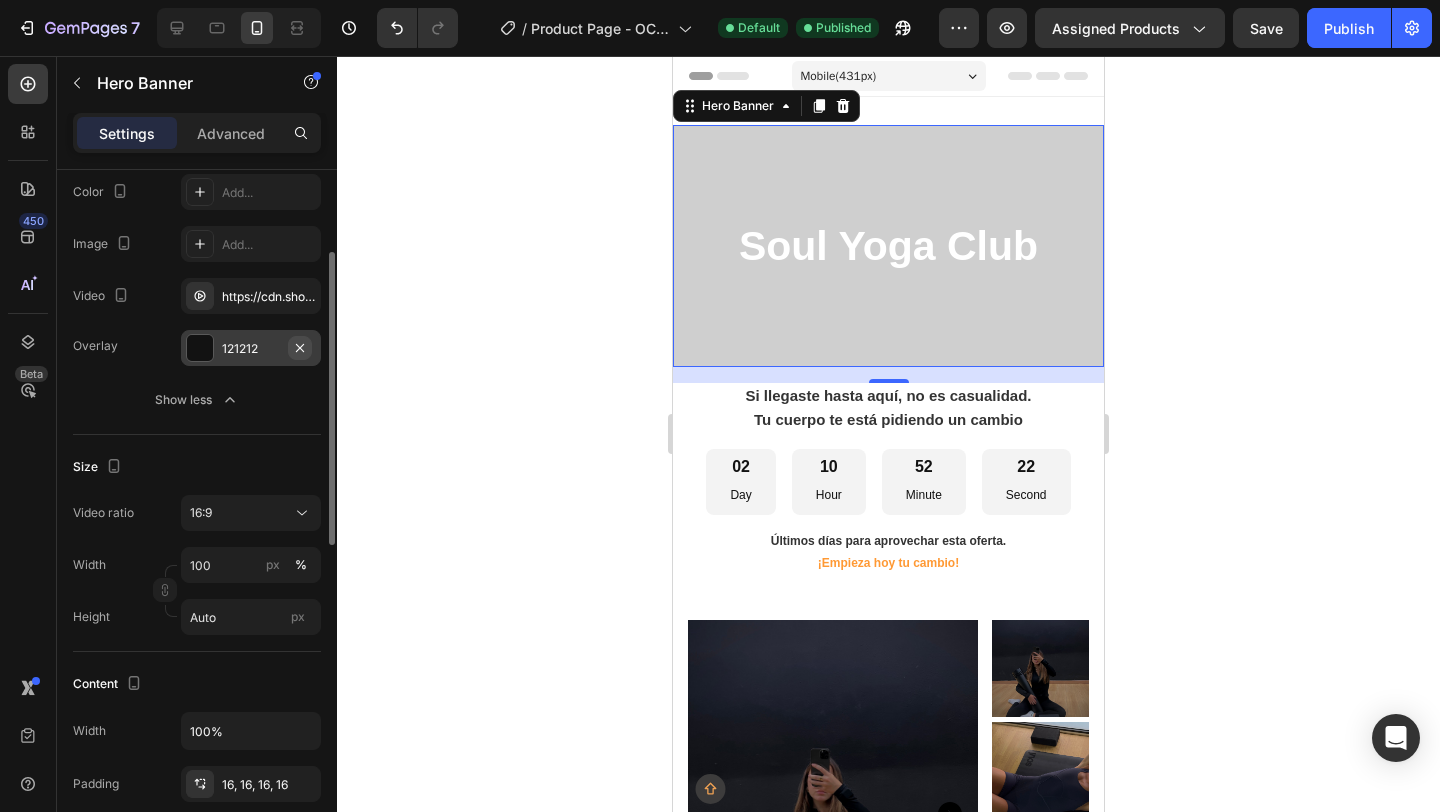 click 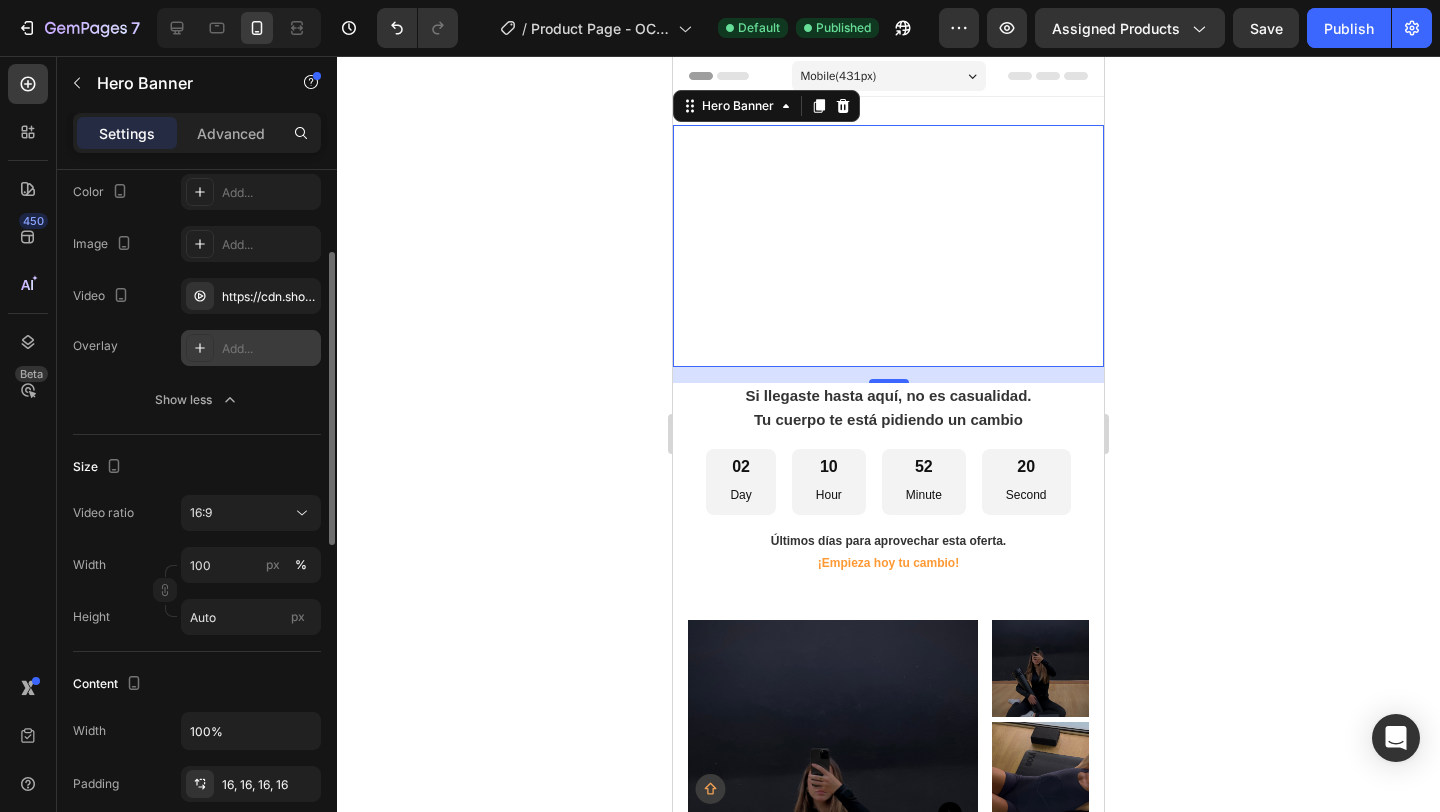 click at bounding box center [200, 348] 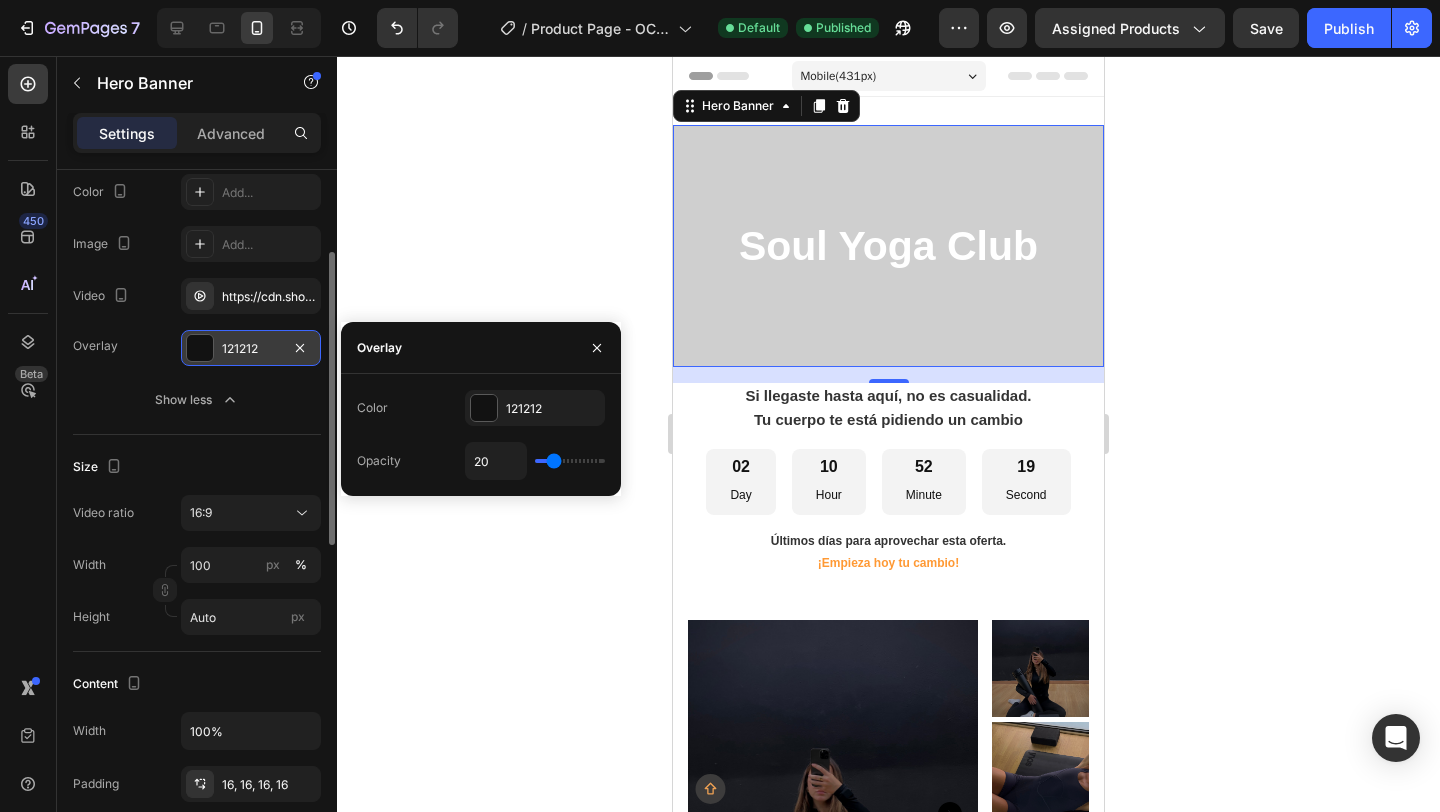click 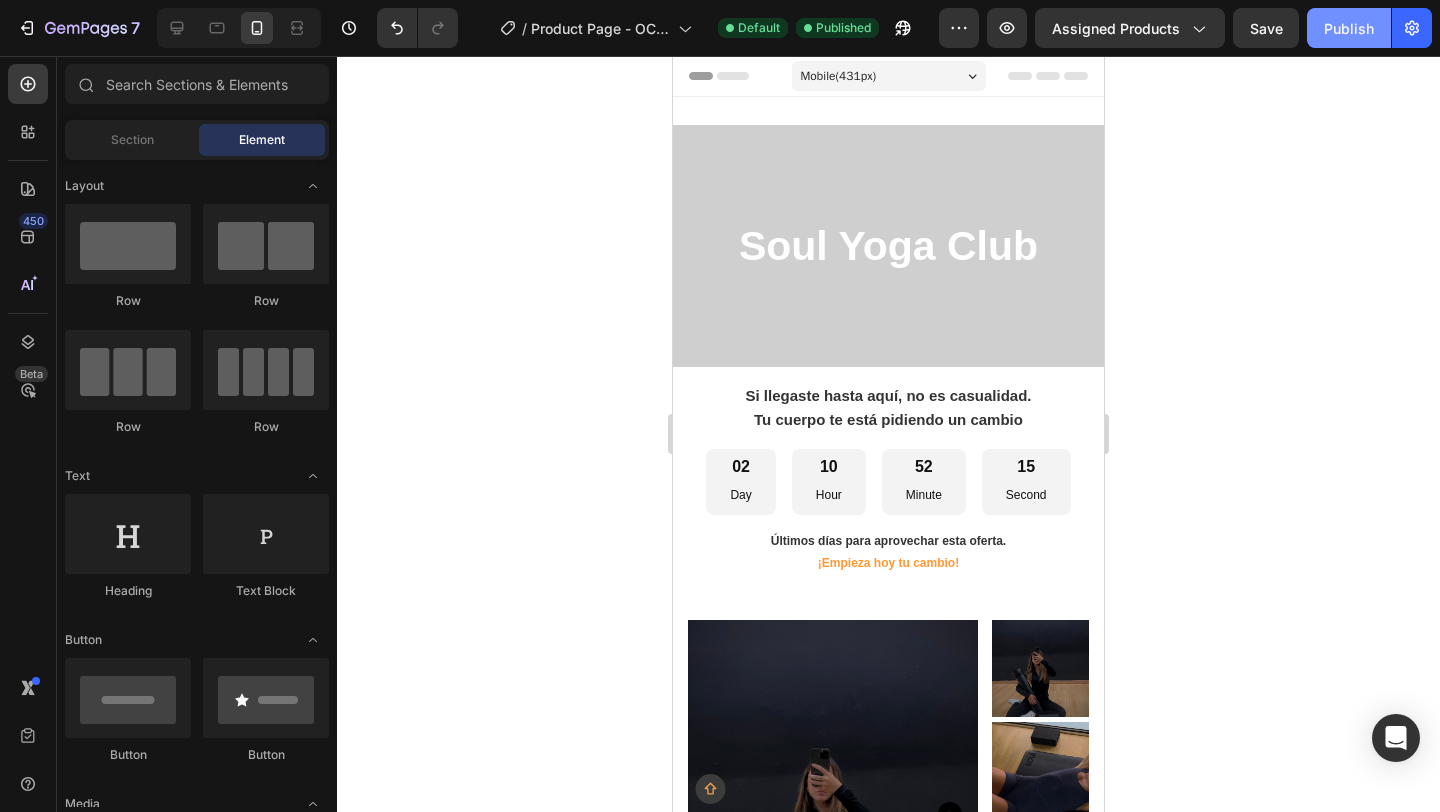 click on "Publish" at bounding box center [1349, 28] 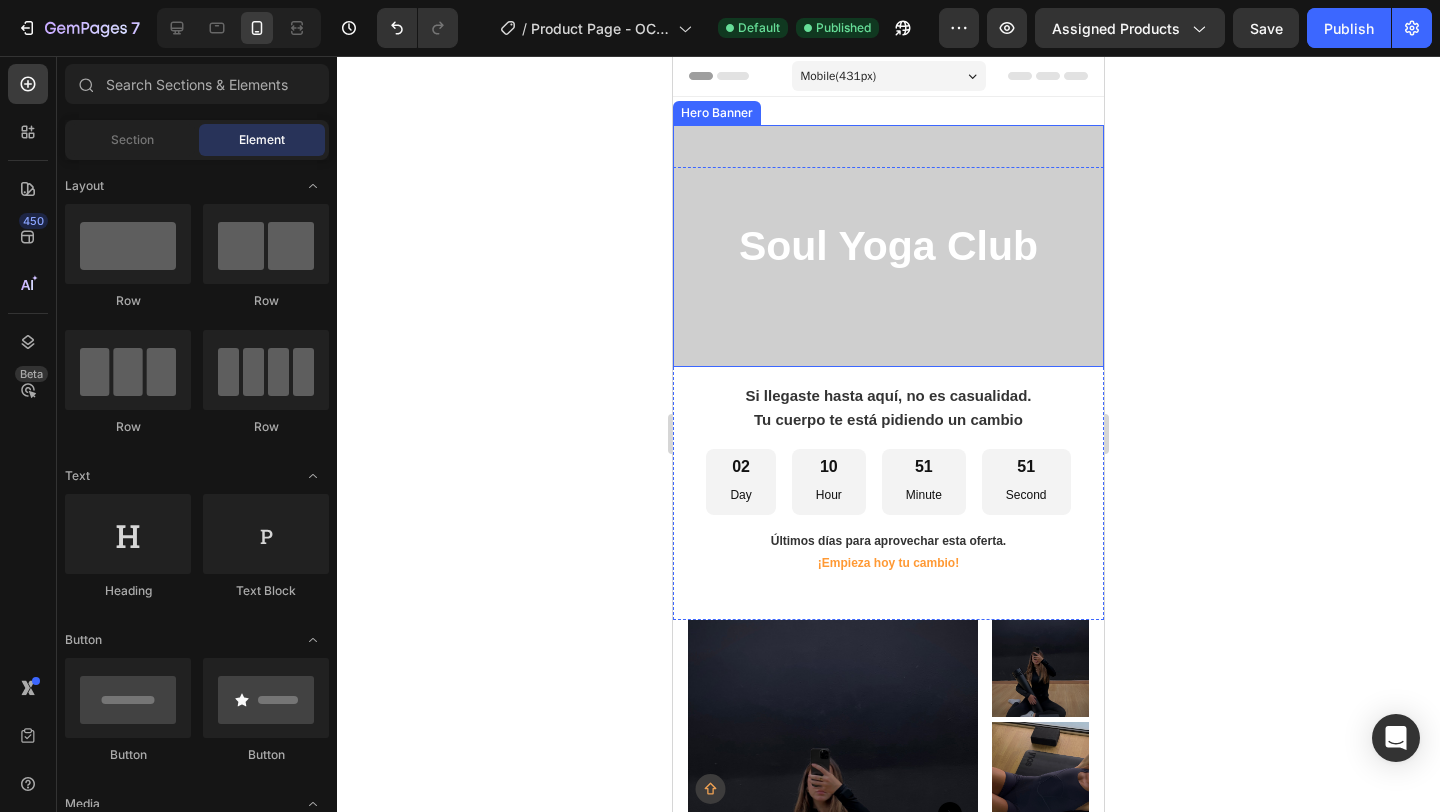 click at bounding box center (888, 246) 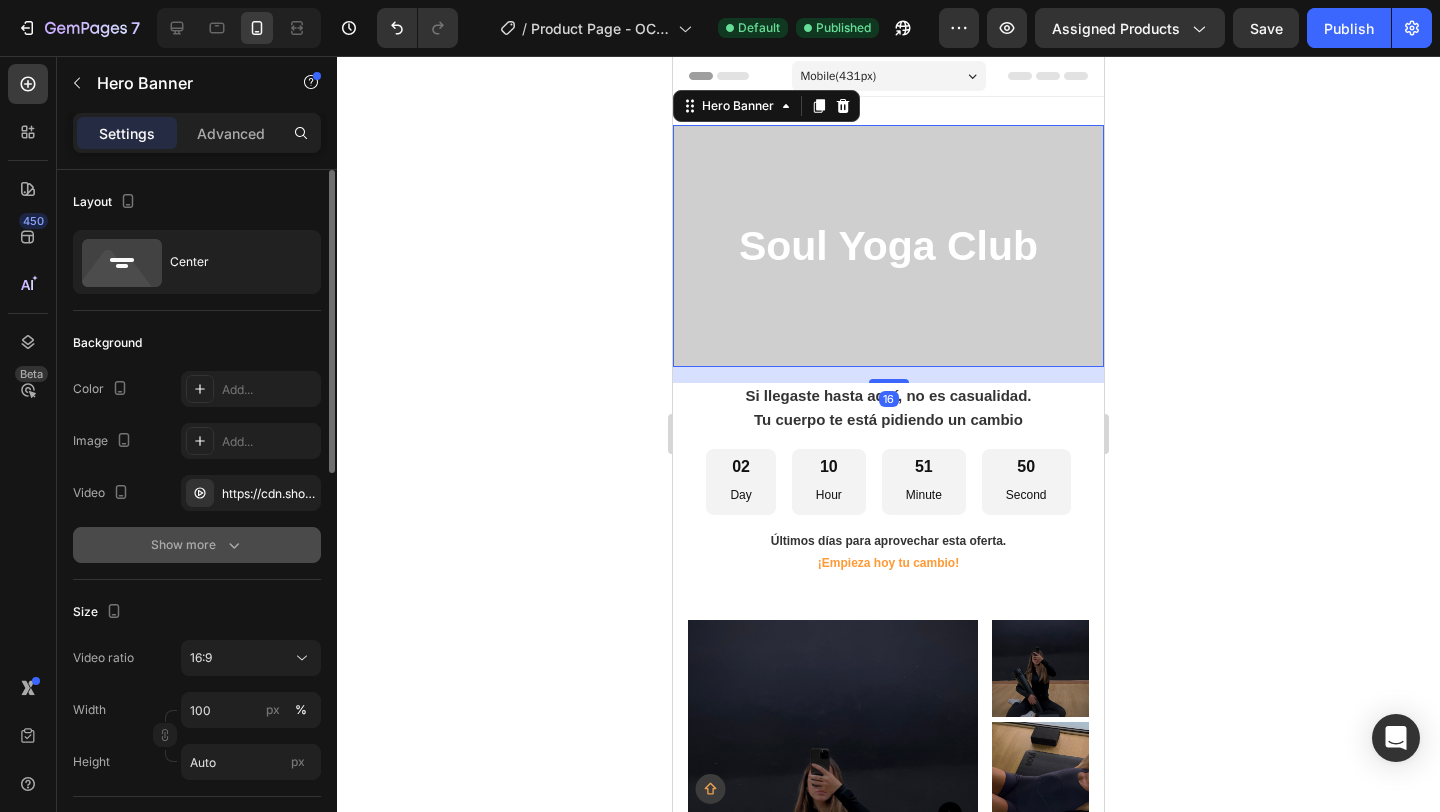 click on "Show more" at bounding box center (197, 545) 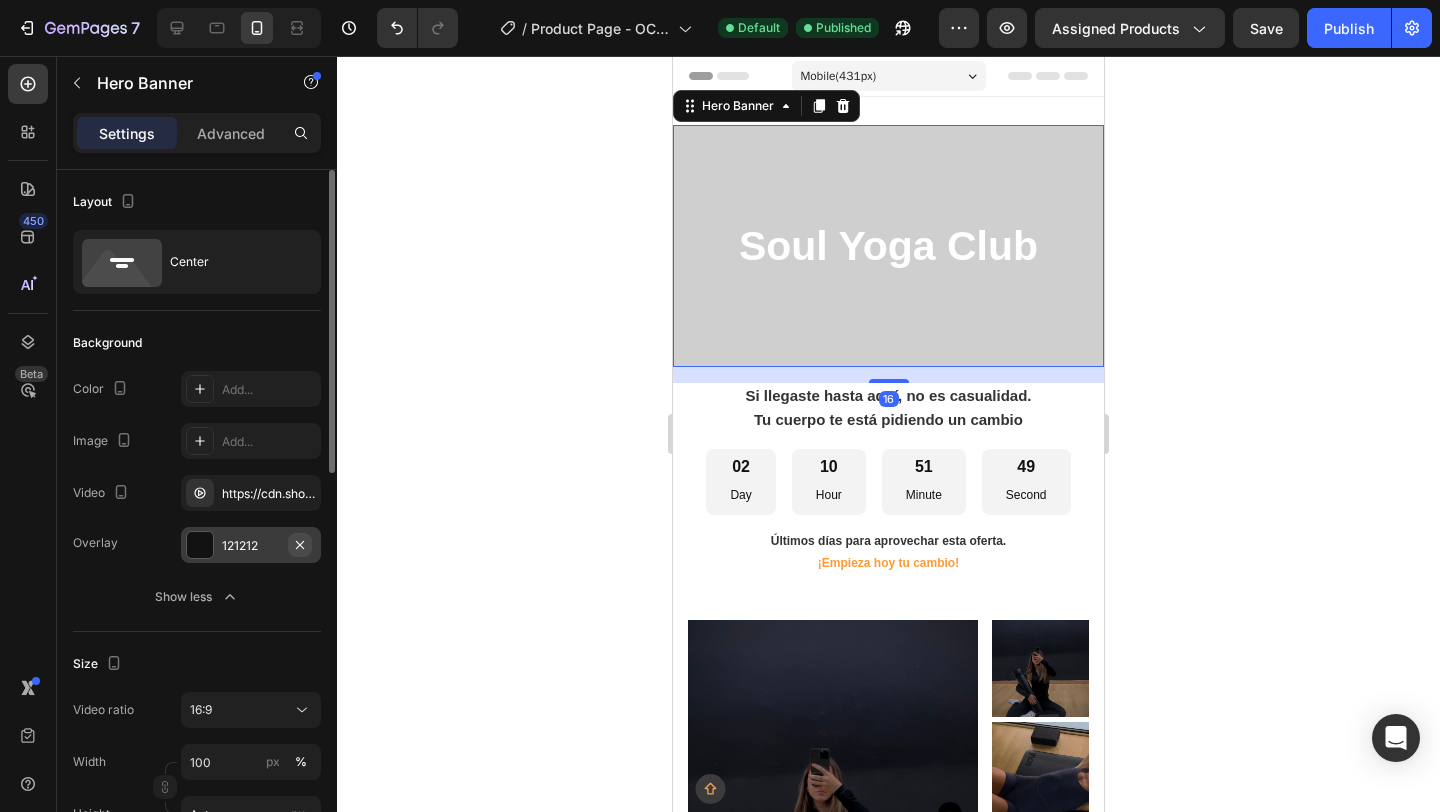 click 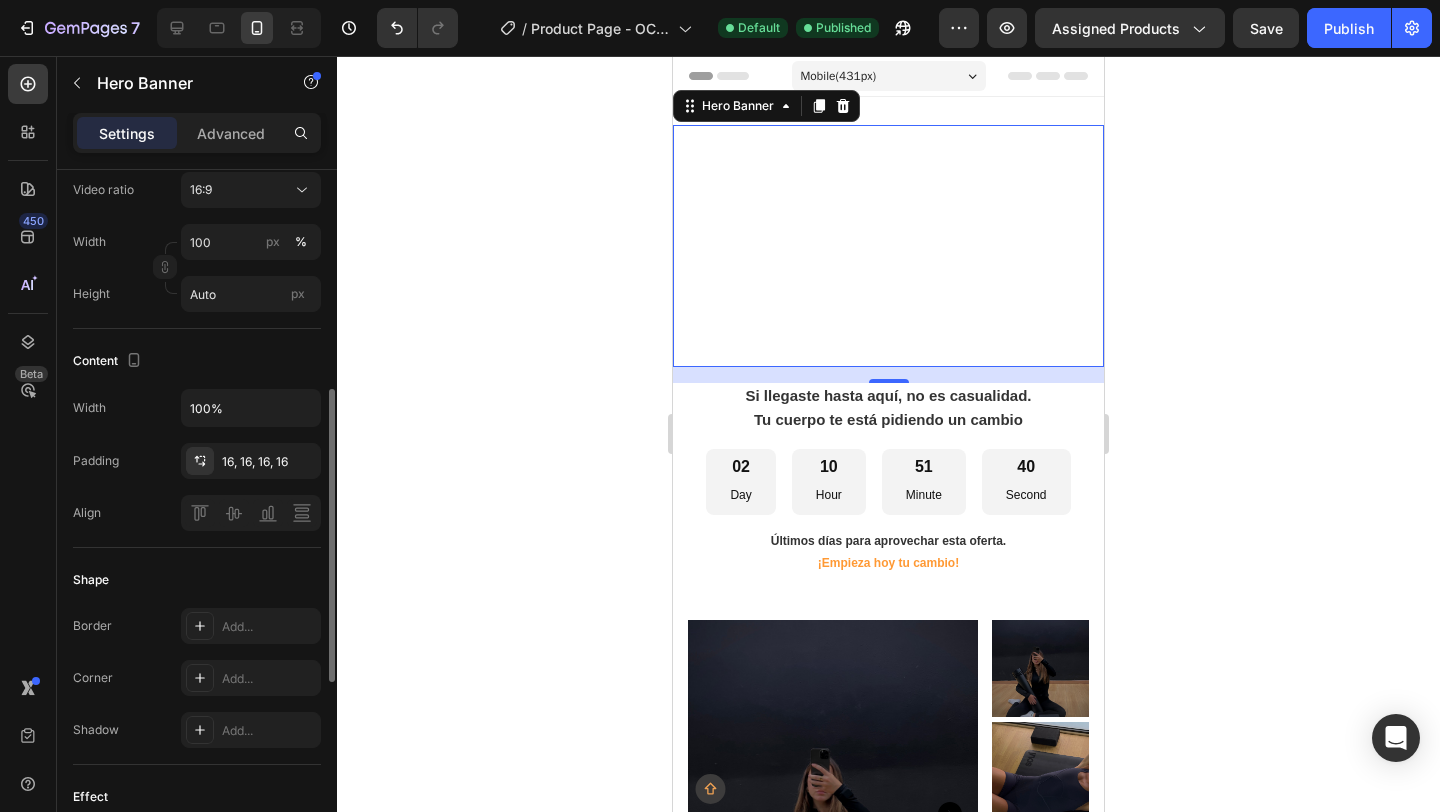 scroll, scrollTop: 0, scrollLeft: 0, axis: both 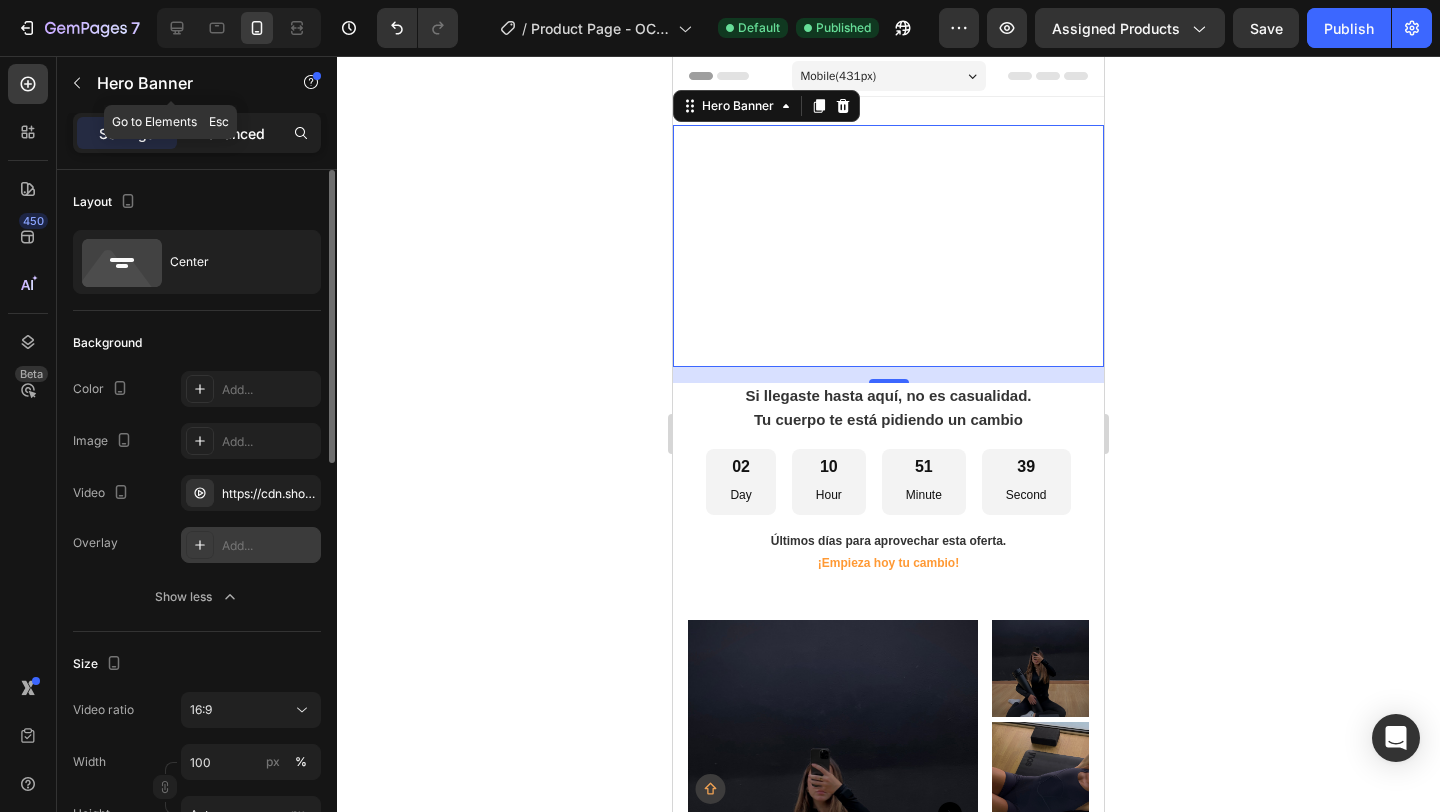 click on "Advanced" at bounding box center (231, 133) 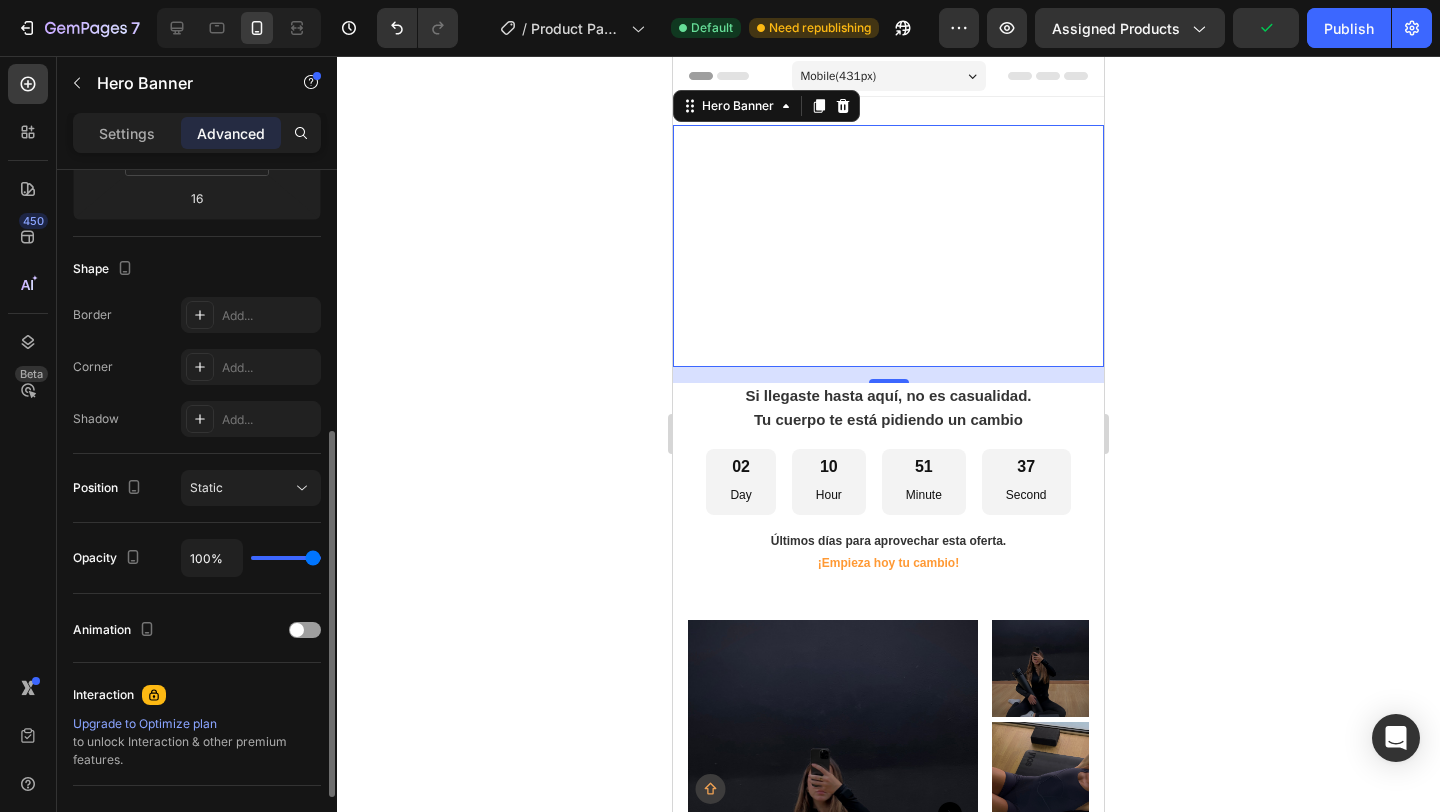 scroll, scrollTop: 480, scrollLeft: 0, axis: vertical 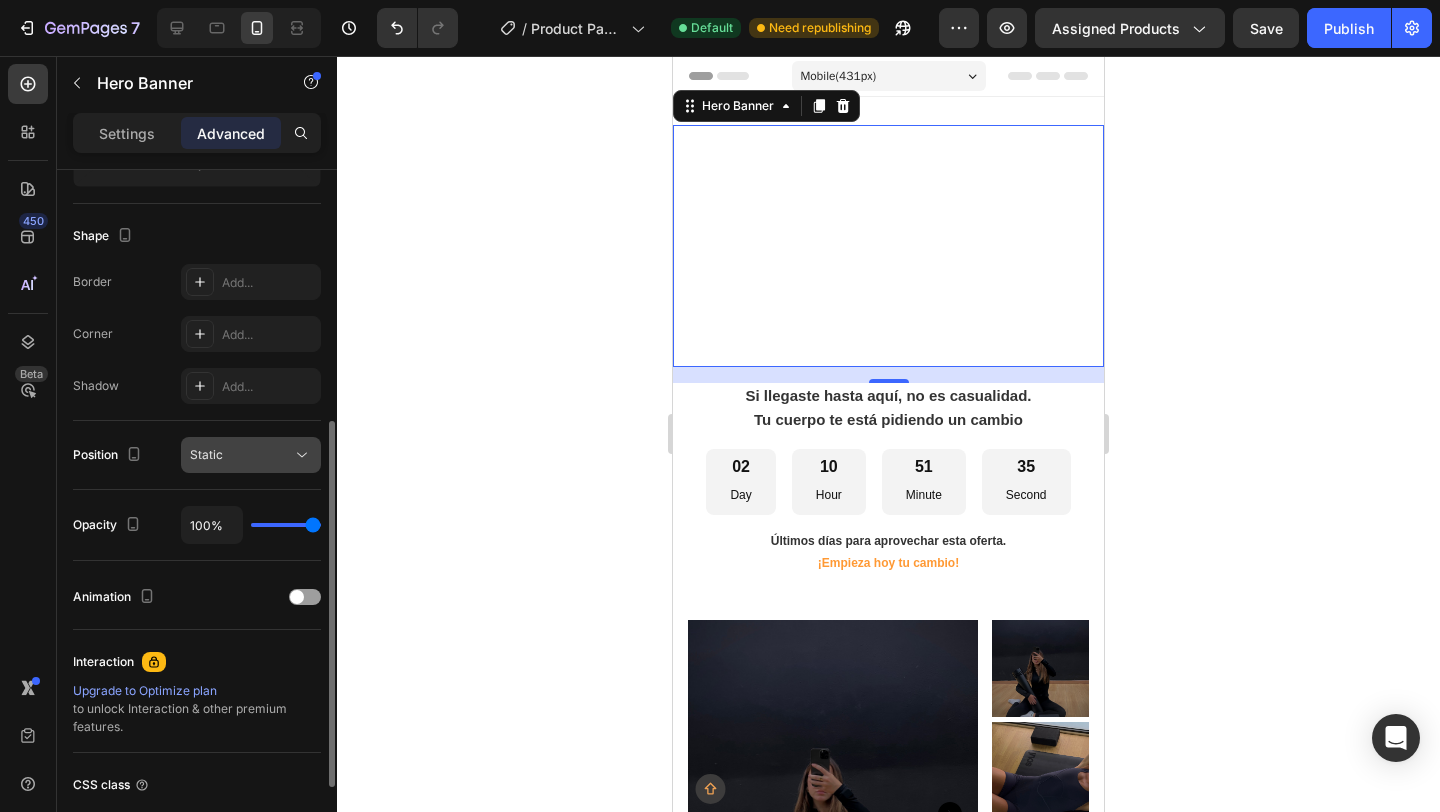click on "Static" at bounding box center (241, 455) 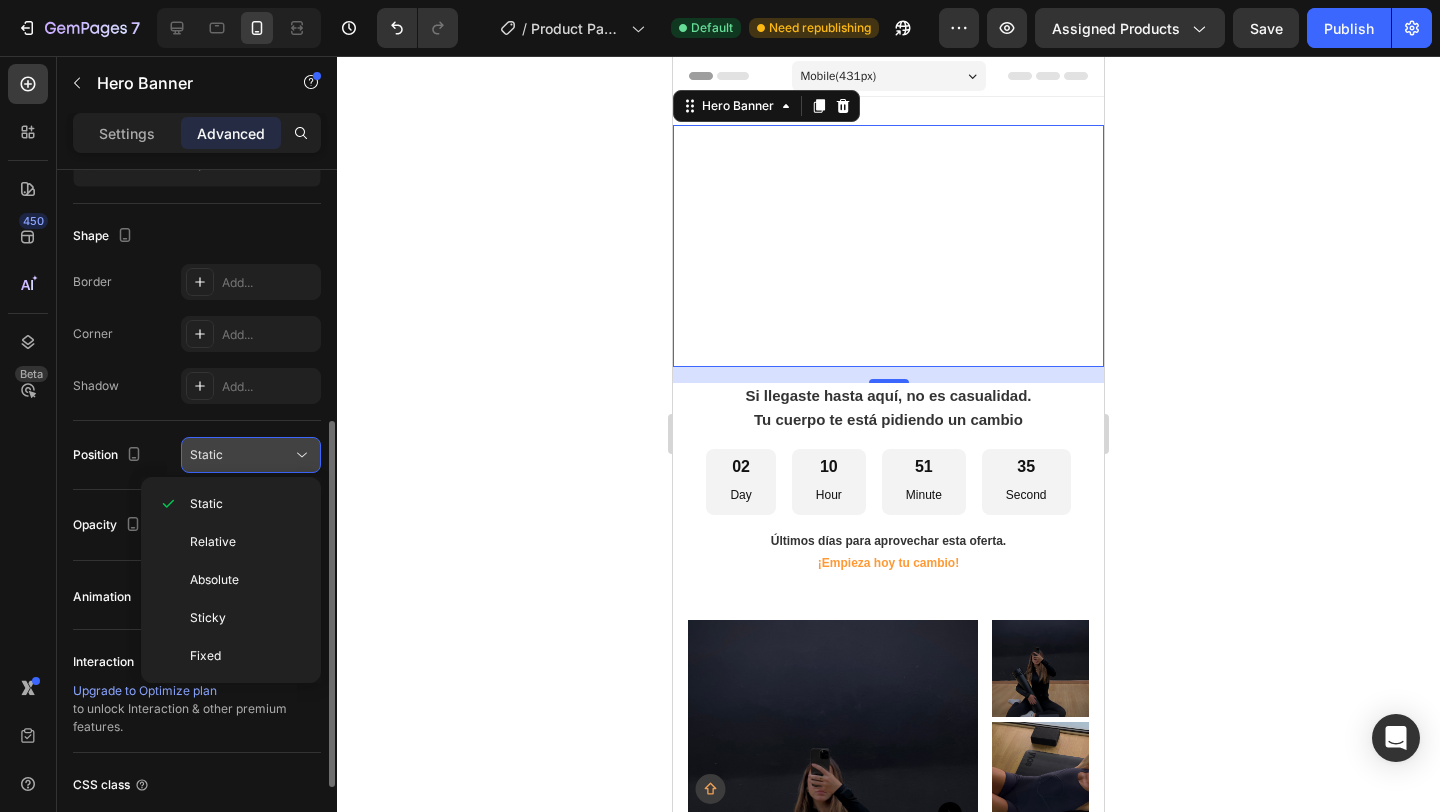 click on "Static" at bounding box center (241, 455) 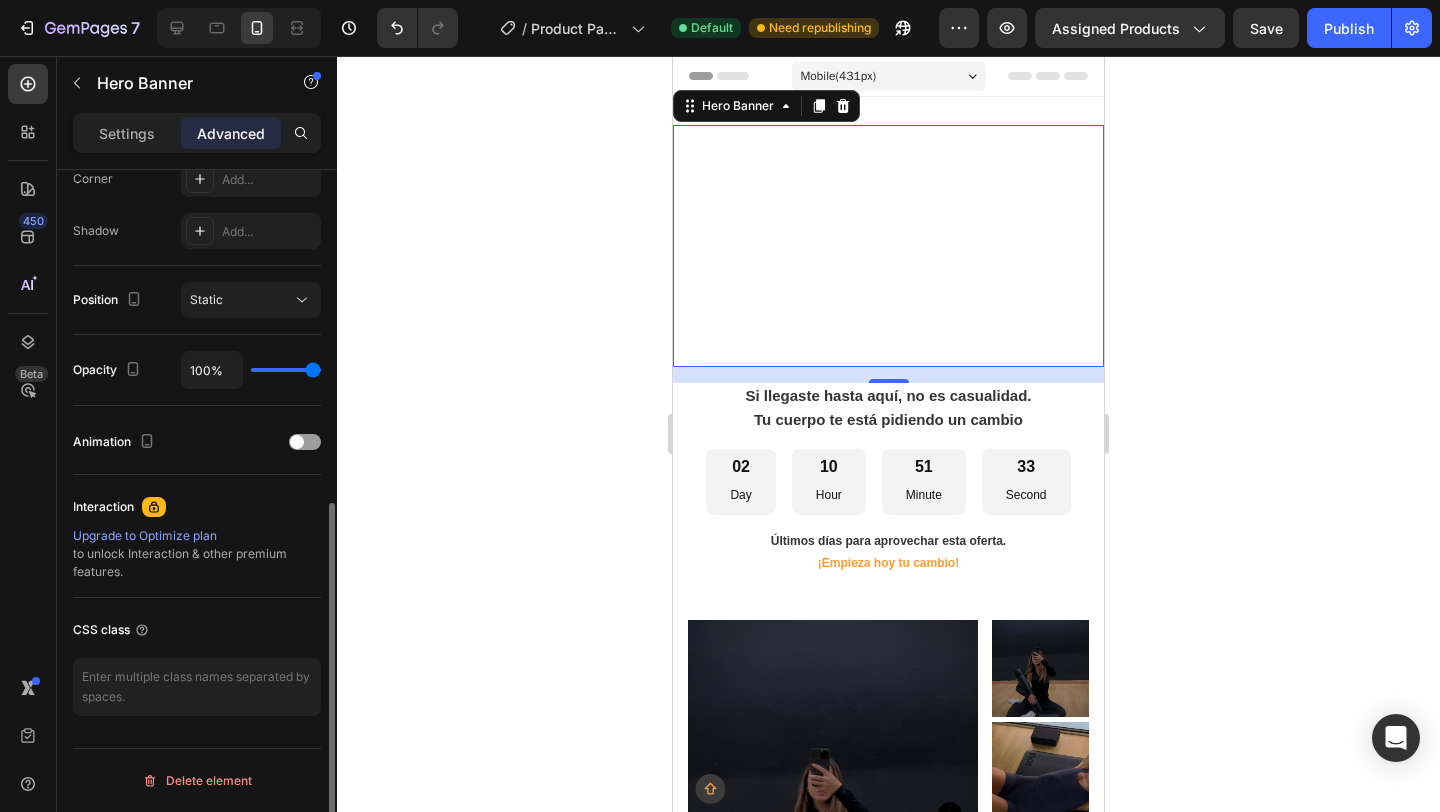 scroll, scrollTop: 0, scrollLeft: 0, axis: both 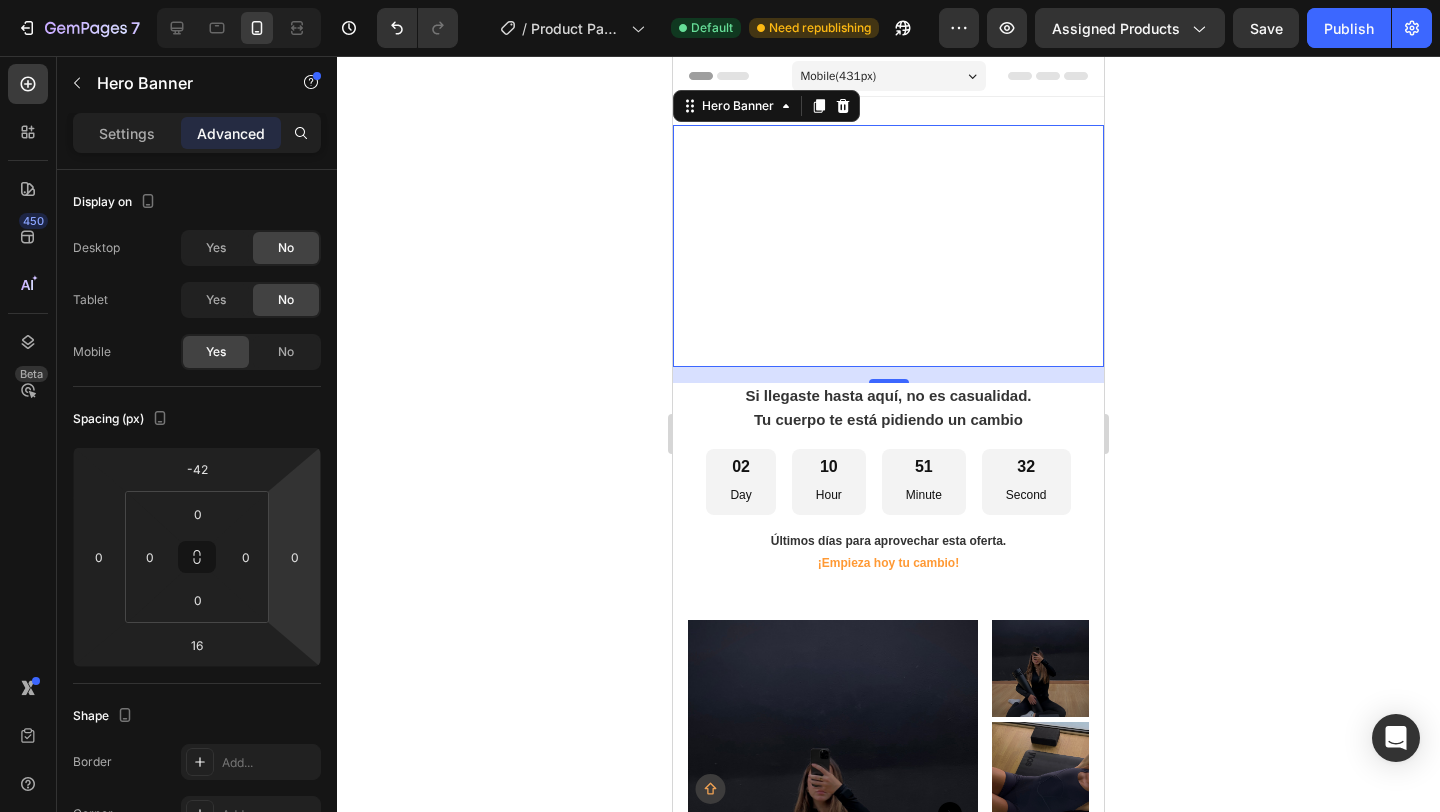 click at bounding box center (888, 246) 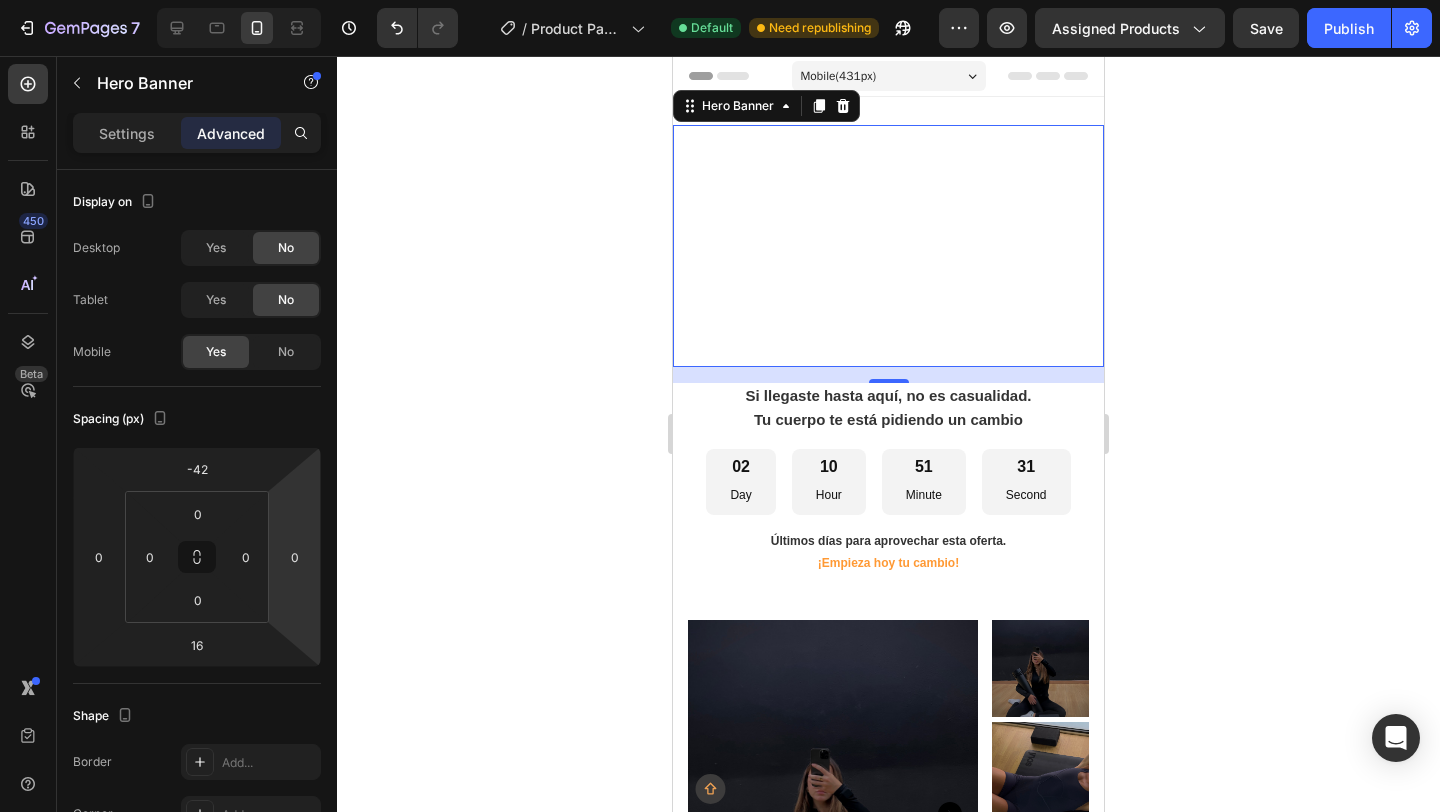 click 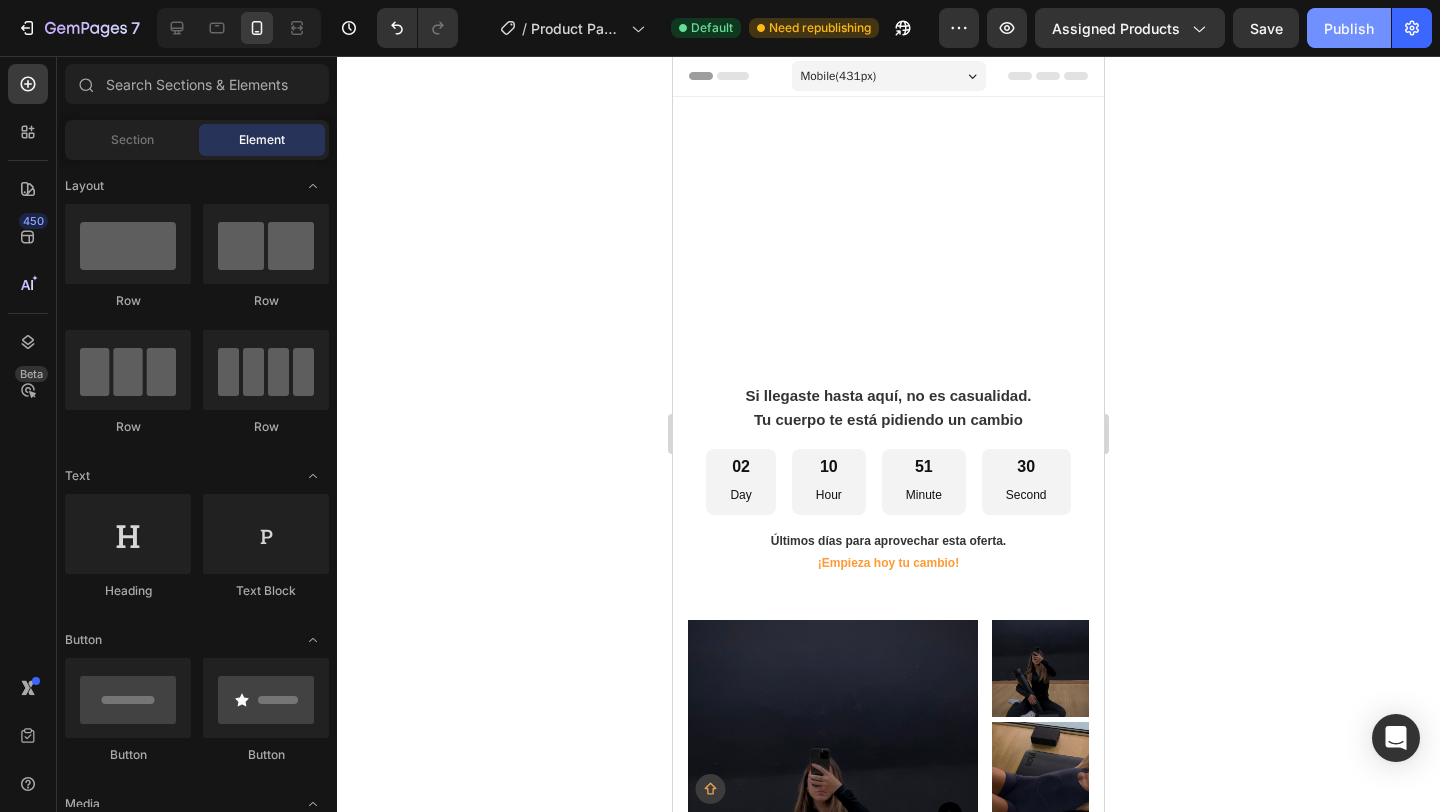 click on "Publish" at bounding box center (1349, 28) 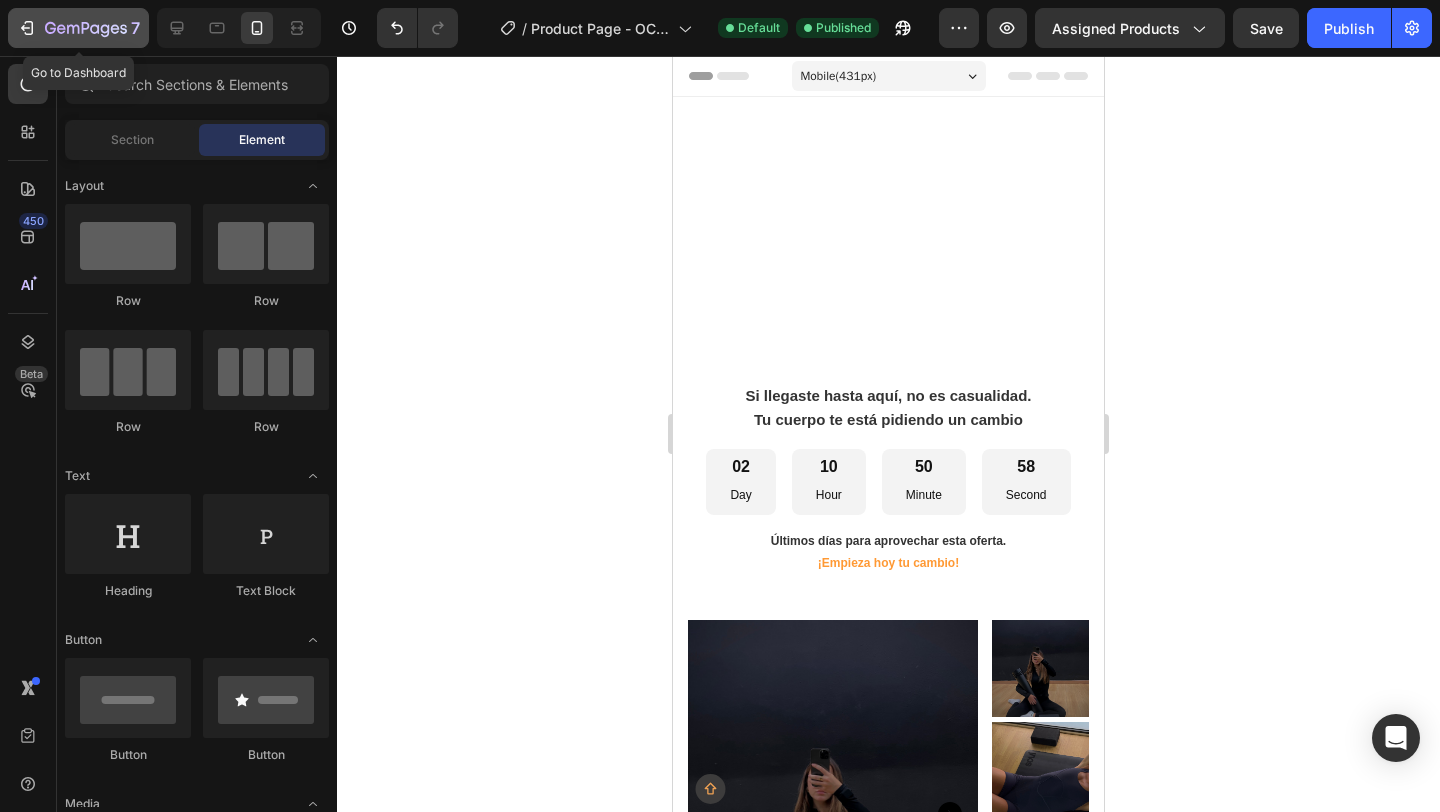 click 